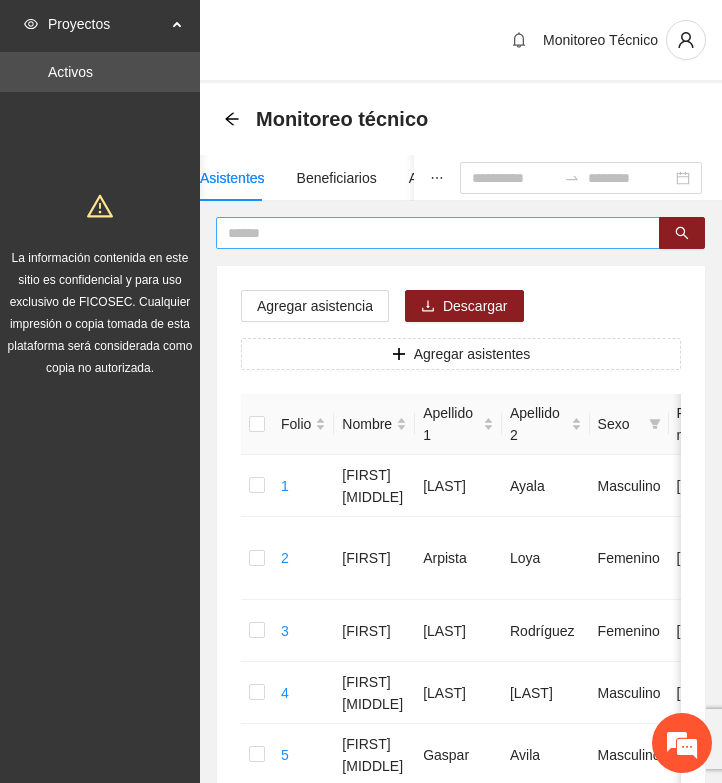 scroll, scrollTop: 0, scrollLeft: 0, axis: both 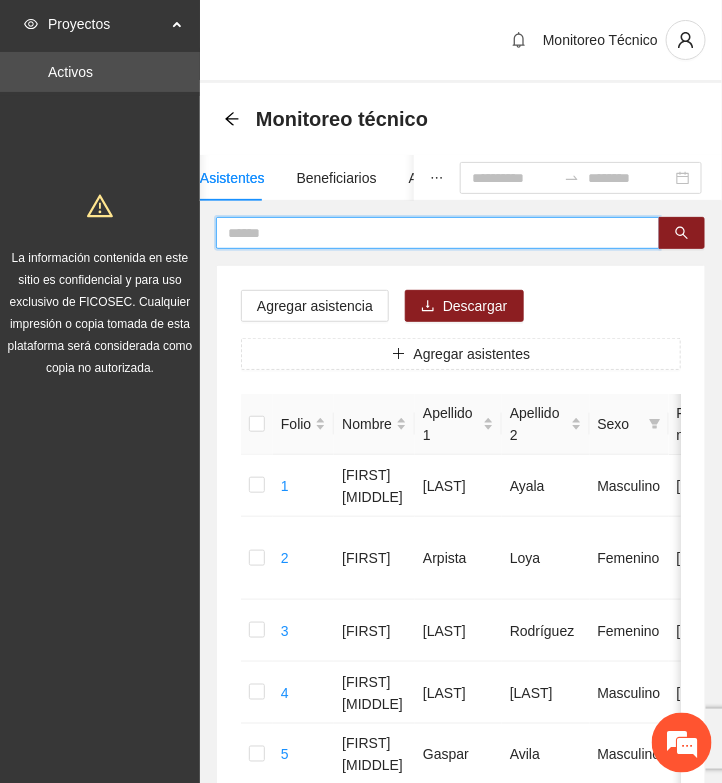 click at bounding box center [430, 233] 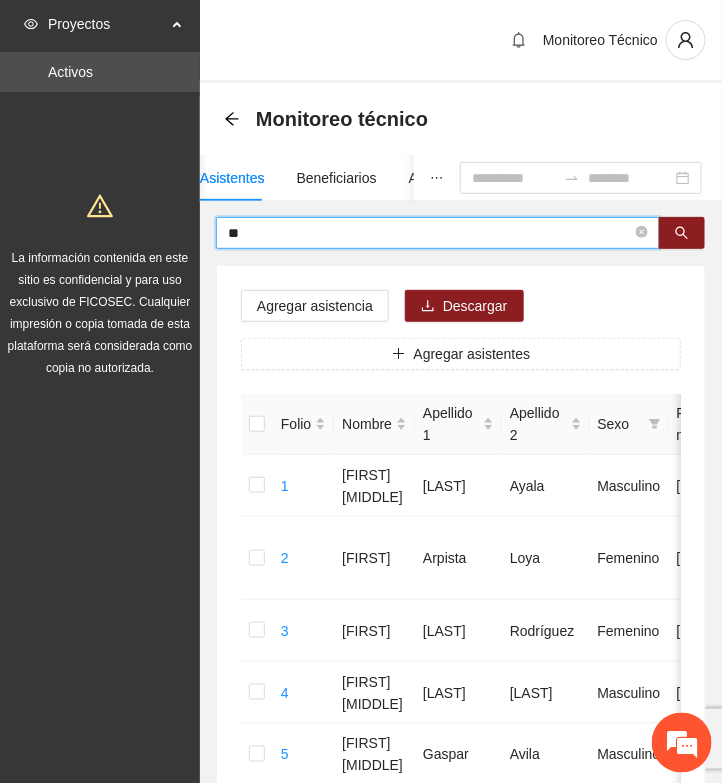 type on "*" 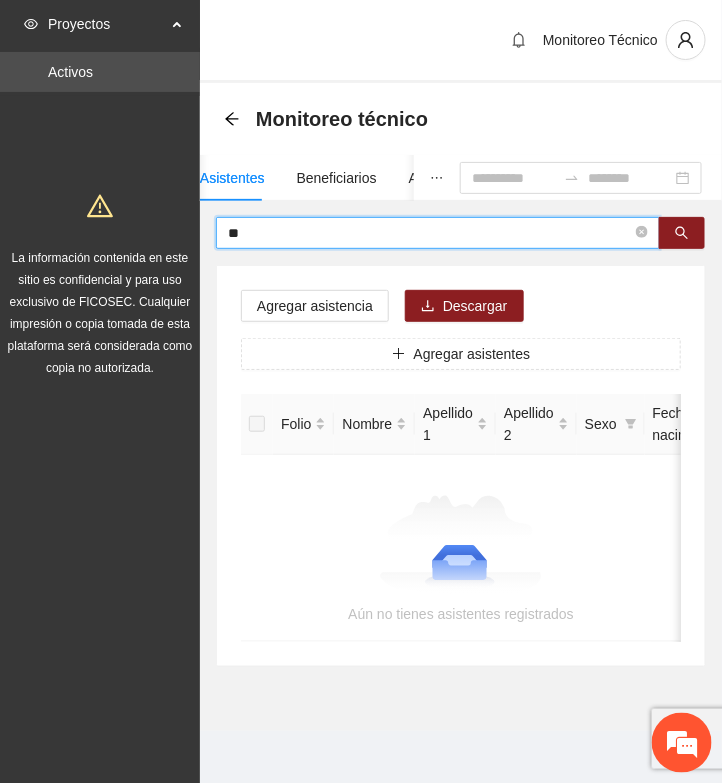 type on "*" 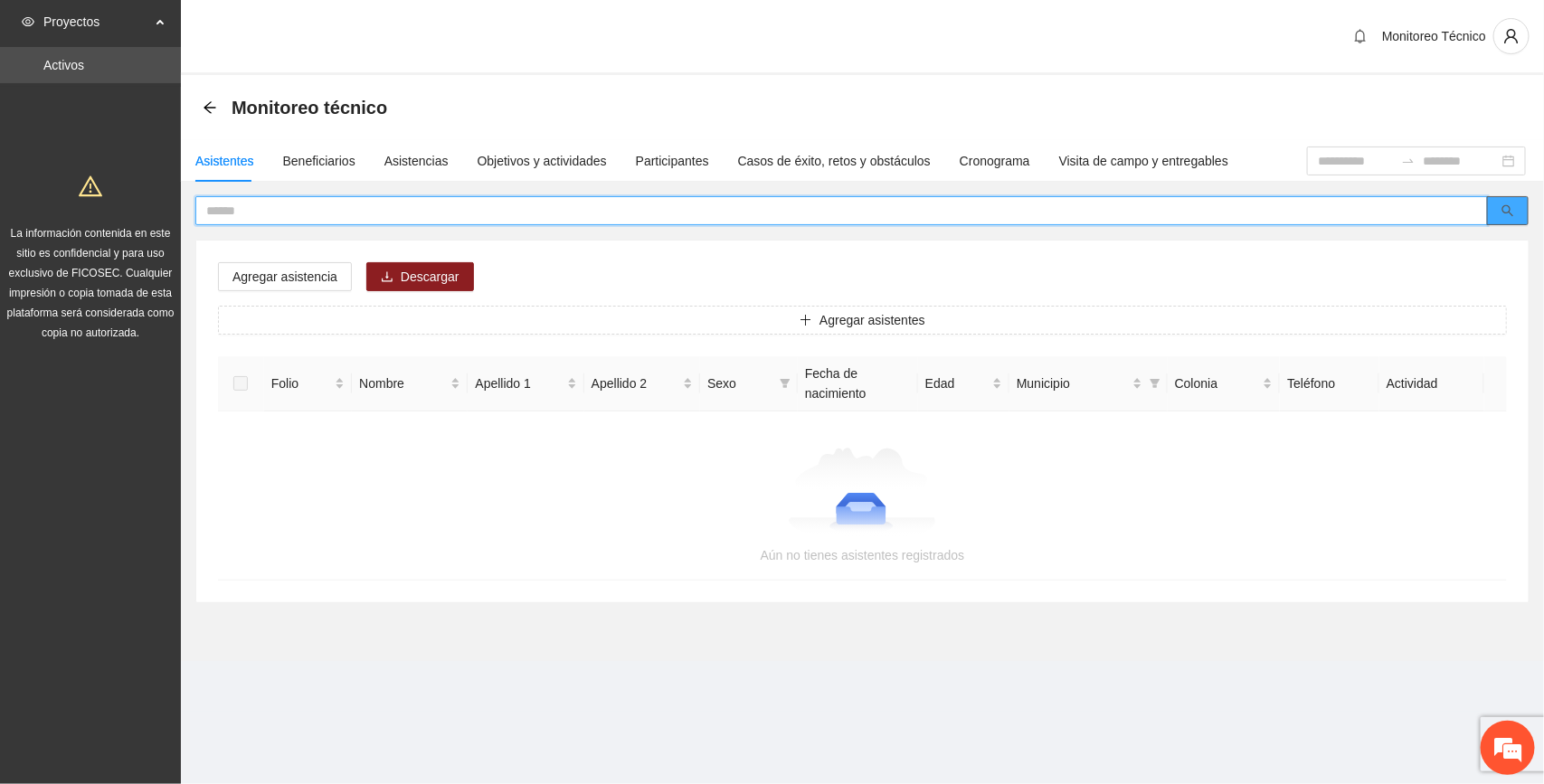 click 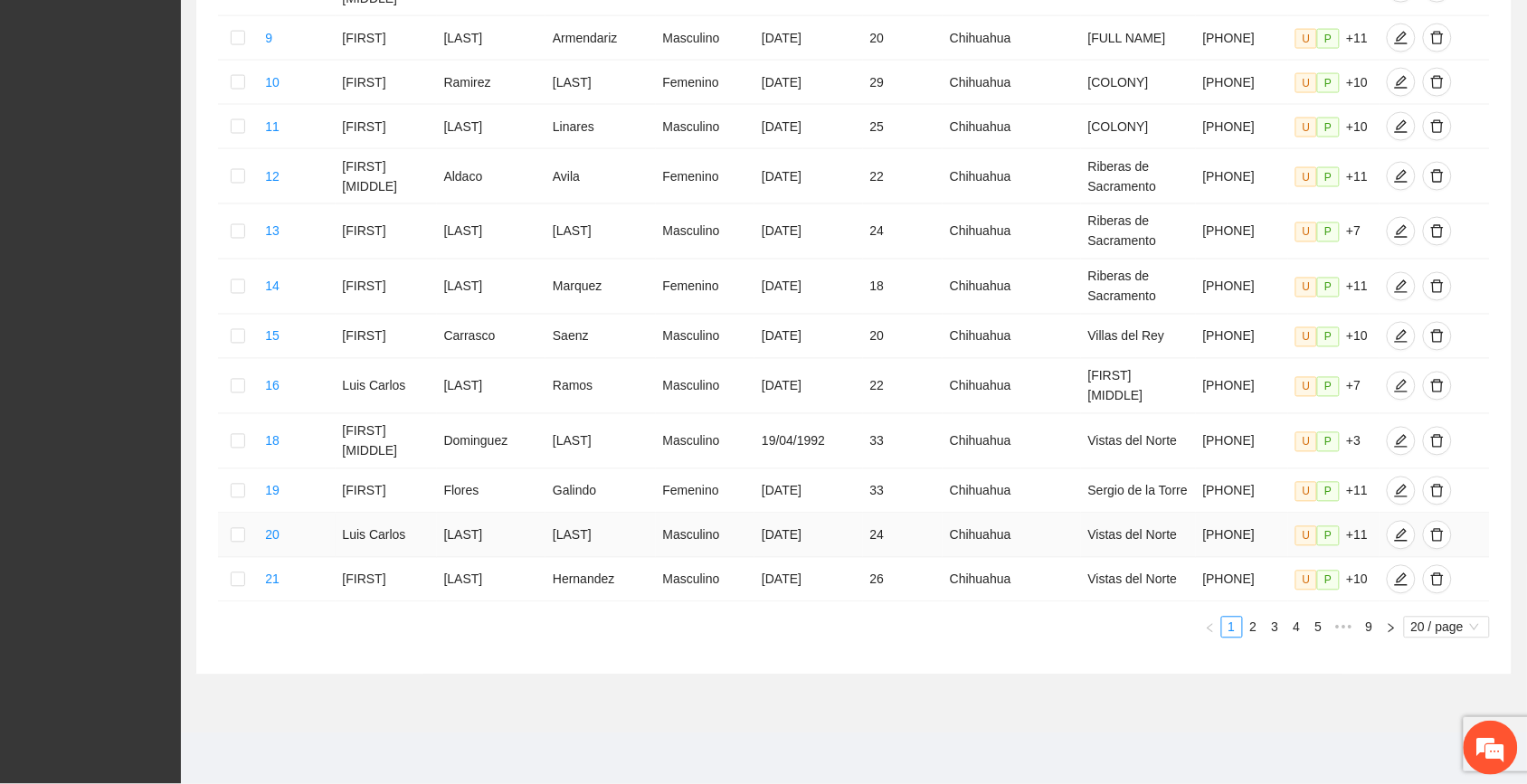 scroll, scrollTop: 871, scrollLeft: 0, axis: vertical 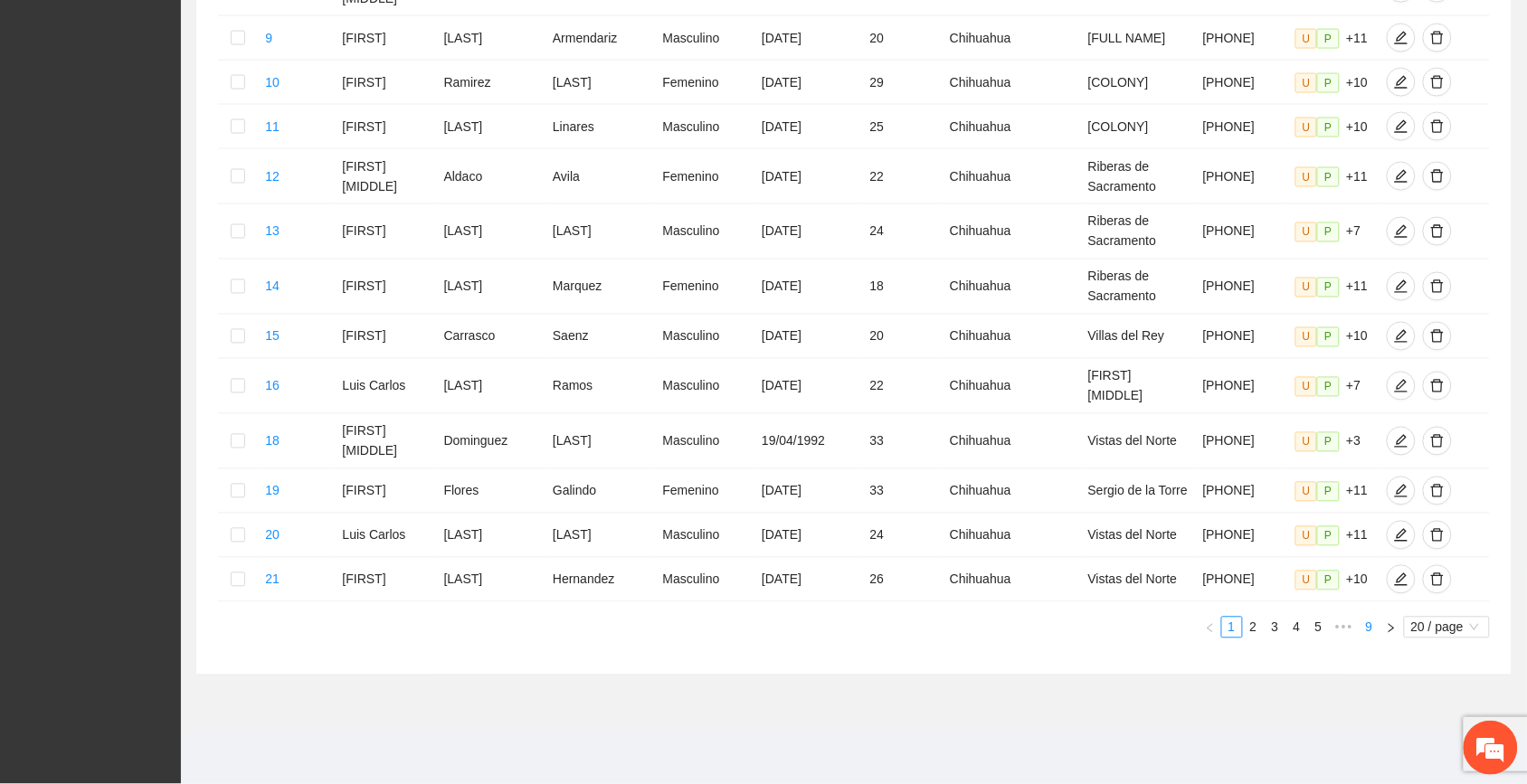 click on "9" at bounding box center (1370, 628) 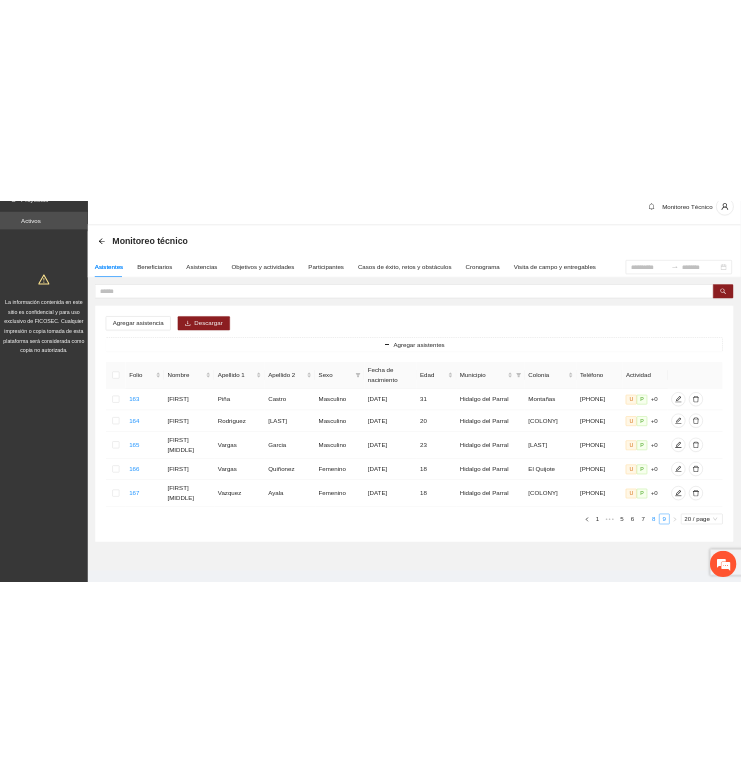 scroll, scrollTop: 0, scrollLeft: 0, axis: both 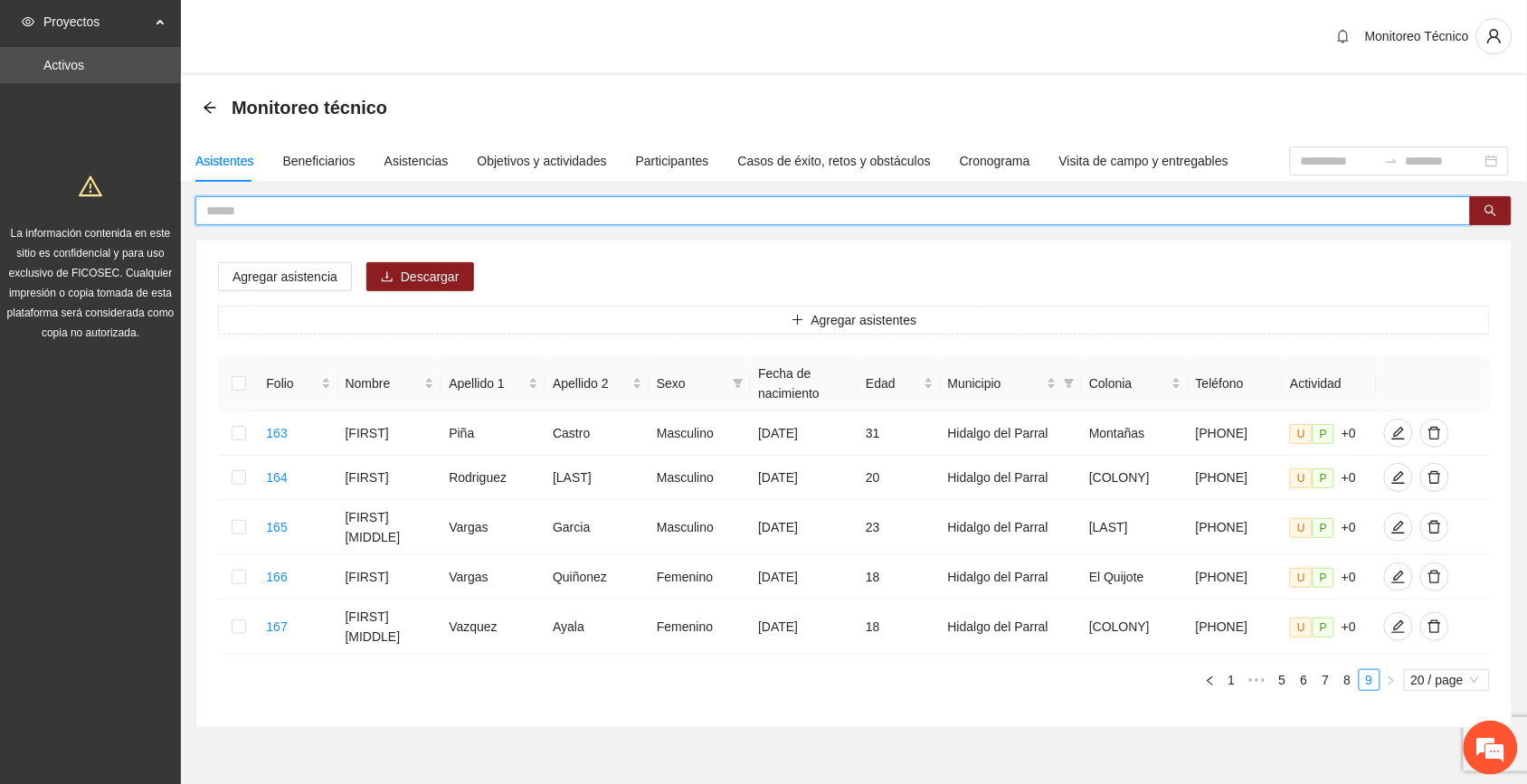 click at bounding box center [826, 211] 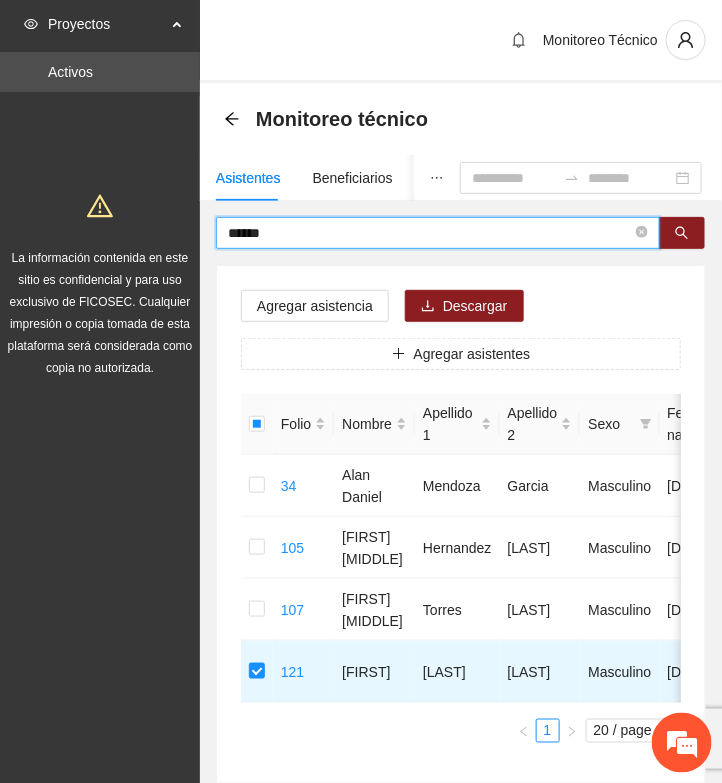 drag, startPoint x: 391, startPoint y: 231, endPoint x: 128, endPoint y: 227, distance: 263.03043 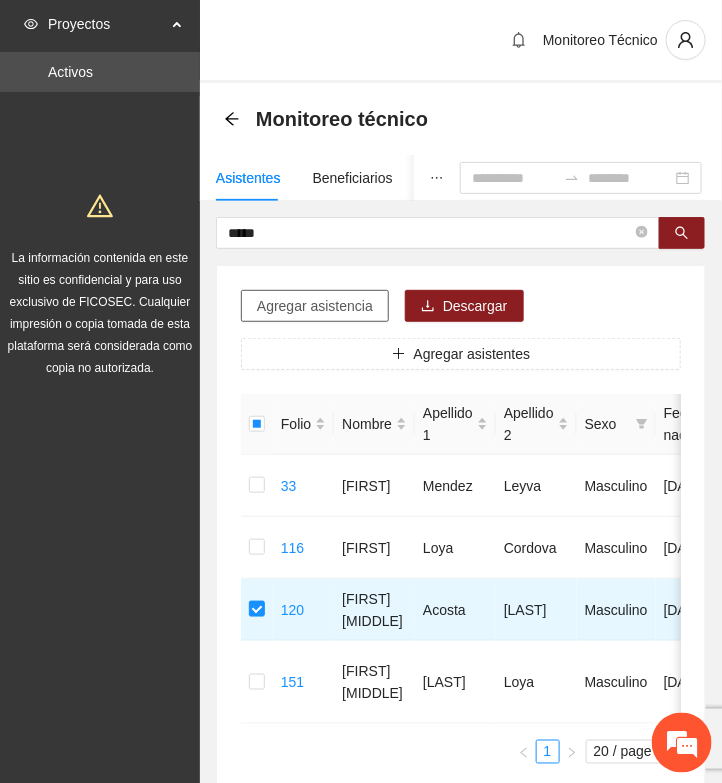 click on "Agregar asistencia" at bounding box center [315, 306] 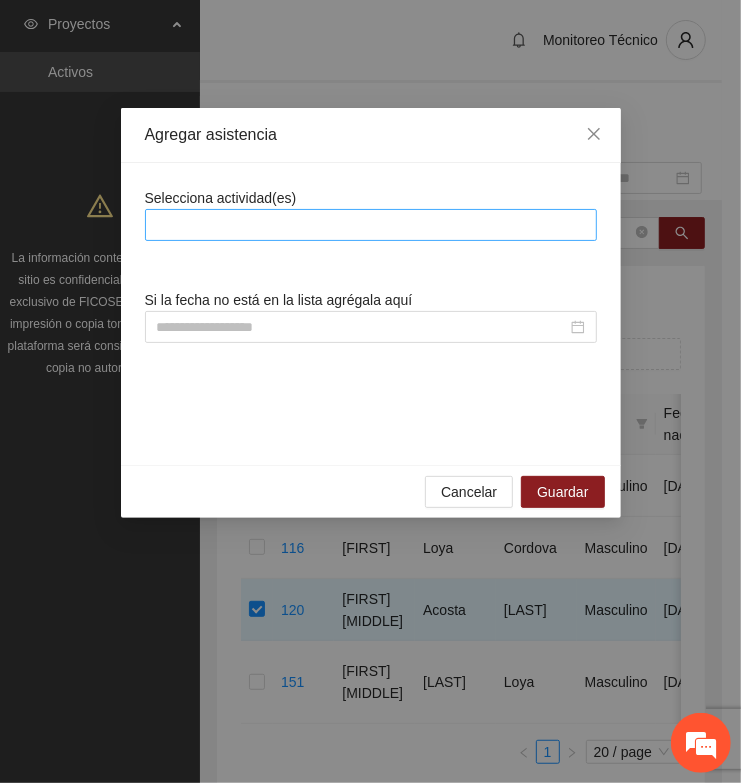click at bounding box center [371, 225] 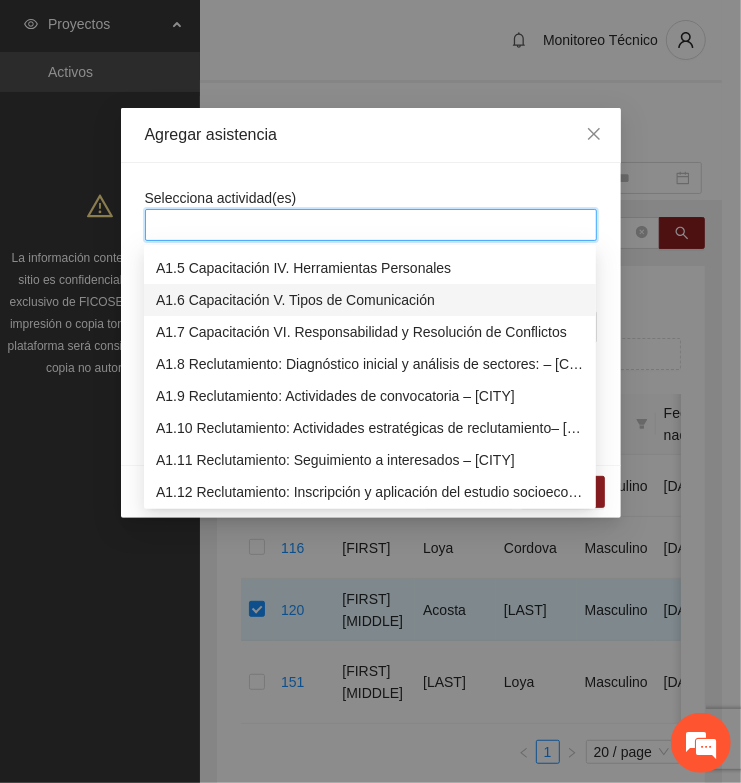 scroll, scrollTop: 250, scrollLeft: 0, axis: vertical 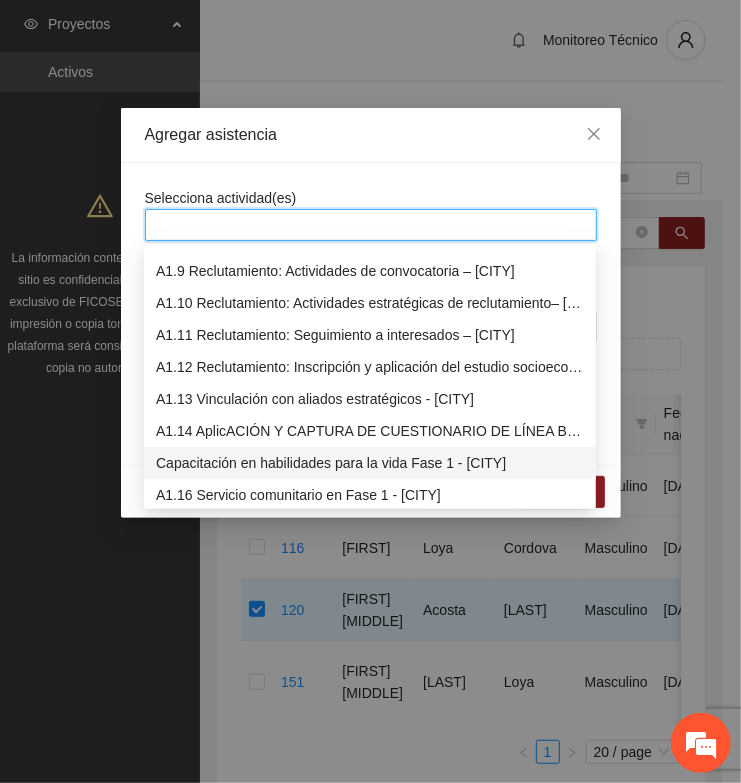 click on "Capacitación en habilidades para la vida Fase 1 - [CITY]" at bounding box center (370, 463) 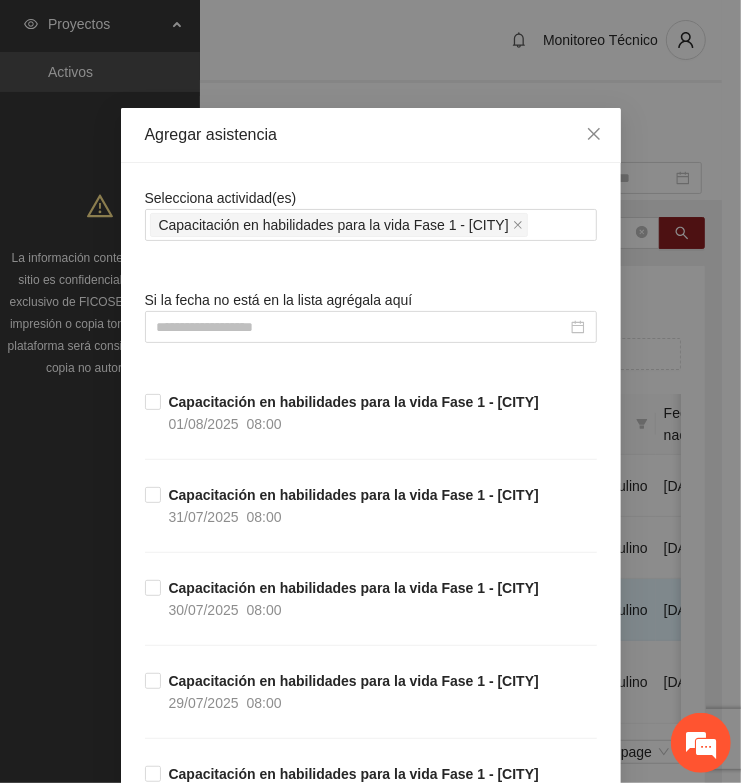 click on "Agregar asistencia" at bounding box center (371, 135) 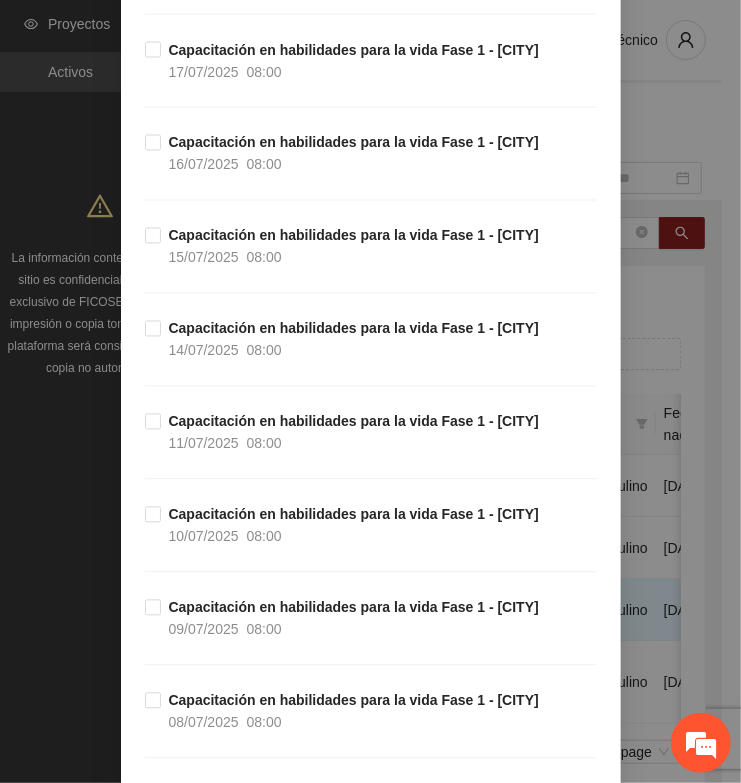 scroll, scrollTop: 1500, scrollLeft: 0, axis: vertical 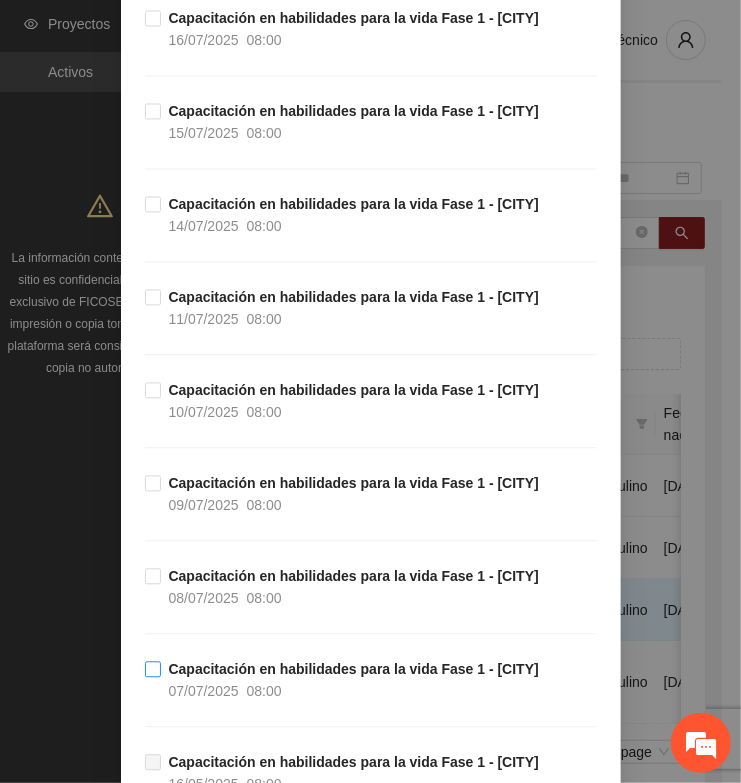 click on "Capacitación en habilidades para la vida Fase 1 - [CITY]" at bounding box center (354, 669) 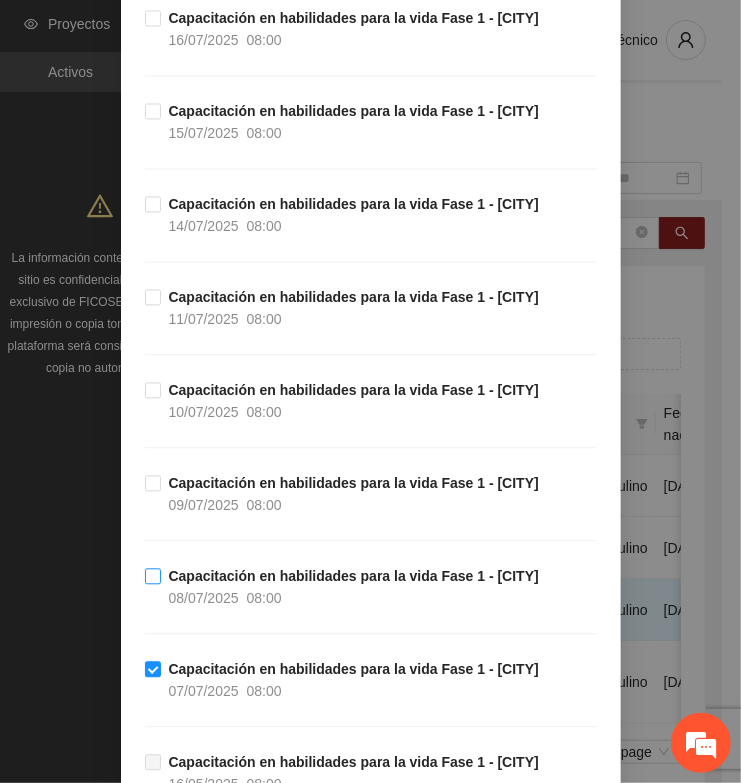 click on "Capacitación en habilidades para la vida Fase 1 - [CITY]" at bounding box center (354, 576) 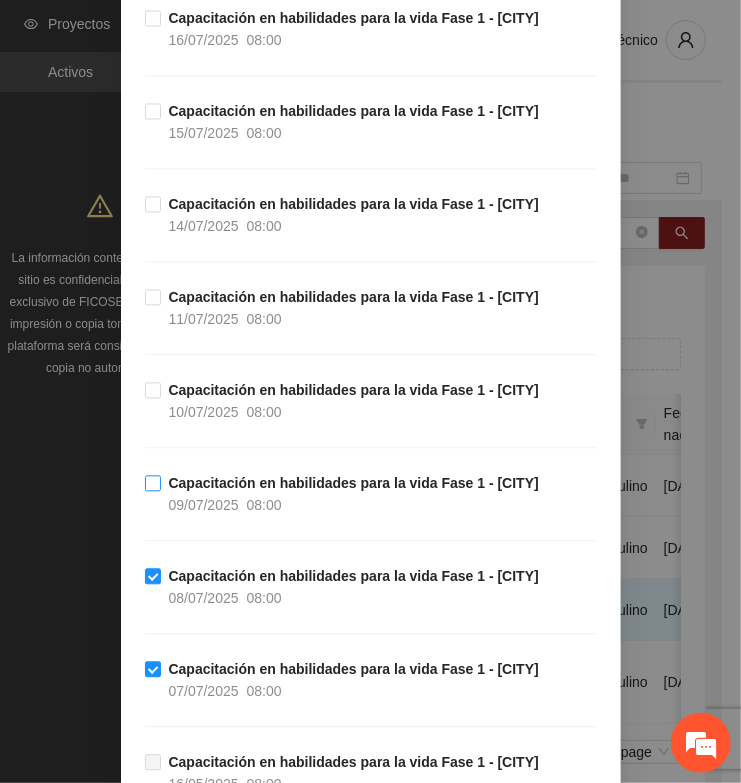 click on "Capacitación en habilidades para la vida Fase 1 - [CITY]" at bounding box center [354, 483] 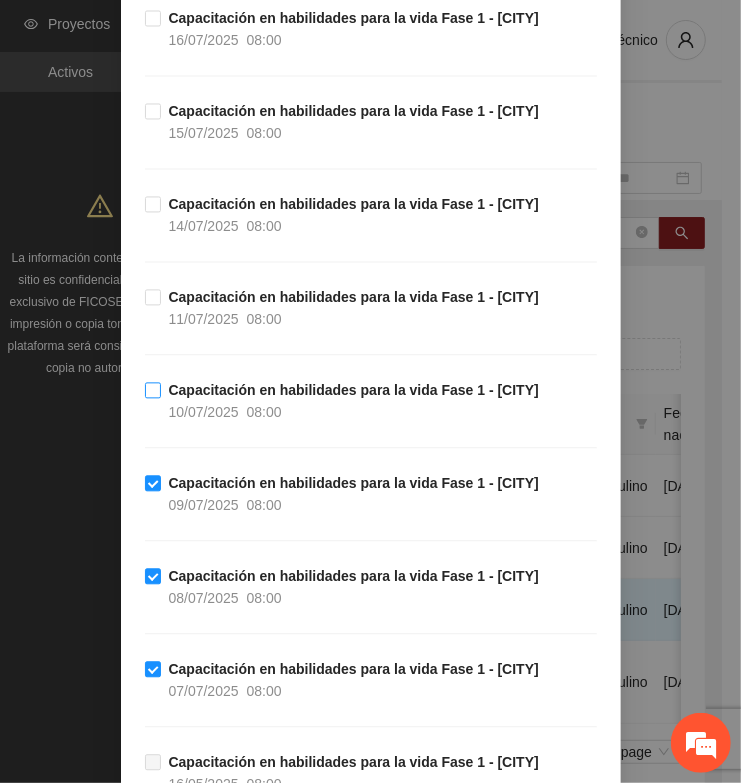 click on "Capacitación en habilidades para la vida Fase 1 - [CITY]" at bounding box center (354, 390) 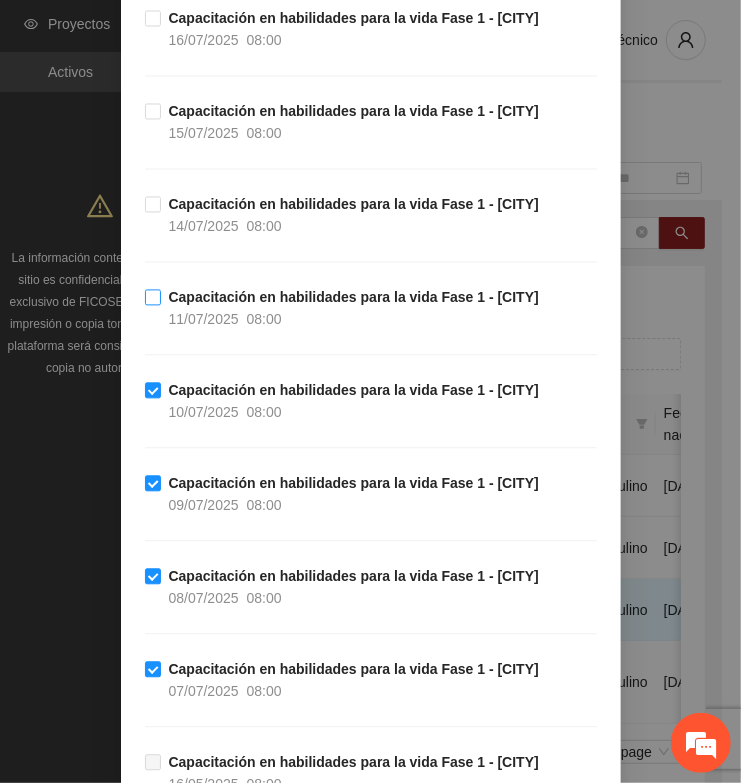 click on "Capacitación en habilidades para la vida Fase 1 - [CITY]" at bounding box center (354, 297) 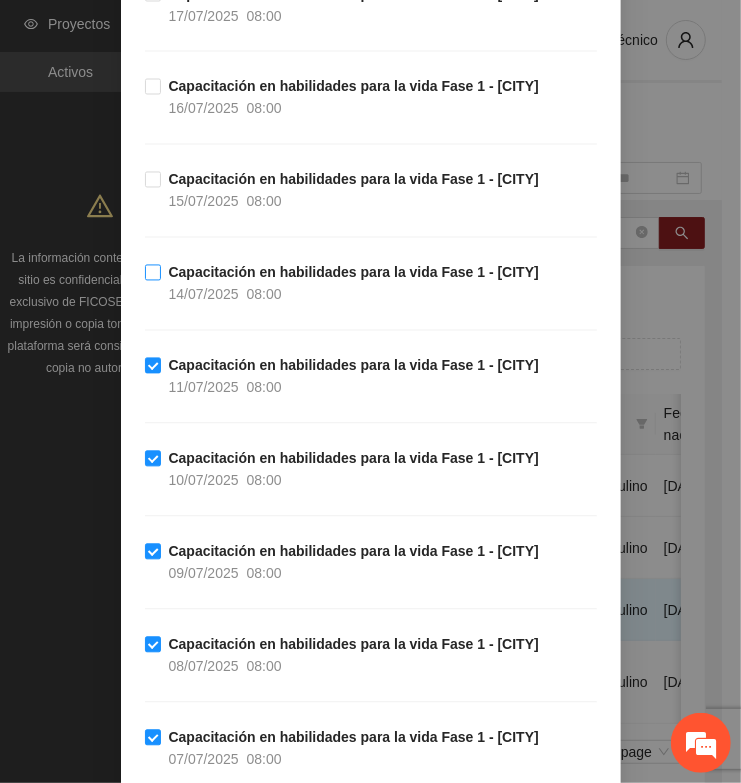 scroll, scrollTop: 1375, scrollLeft: 0, axis: vertical 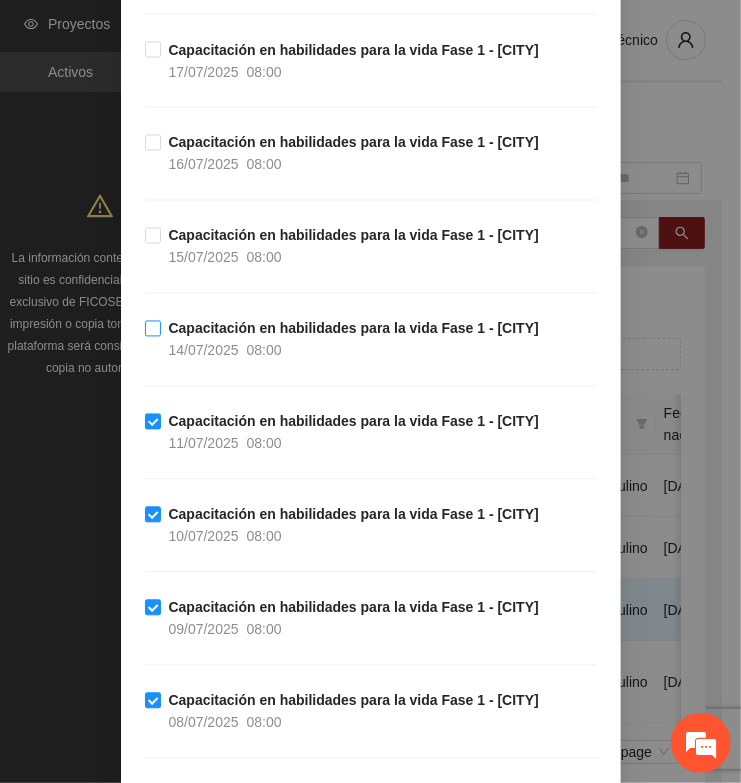 click on "Capacitación en habilidades para la vida Fase 1 - [CITY]" at bounding box center (354, 329) 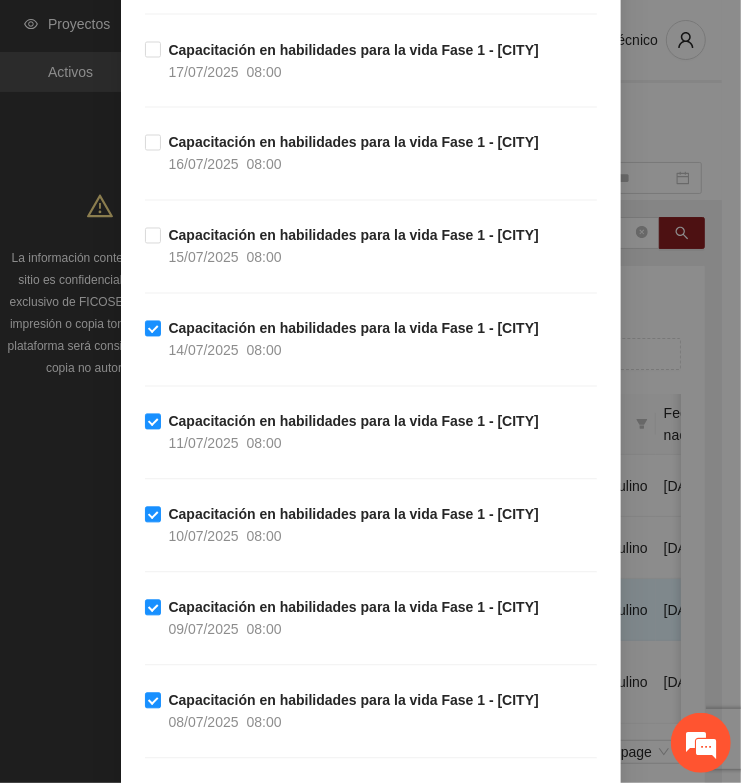drag, startPoint x: 220, startPoint y: 238, endPoint x: 228, endPoint y: 197, distance: 41.773197 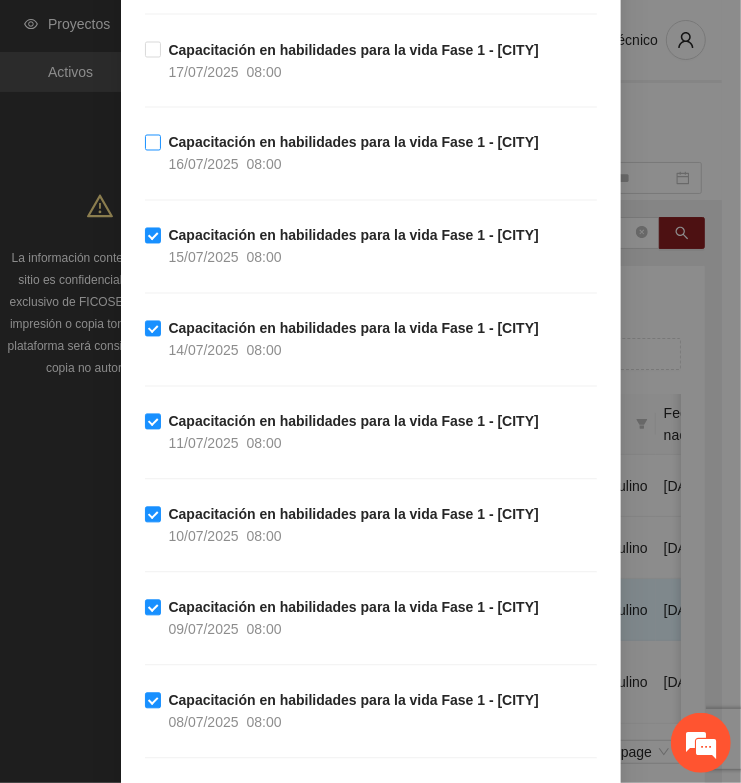 click on "Capacitación en habilidades para la vida Fase 1 - [CITY]" at bounding box center (354, 143) 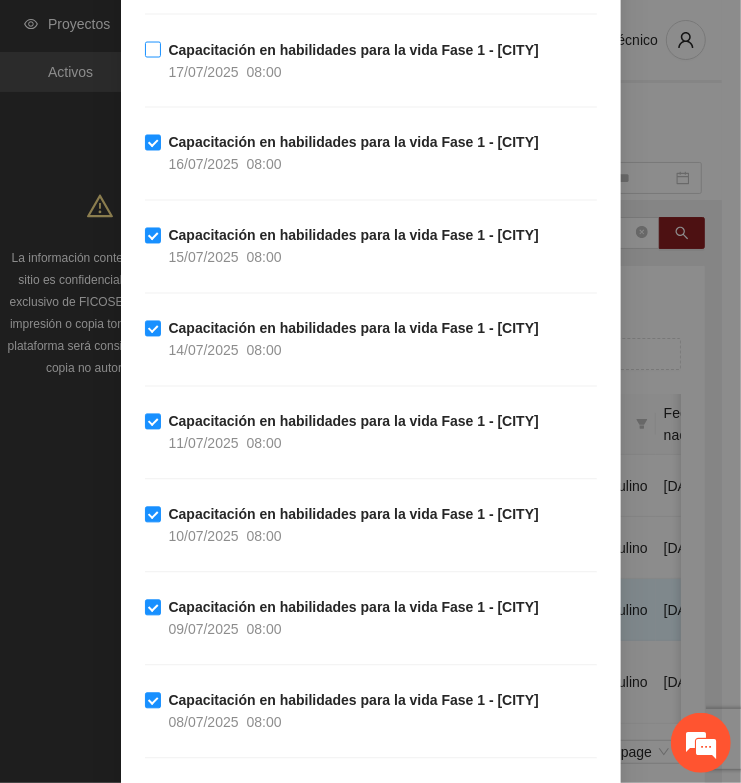 click on "17/07/2025" at bounding box center (204, 72) 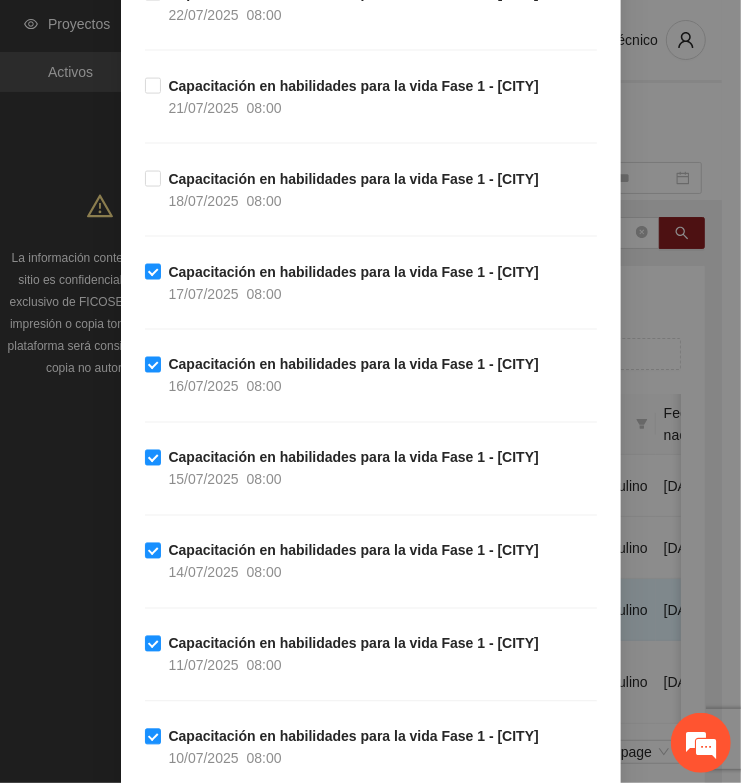 scroll, scrollTop: 1000, scrollLeft: 0, axis: vertical 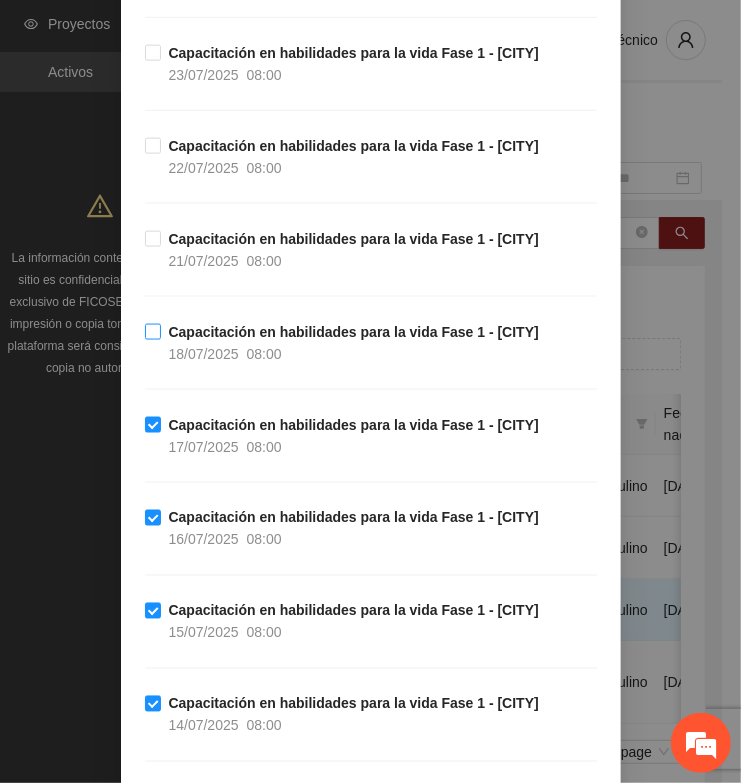 click on "[DATE] [TIME]" at bounding box center (225, 354) 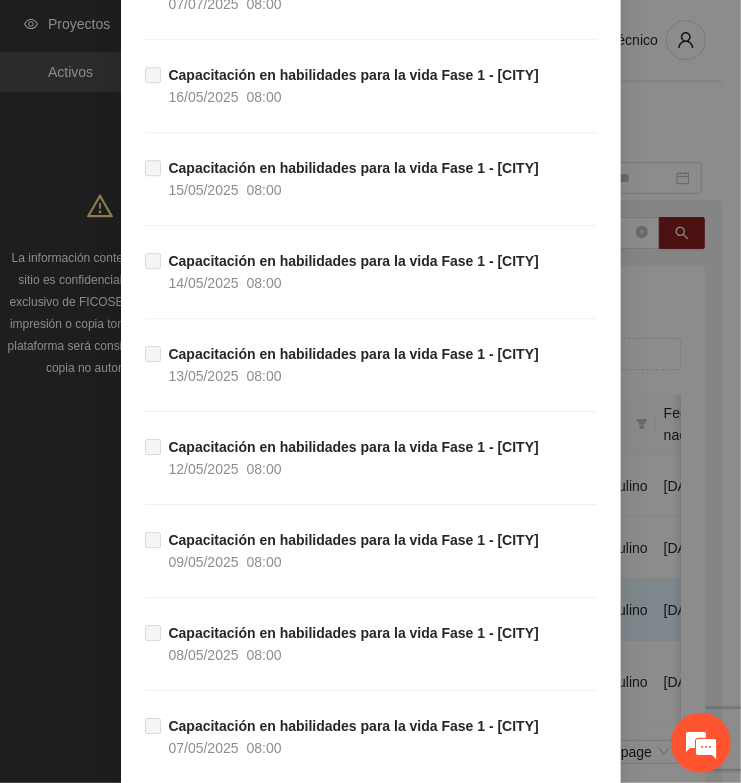 scroll, scrollTop: 2555, scrollLeft: 0, axis: vertical 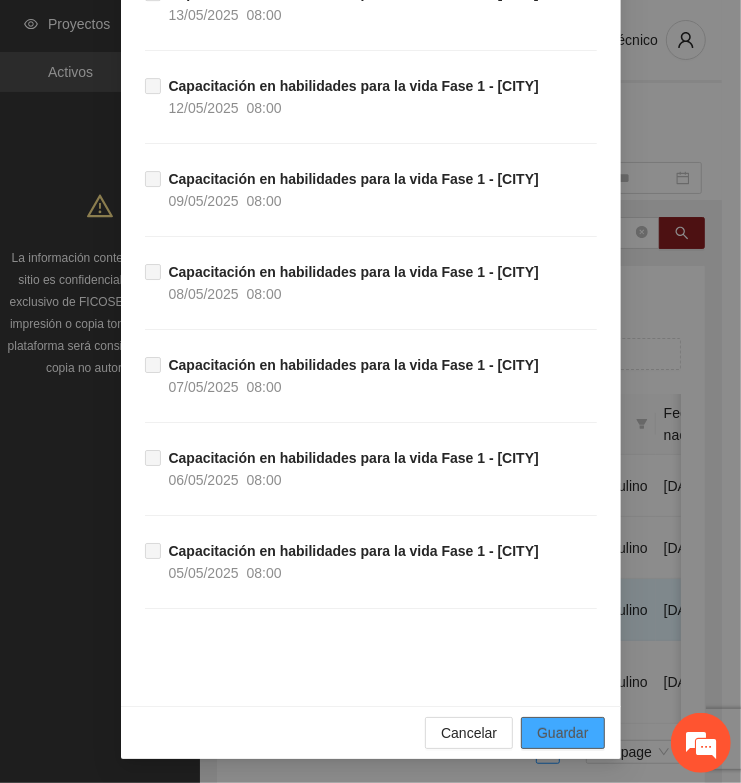 drag, startPoint x: 565, startPoint y: 727, endPoint x: 553, endPoint y: 723, distance: 12.649111 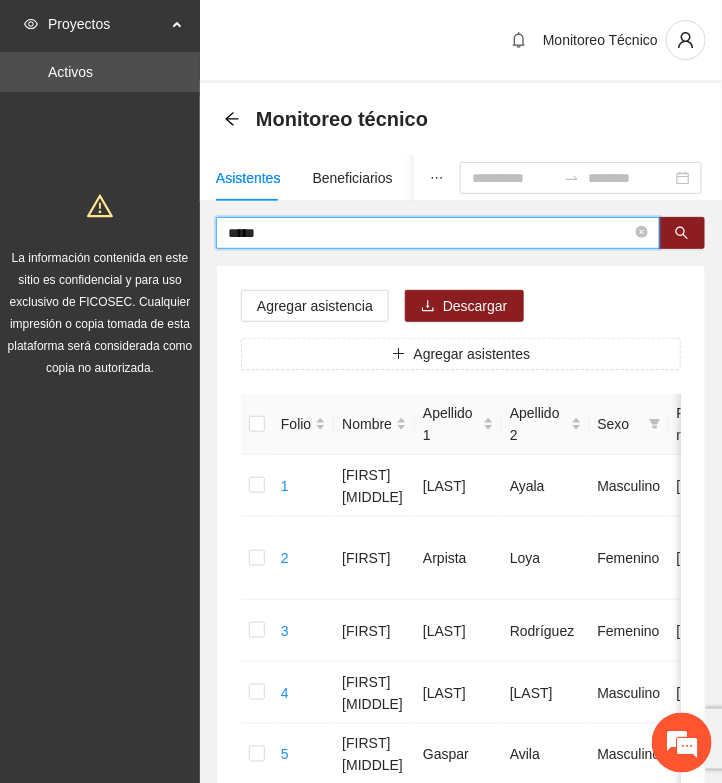 drag, startPoint x: 346, startPoint y: 226, endPoint x: -50, endPoint y: 216, distance: 396.12625 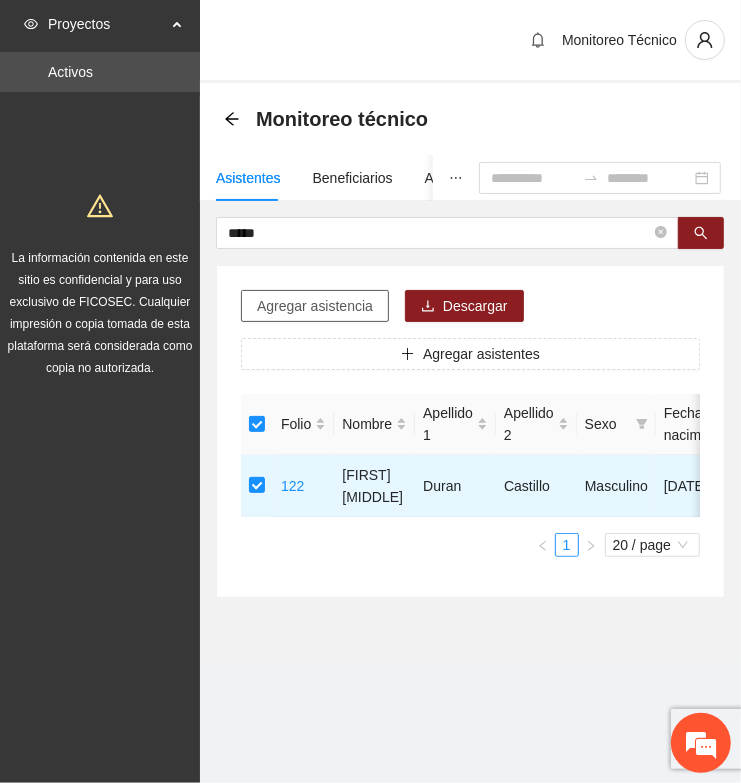 click on "Agregar asistencia" at bounding box center [315, 306] 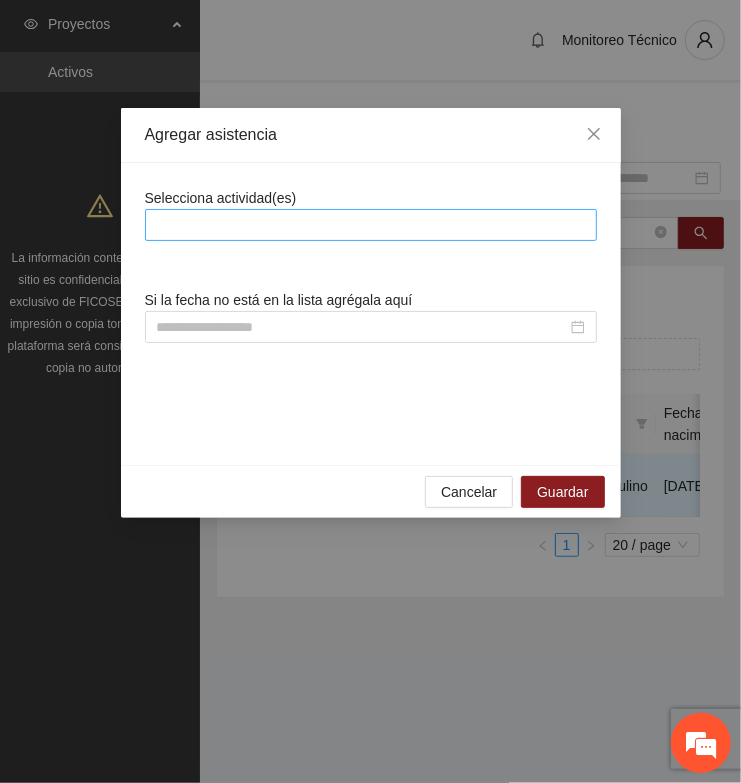 click at bounding box center [371, 225] 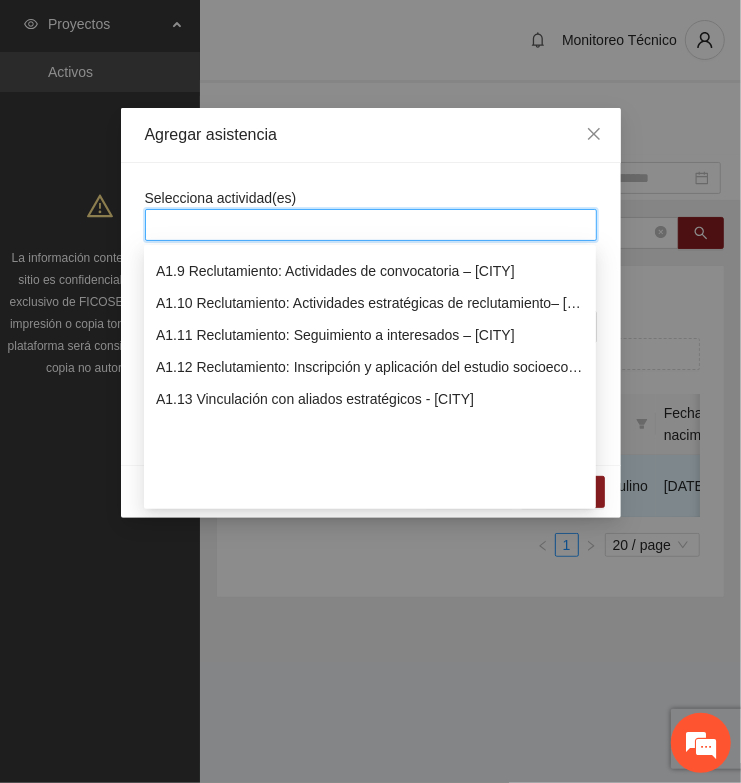 scroll, scrollTop: 375, scrollLeft: 0, axis: vertical 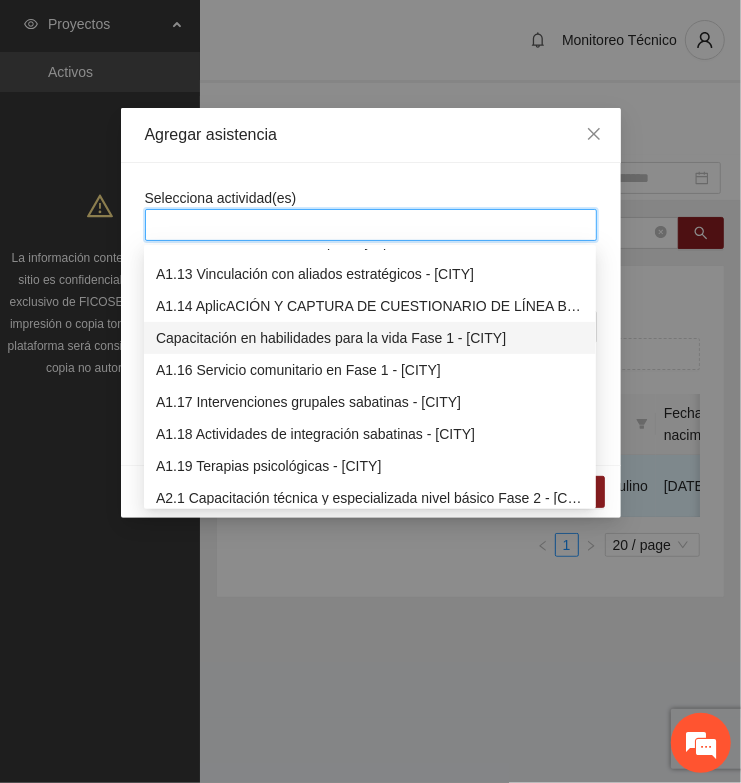 click on "Capacitación en habilidades para la vida Fase 1 - [CITY]" at bounding box center [370, 338] 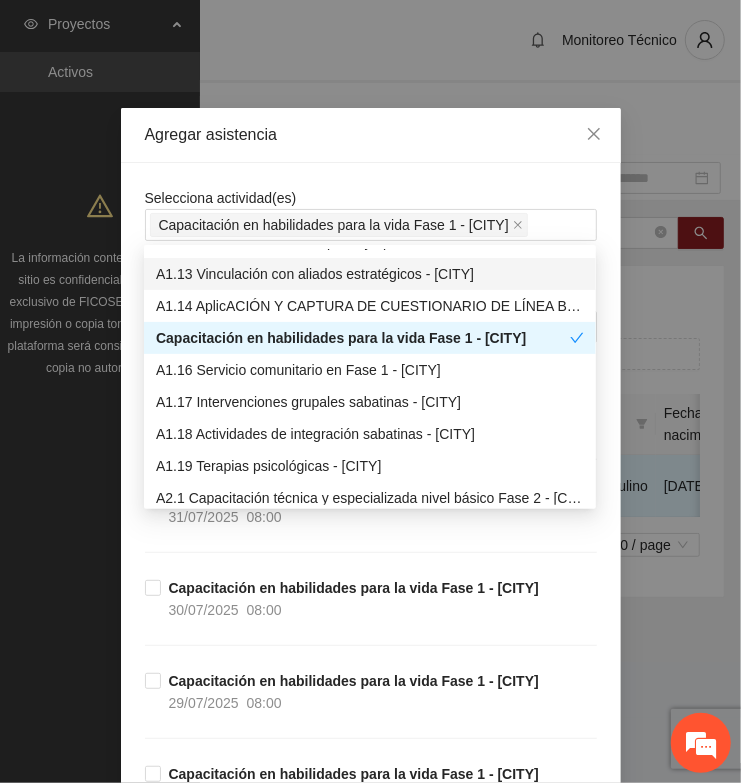 click on "Agregar asistencia" at bounding box center (371, 135) 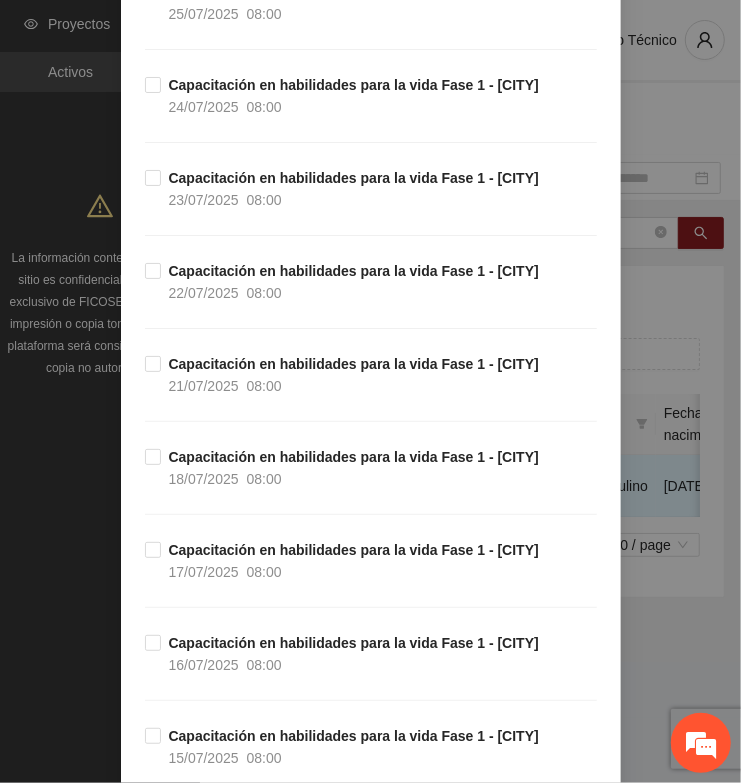scroll, scrollTop: 1750, scrollLeft: 0, axis: vertical 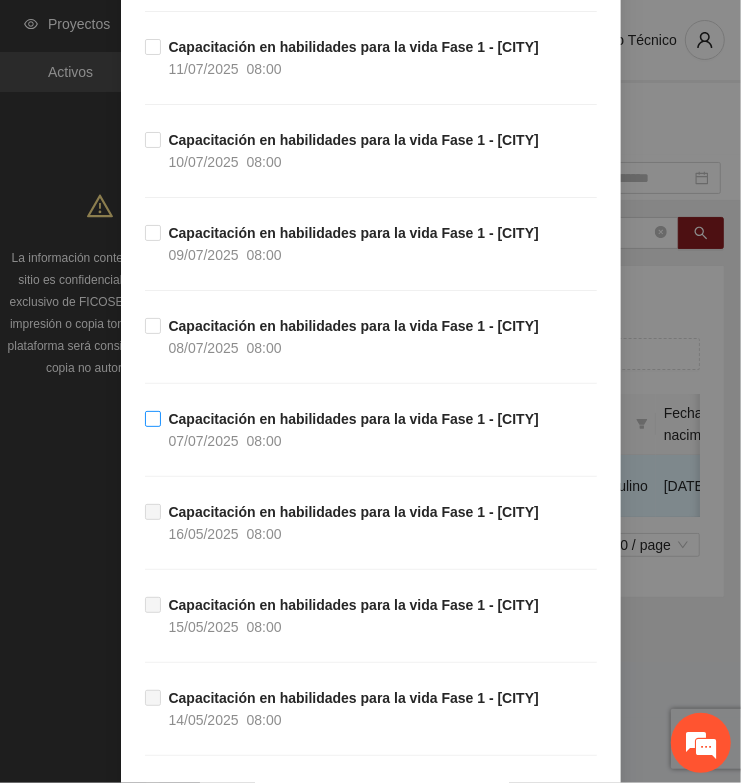 click on "Capacitación en habilidades para la vida Fase 1 - [CITY]" at bounding box center (354, 419) 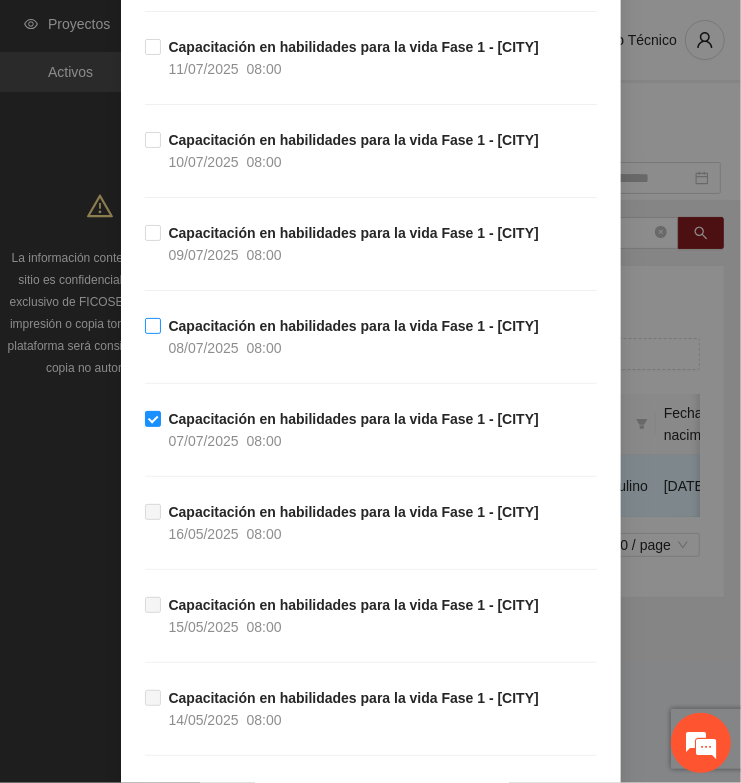 click on "Capacitación en habilidades para la vida Fase 1 - [CITY]" at bounding box center (354, 326) 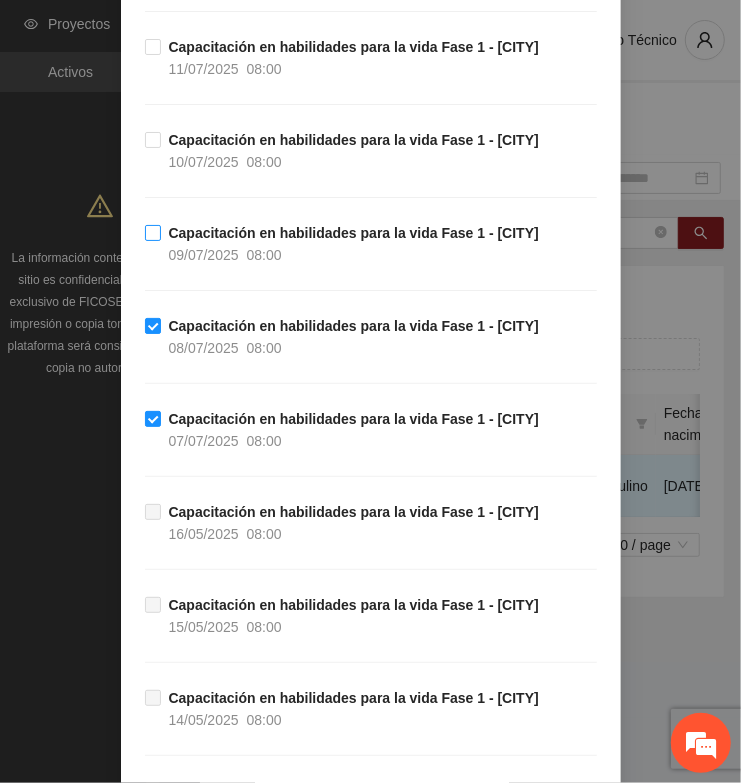 click on "Capacitación en habilidades para la vida Fase 1 - [CITY]" at bounding box center [354, 233] 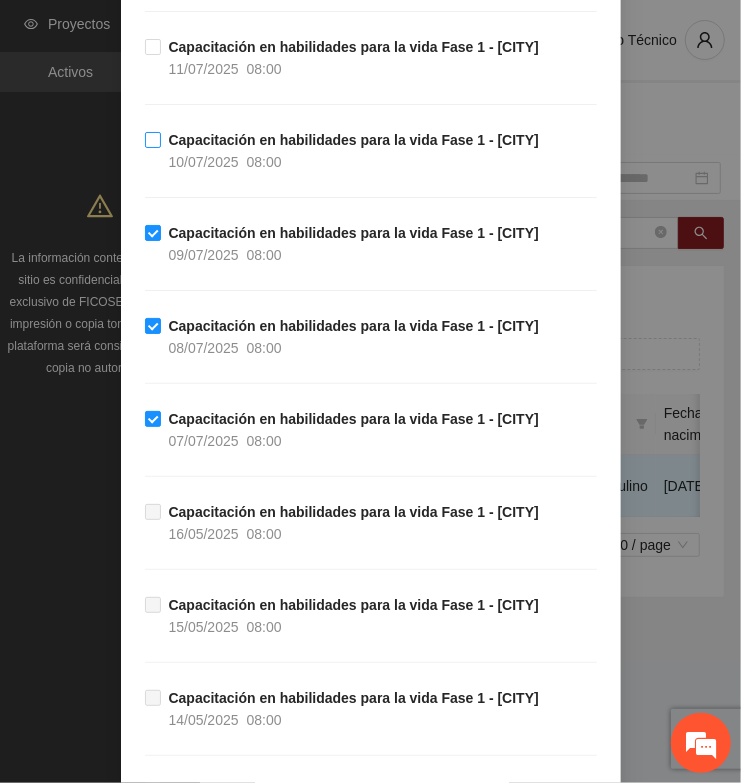 click on "Capacitación en habilidades para la vida Fase 1 - [CITY]" at bounding box center [354, 140] 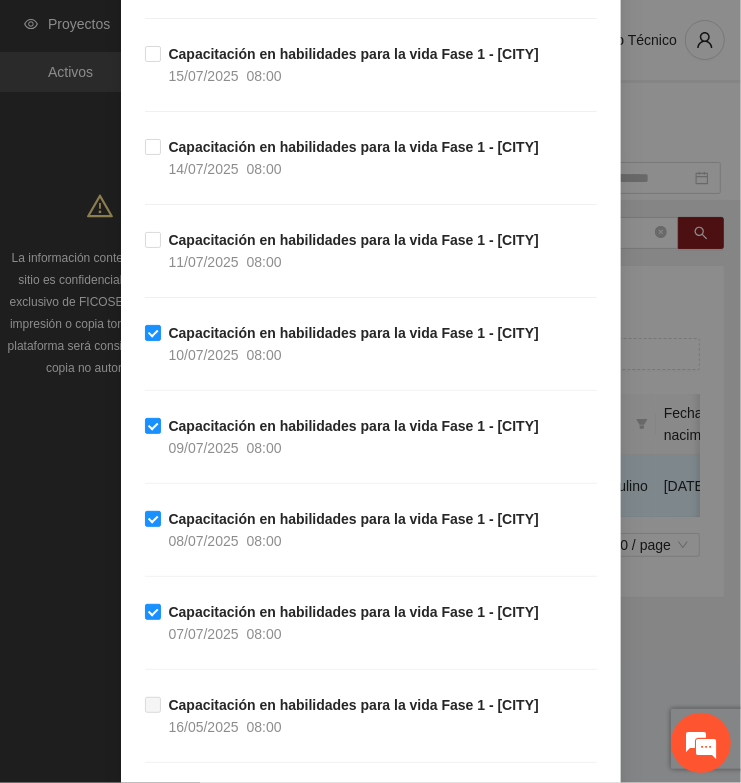 scroll, scrollTop: 1500, scrollLeft: 0, axis: vertical 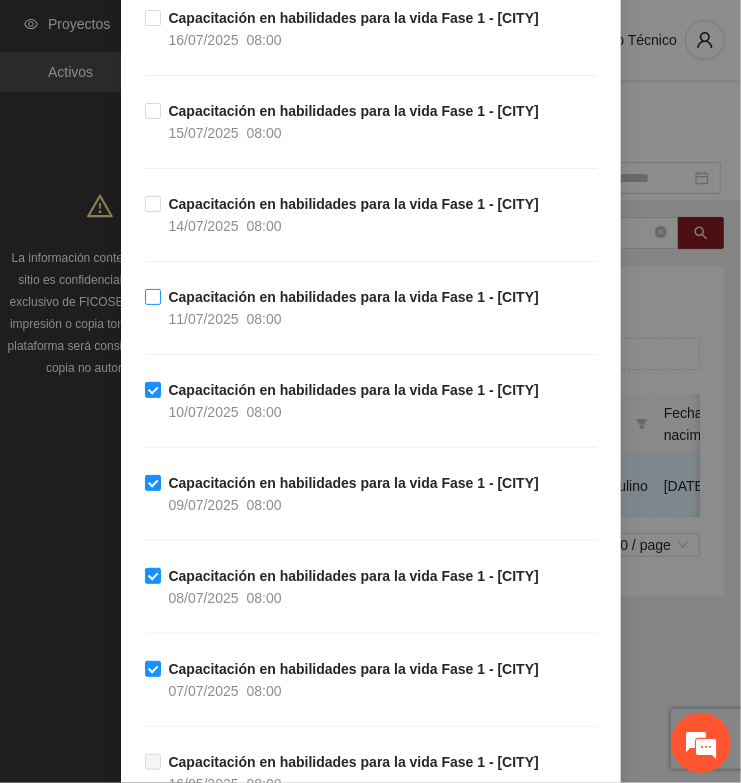 click on "08:00" at bounding box center (264, 319) 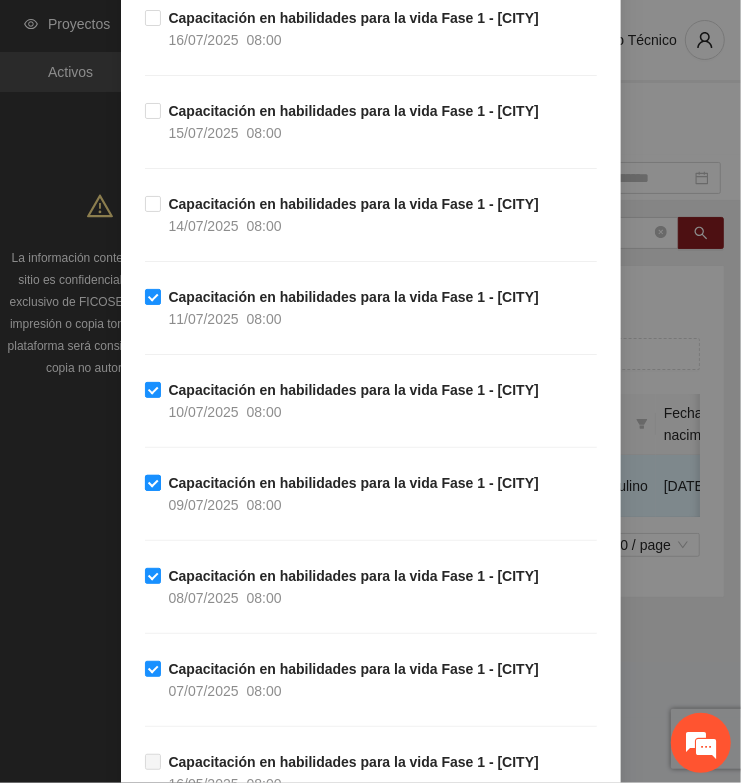 drag, startPoint x: 236, startPoint y: 205, endPoint x: 403, endPoint y: 507, distance: 345.09854 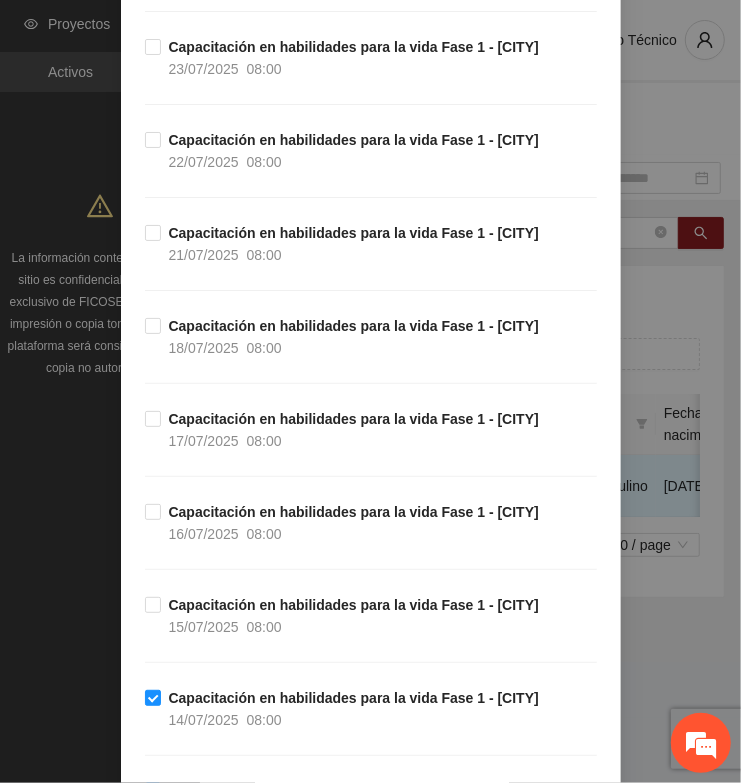 scroll, scrollTop: 1000, scrollLeft: 0, axis: vertical 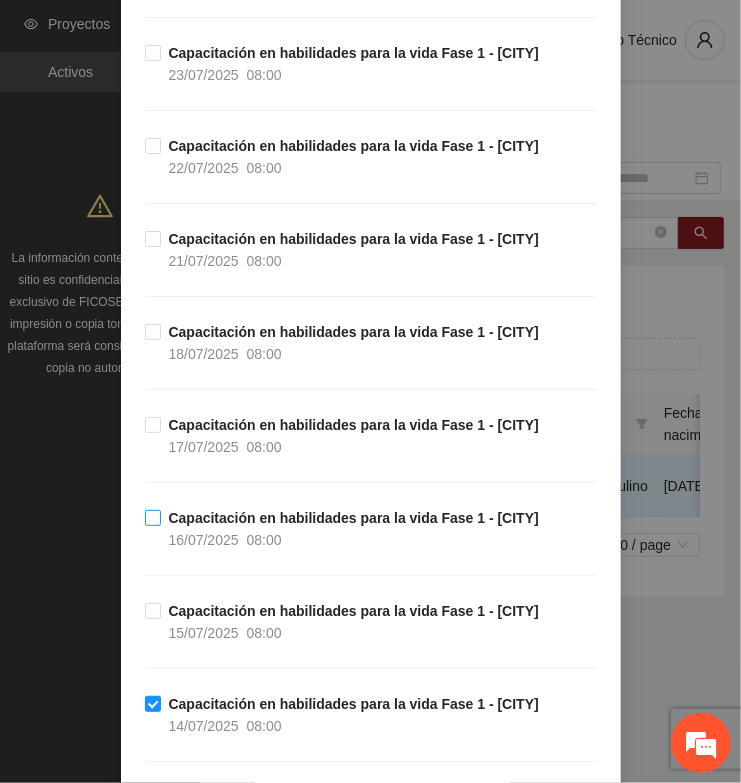 click on "Capacitación en habilidades para la vida Fase 1 - [CITY]" at bounding box center [354, 518] 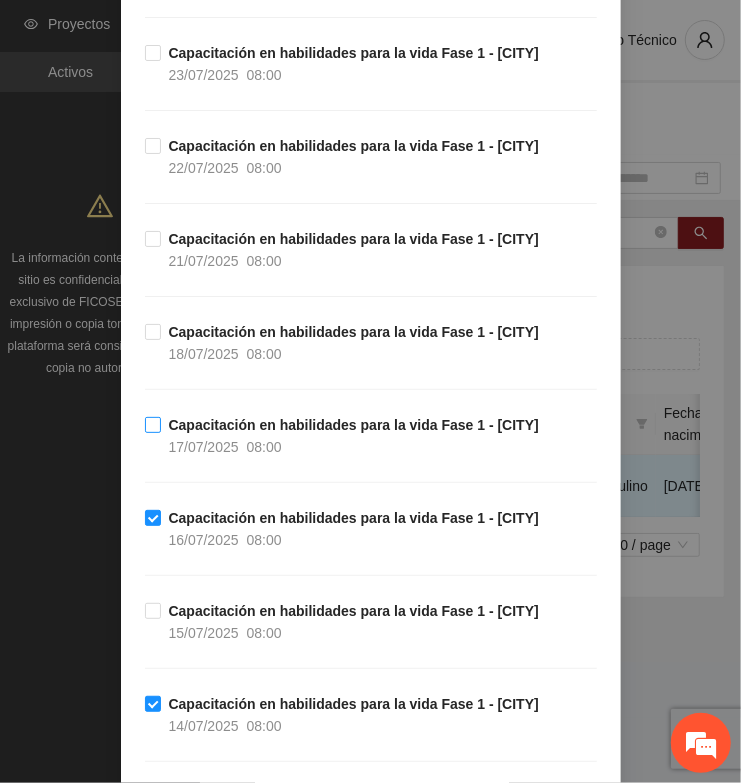 click on "Capacitación en habilidades para la vida Fase 1 - [CITY]" at bounding box center (354, 425) 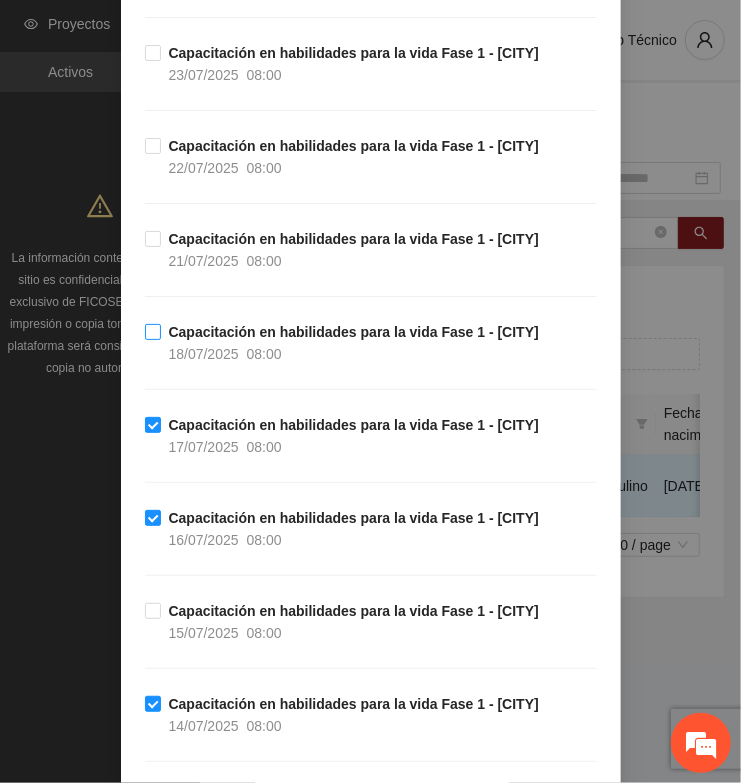 click on "18/07/2025" at bounding box center [204, 354] 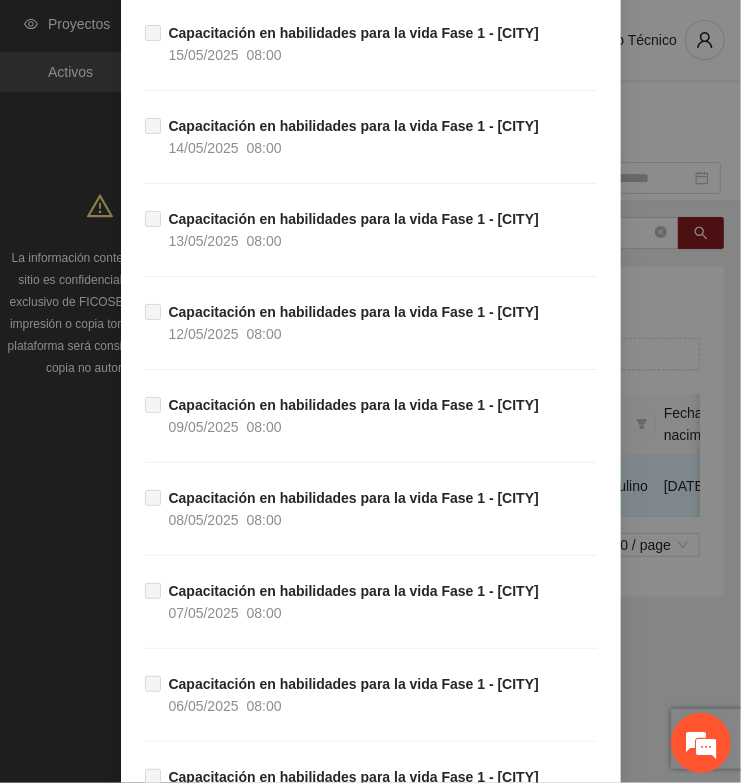 scroll, scrollTop: 2555, scrollLeft: 0, axis: vertical 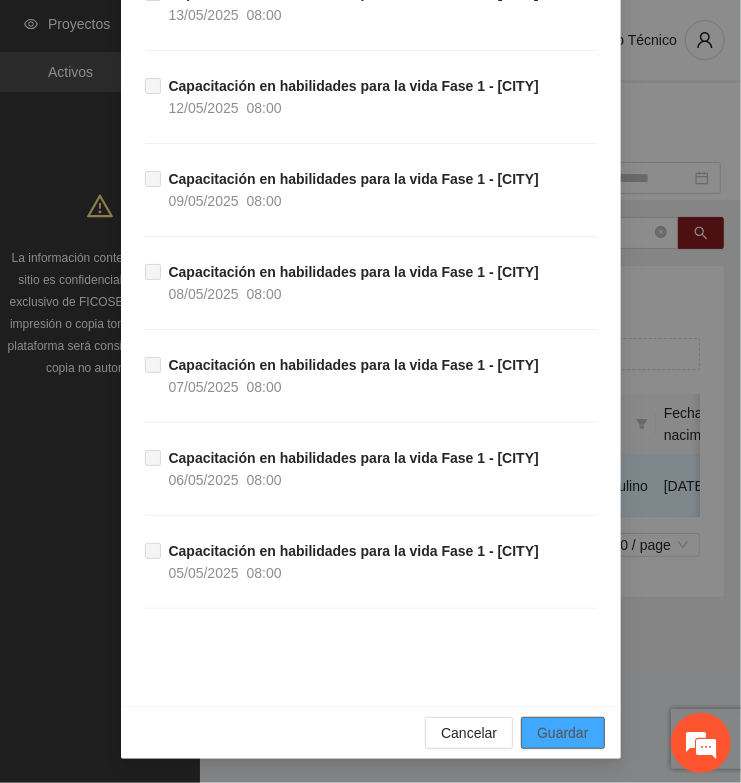 click on "Guardar" at bounding box center [562, 733] 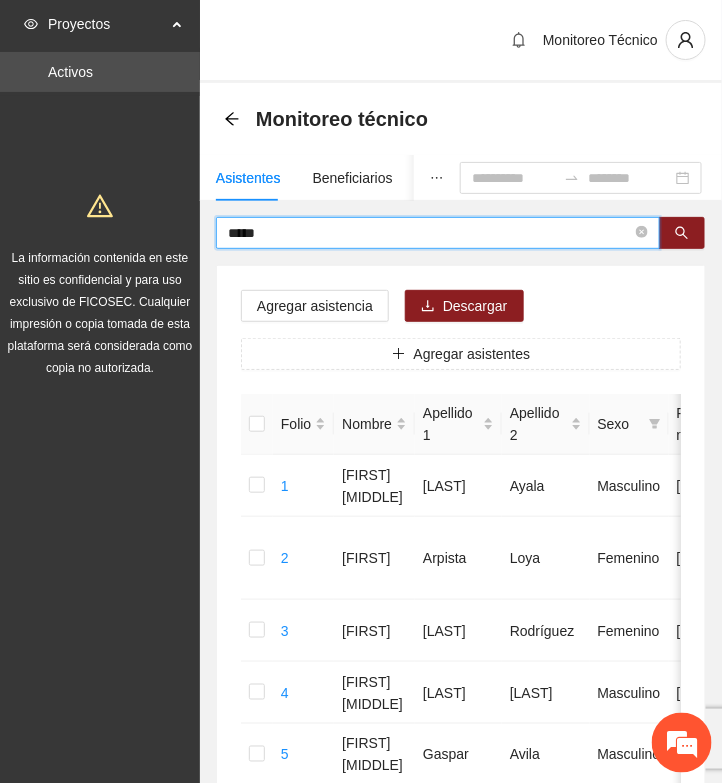 drag, startPoint x: 291, startPoint y: 237, endPoint x: 141, endPoint y: 232, distance: 150.08331 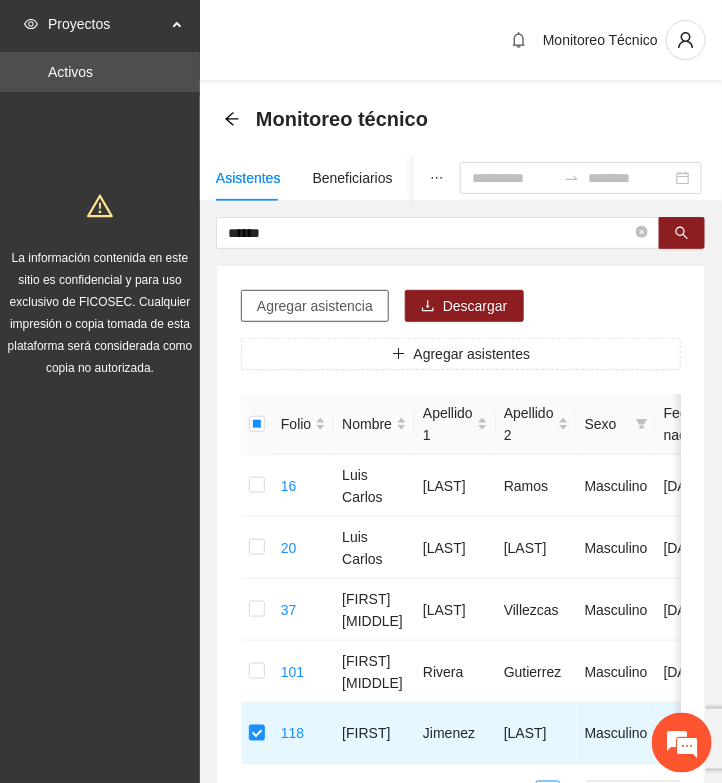 click on "Agregar asistencia" at bounding box center (315, 306) 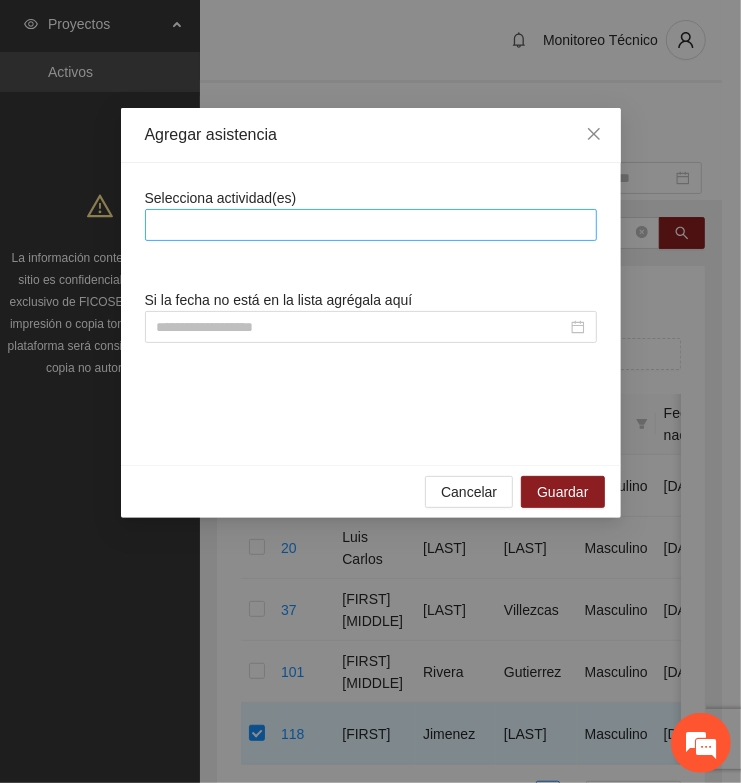 click at bounding box center (371, 225) 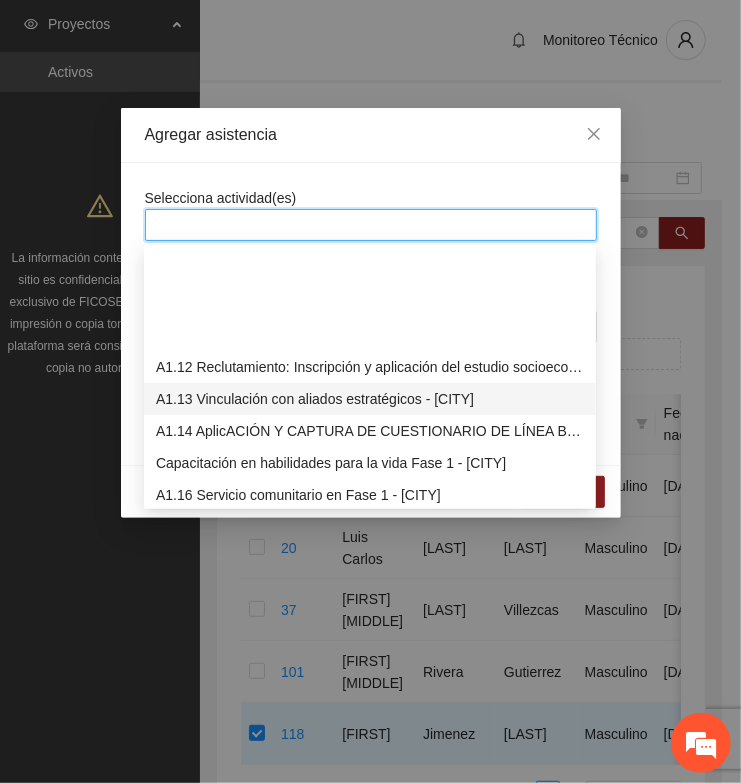 scroll, scrollTop: 375, scrollLeft: 0, axis: vertical 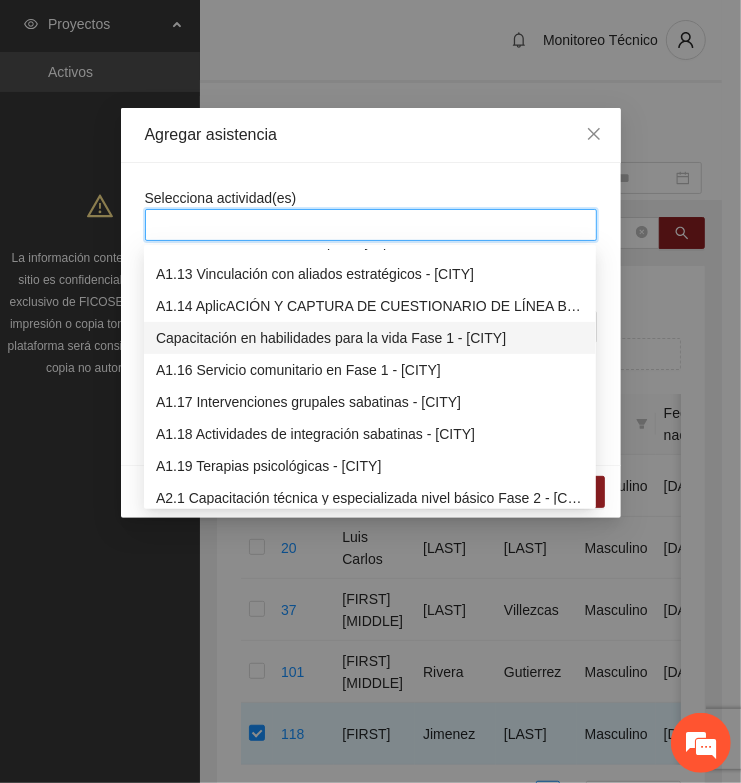 click on "Capacitación en habilidades para la vida Fase 1 - [CITY]" at bounding box center [370, 338] 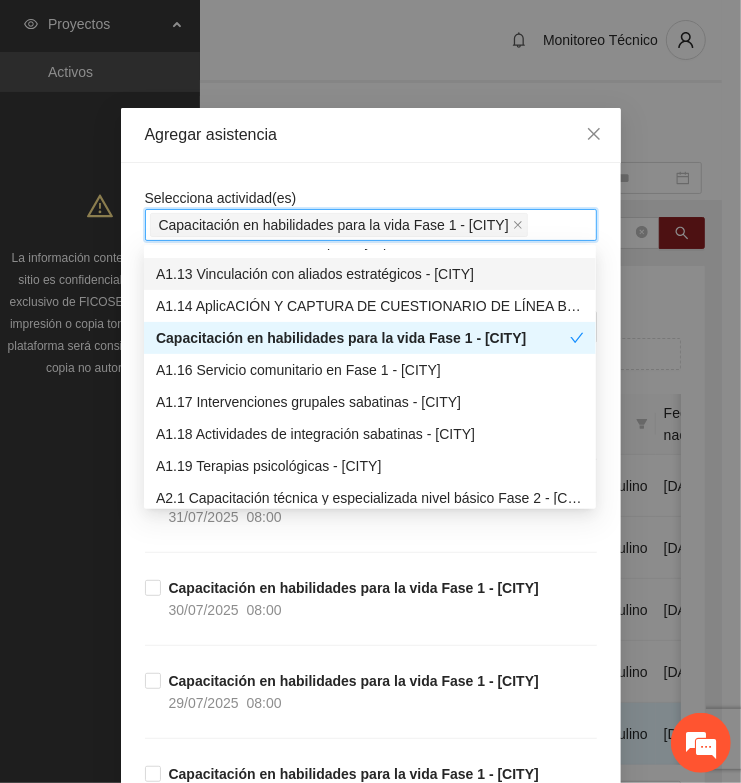 click on "Agregar asistencia" at bounding box center (371, 135) 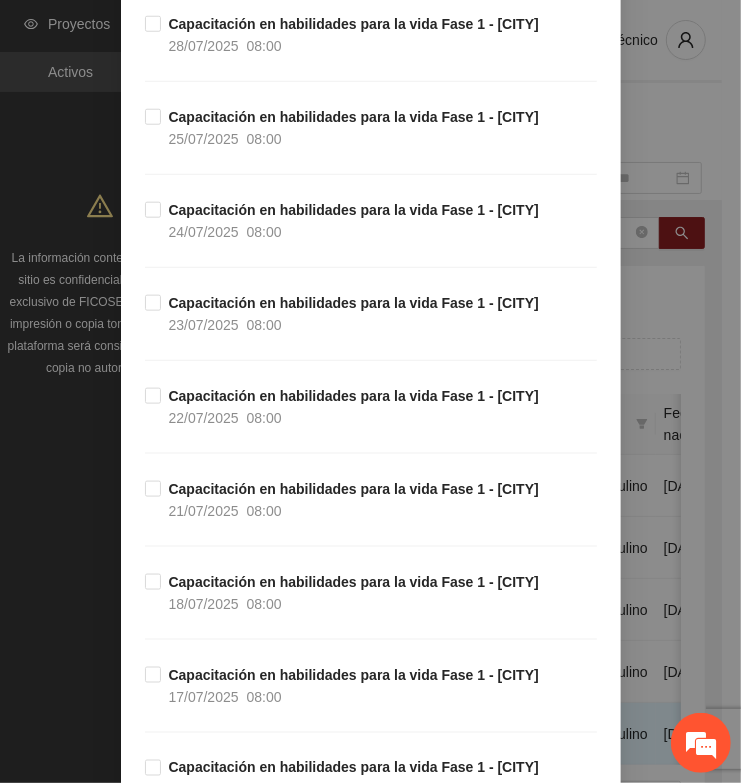 scroll, scrollTop: 1500, scrollLeft: 0, axis: vertical 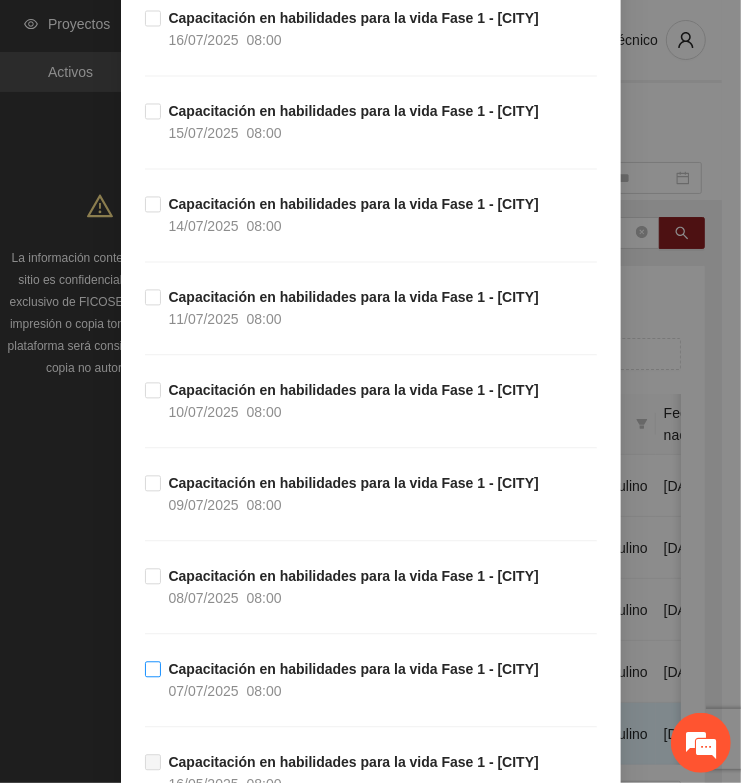 click on "Capacitación en habilidades para la vida Fase 1 - [CITY]" at bounding box center [354, 669] 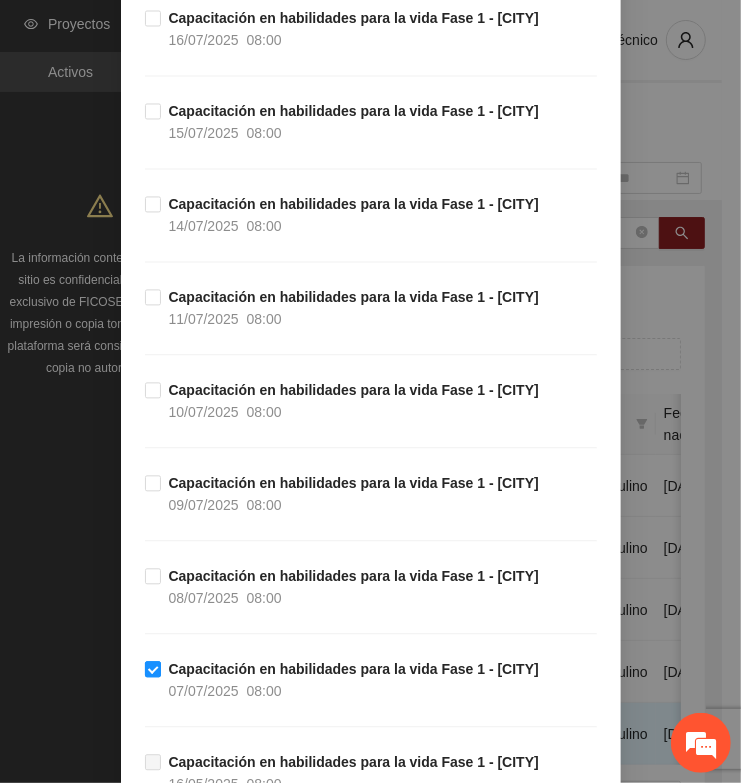 click on "Capacitación en habilidades para la vida Fase 1 - [CITY]" at bounding box center (354, 669) 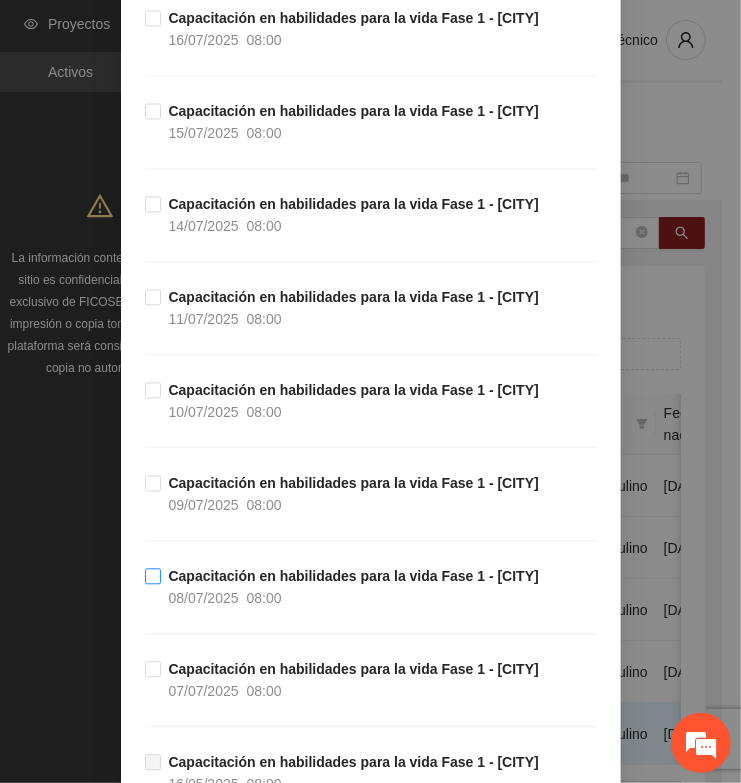 click on "Capacitación en habilidades para la vida Fase 1 - [CITY]" at bounding box center [354, 576] 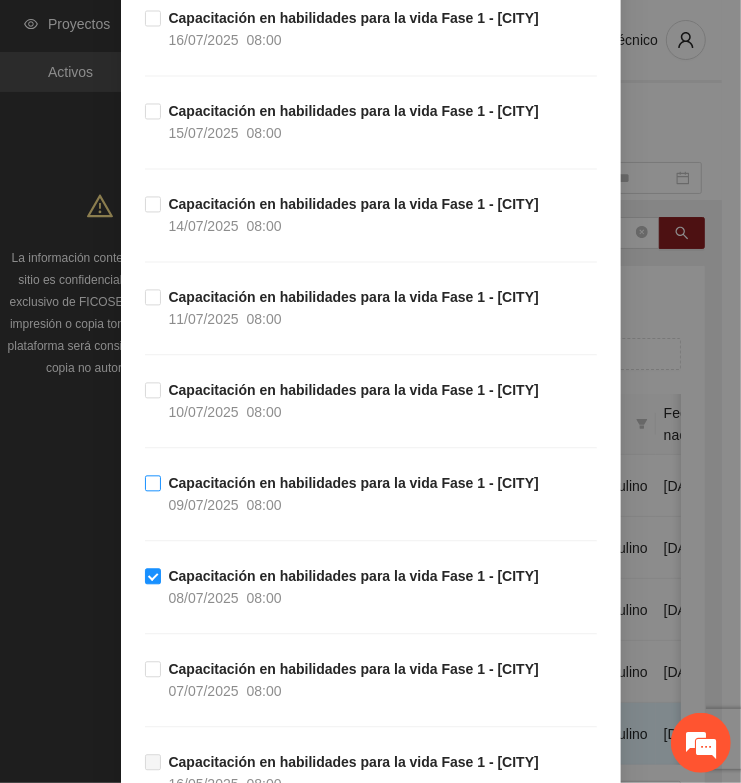 click on "Capacitación en habilidades para la vida Fase 1 - [CITY]" at bounding box center [354, 483] 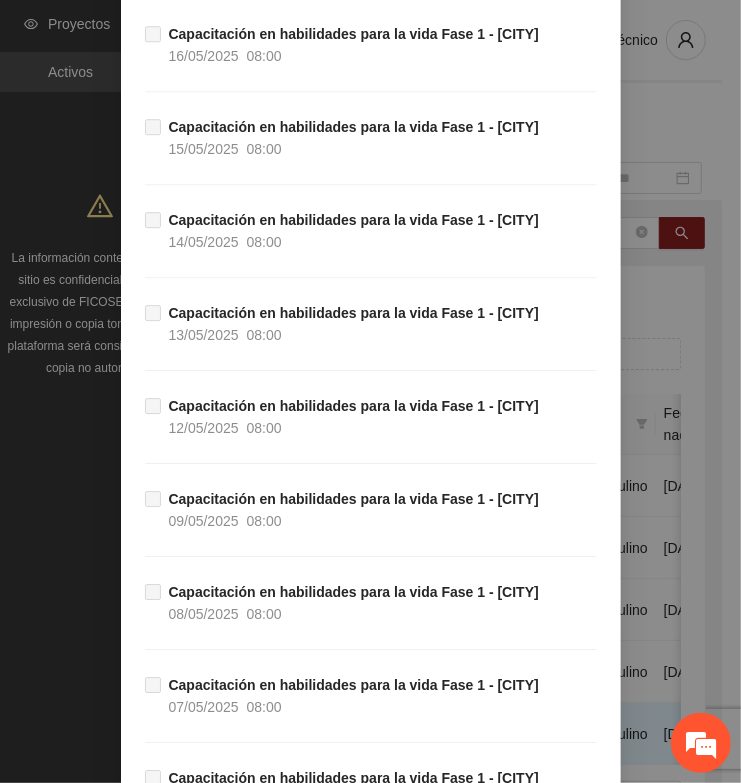 scroll, scrollTop: 2555, scrollLeft: 0, axis: vertical 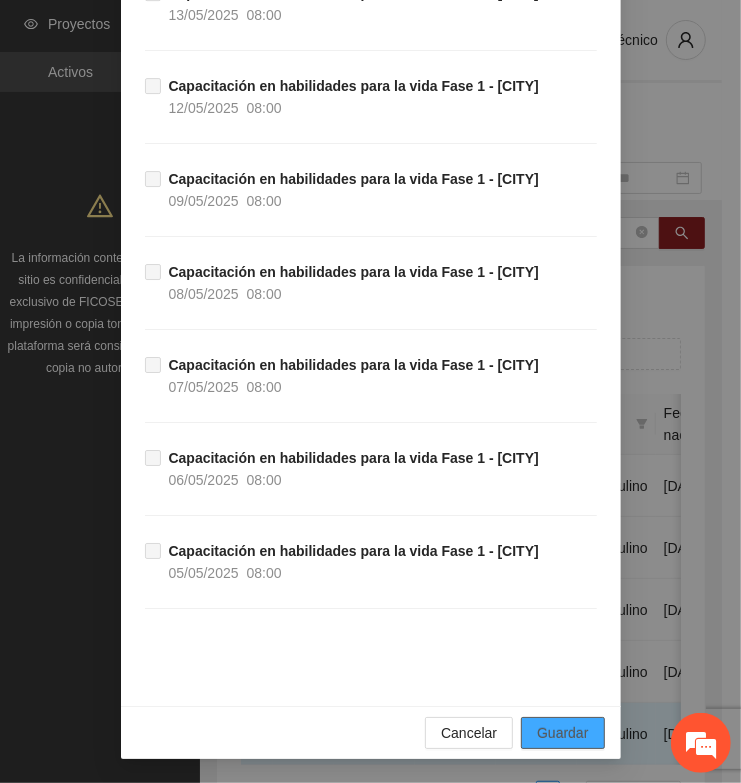 click on "Guardar" at bounding box center [562, 733] 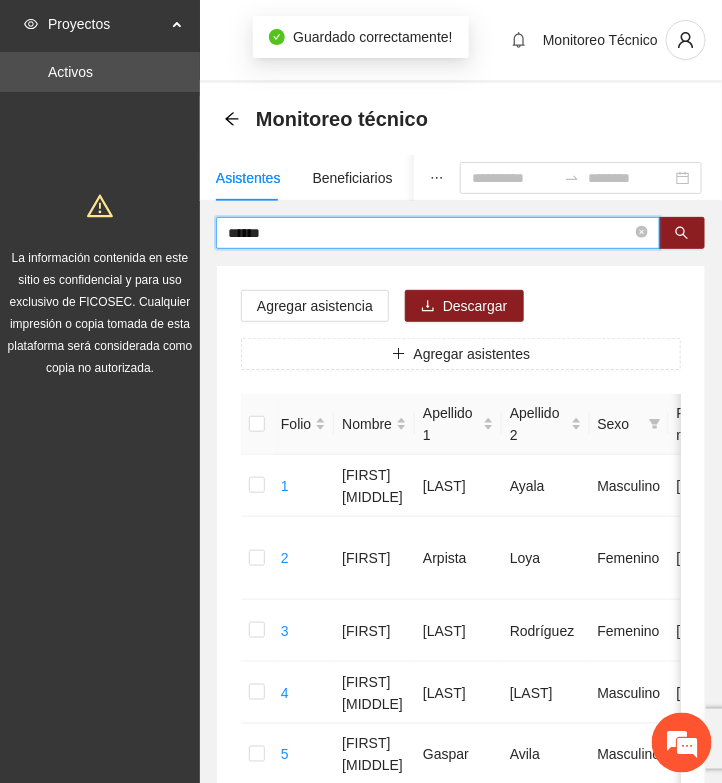 drag, startPoint x: 291, startPoint y: 226, endPoint x: 113, endPoint y: 222, distance: 178.04494 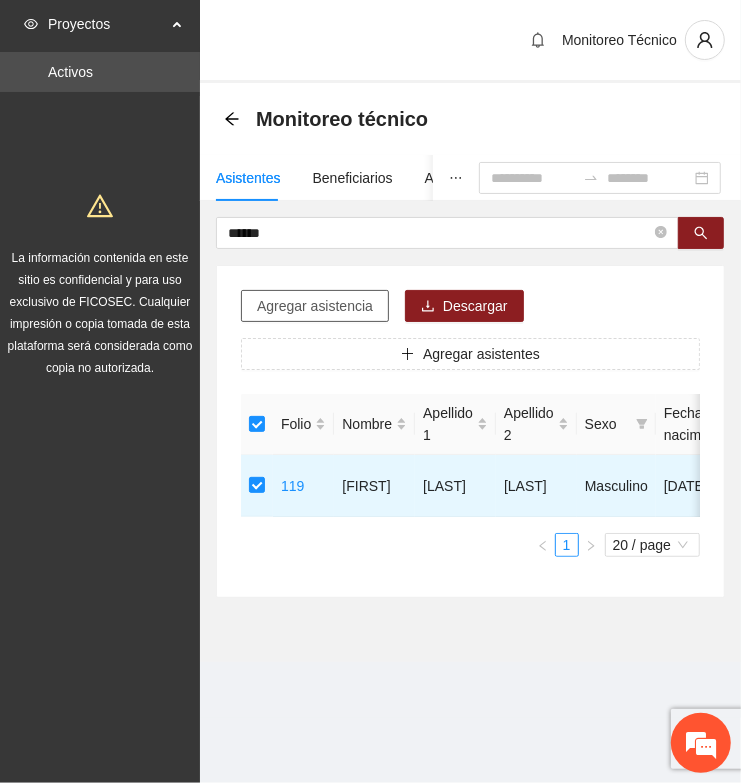 click on "Agregar asistencia" at bounding box center [315, 306] 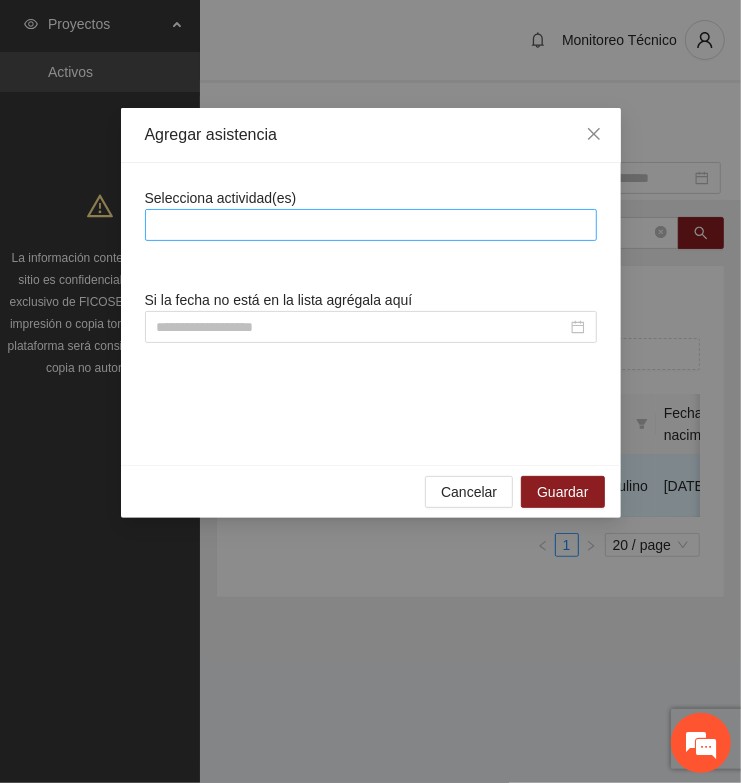 click at bounding box center [371, 225] 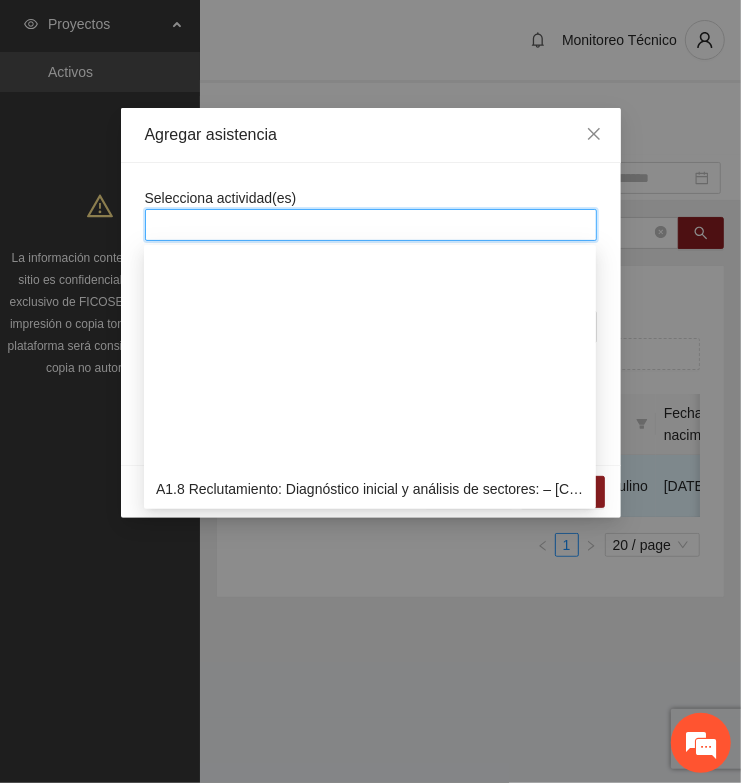 scroll, scrollTop: 250, scrollLeft: 0, axis: vertical 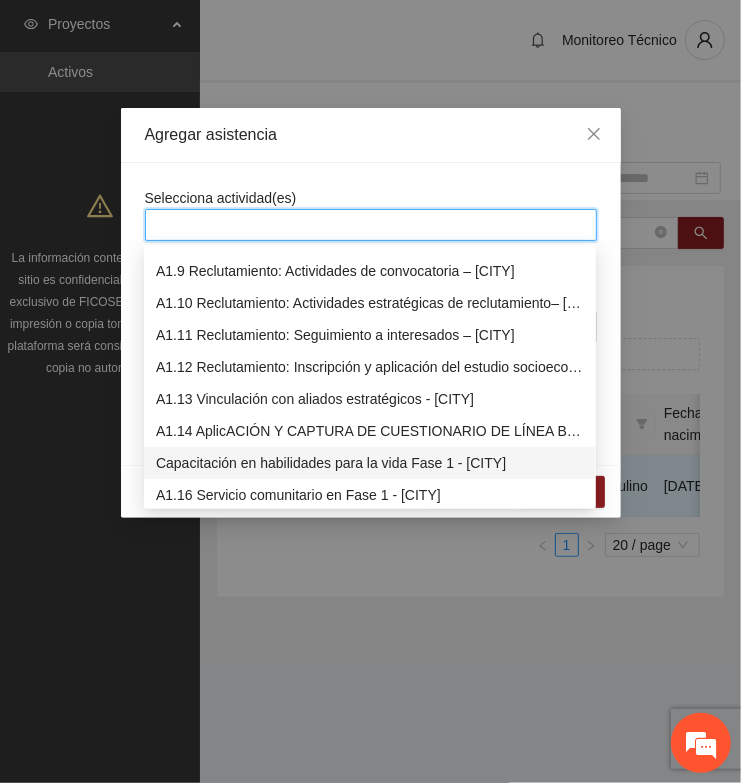 click on "Capacitación en habilidades para la vida Fase 1 - [CITY]" at bounding box center [370, 463] 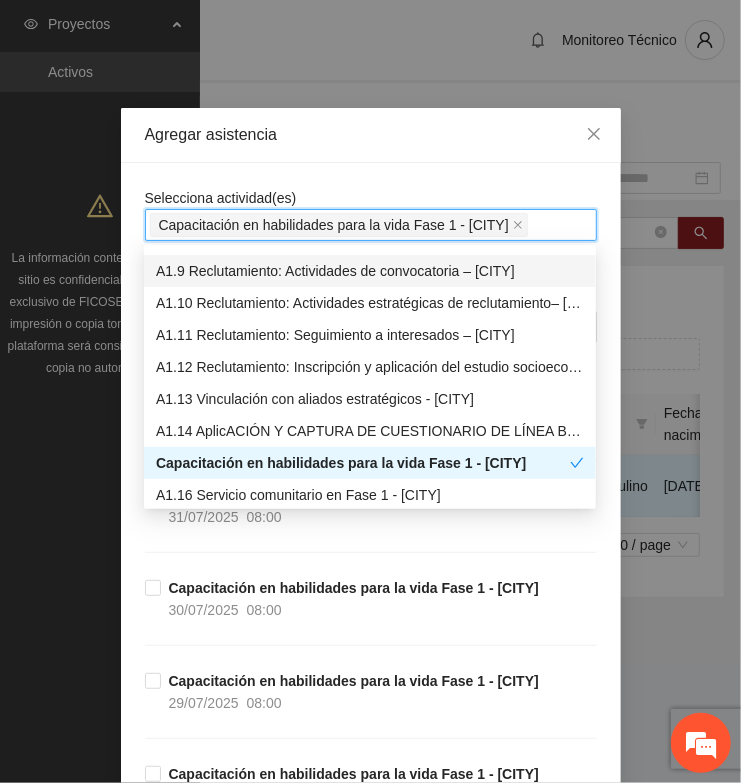 click on "Agregar asistencia" at bounding box center [371, 135] 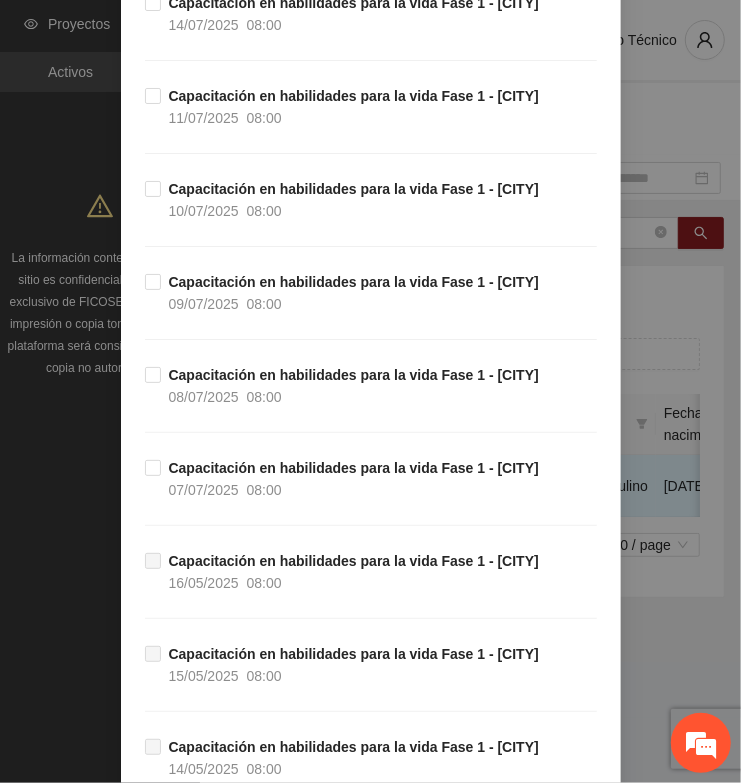 scroll, scrollTop: 1656, scrollLeft: 0, axis: vertical 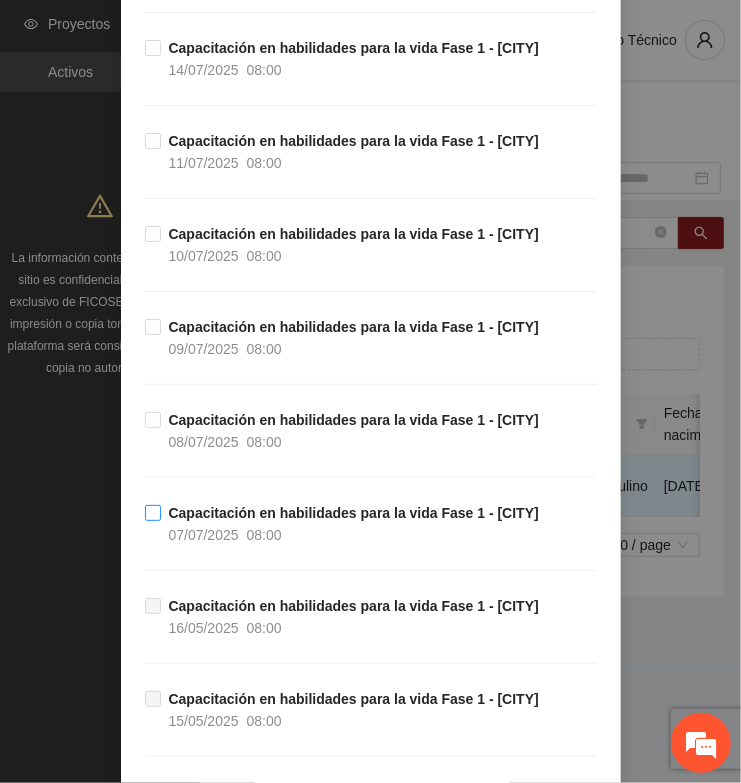 click on "Capacitación en habilidades para la vida Fase 1 - [CITY]" at bounding box center [354, 513] 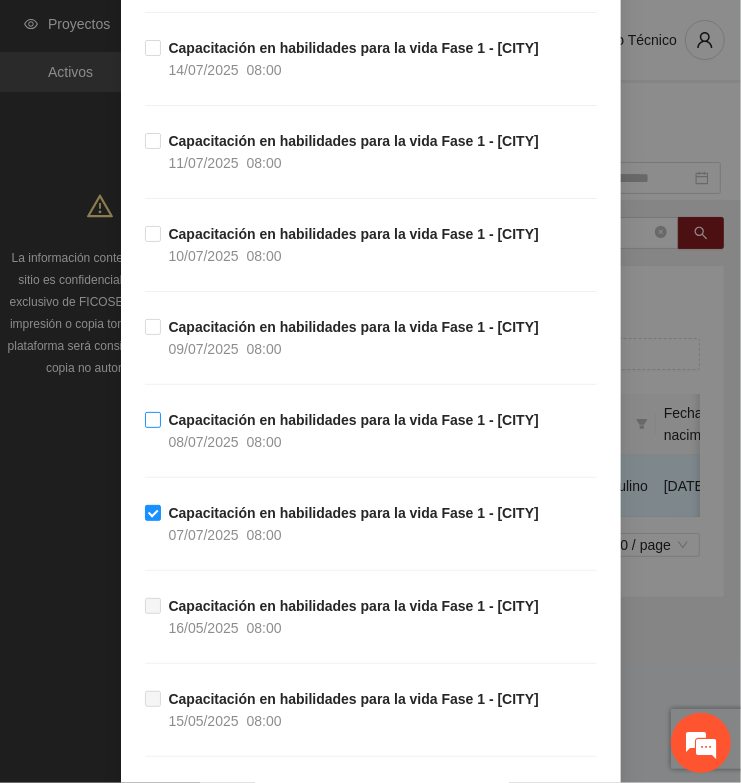 click on "Capacitación en habilidades para la vida Fase 1 - [CITY]" at bounding box center [354, 420] 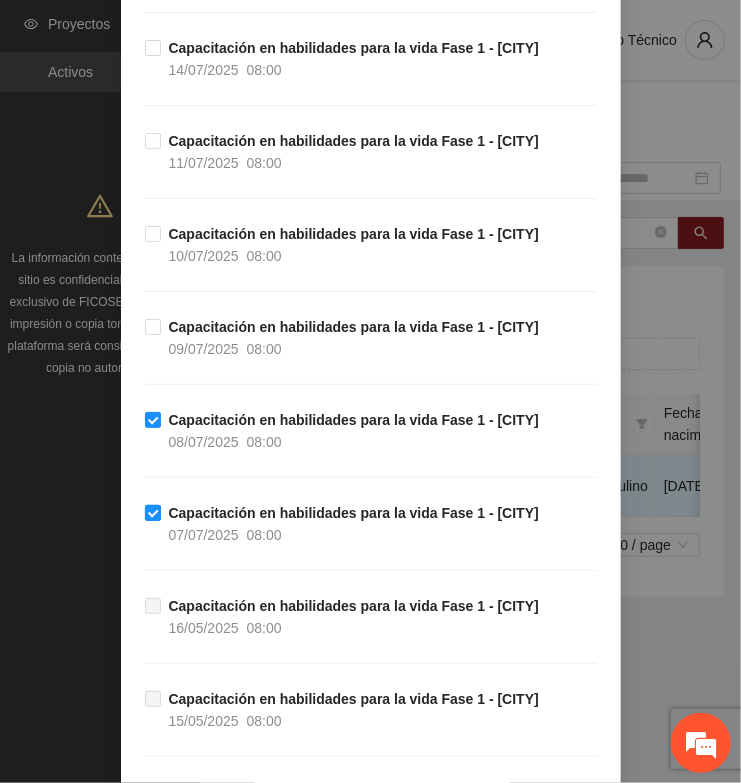 click on "Capacitación en habilidades para la vida Fase 1 - [CITY]" at bounding box center (354, 513) 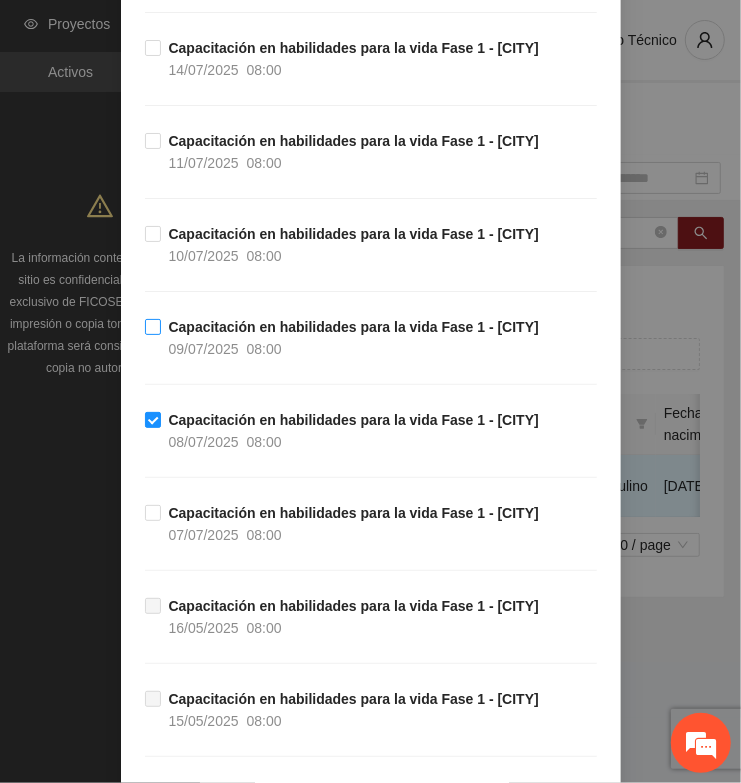 click on "09/07/2025" at bounding box center (204, 349) 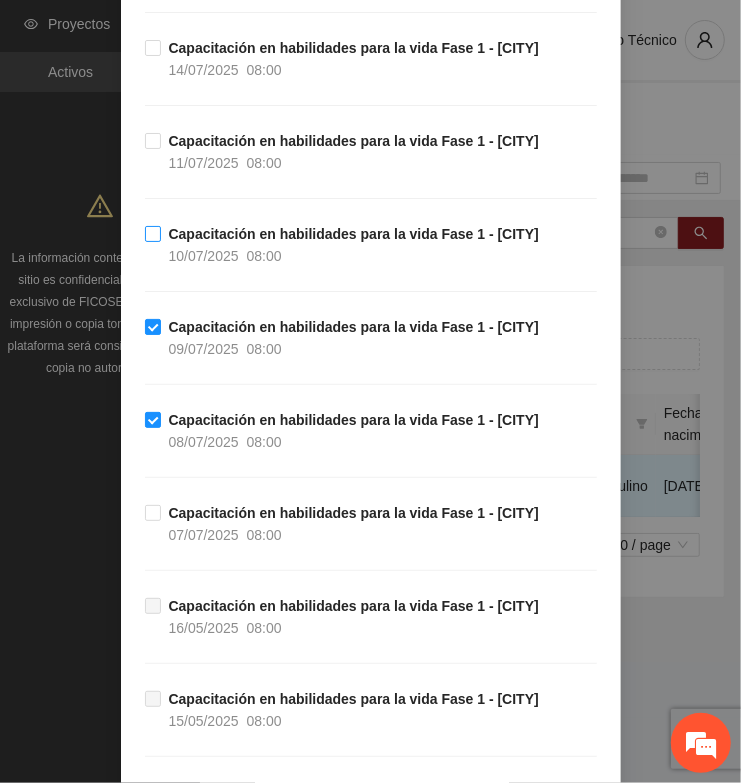 drag, startPoint x: 220, startPoint y: 253, endPoint x: 220, endPoint y: 231, distance: 22 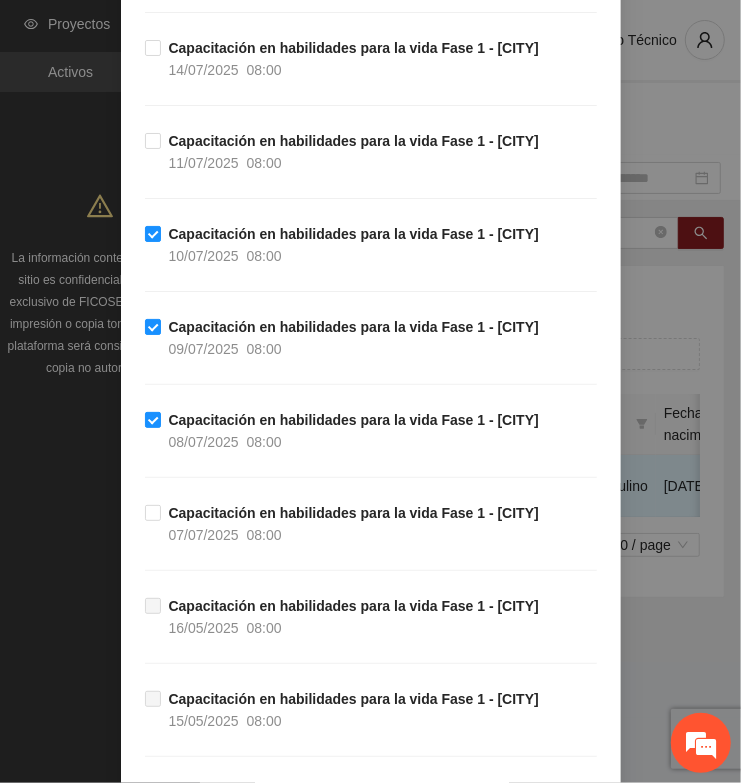 drag, startPoint x: 225, startPoint y: 145, endPoint x: 228, endPoint y: 190, distance: 45.099888 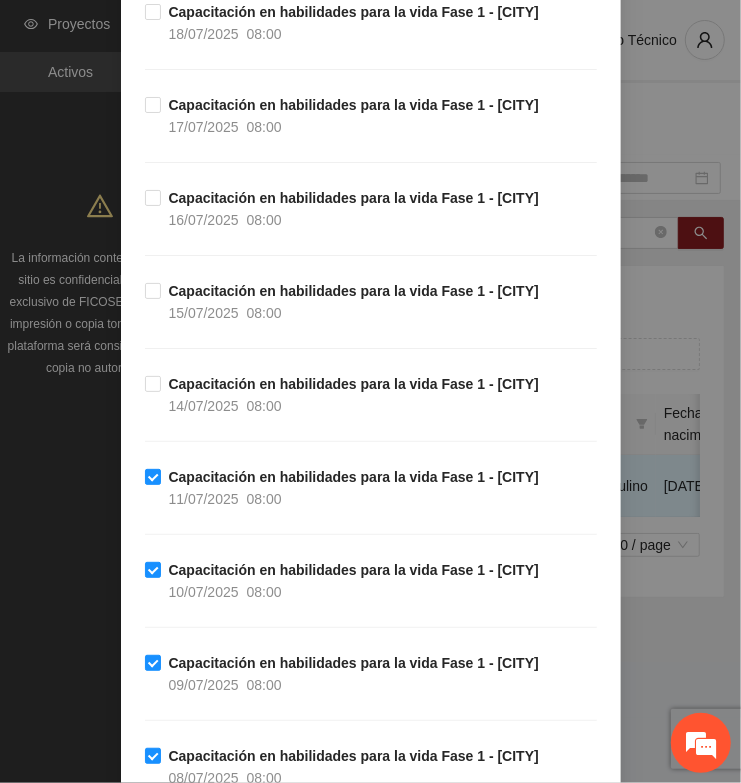 scroll, scrollTop: 1281, scrollLeft: 0, axis: vertical 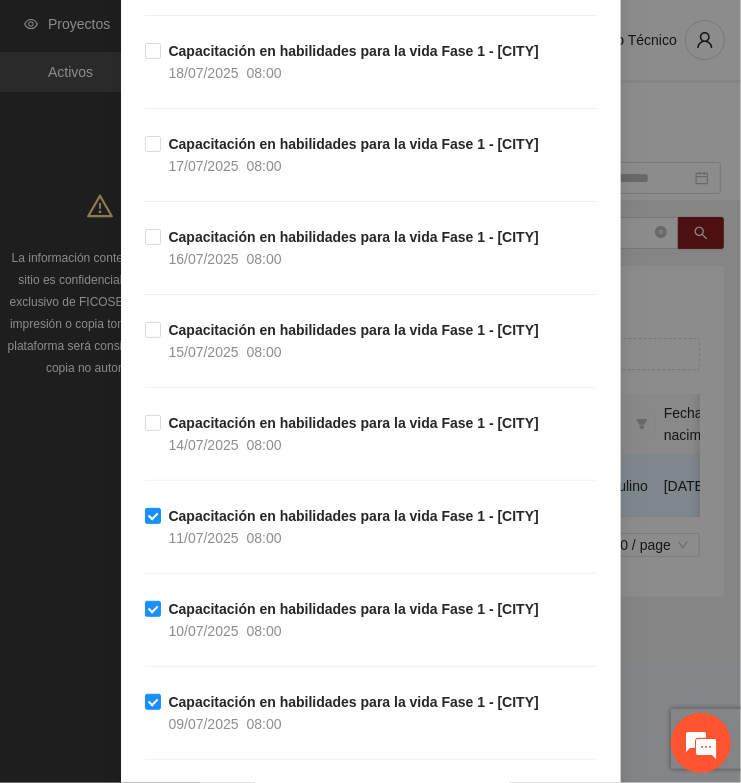 drag, startPoint x: 203, startPoint y: 425, endPoint x: 203, endPoint y: 410, distance: 15 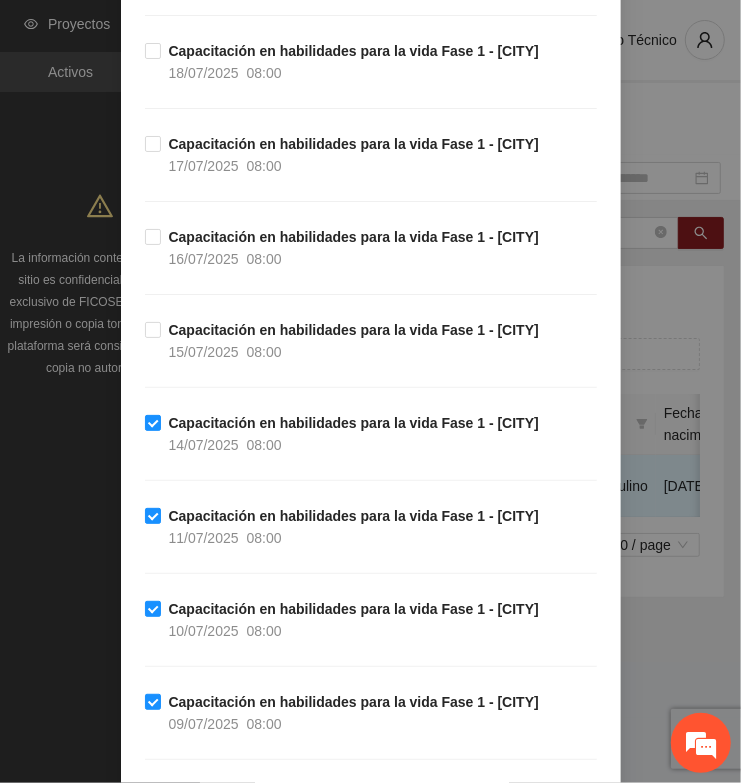 drag, startPoint x: 210, startPoint y: 340, endPoint x: 211, endPoint y: 313, distance: 27.018513 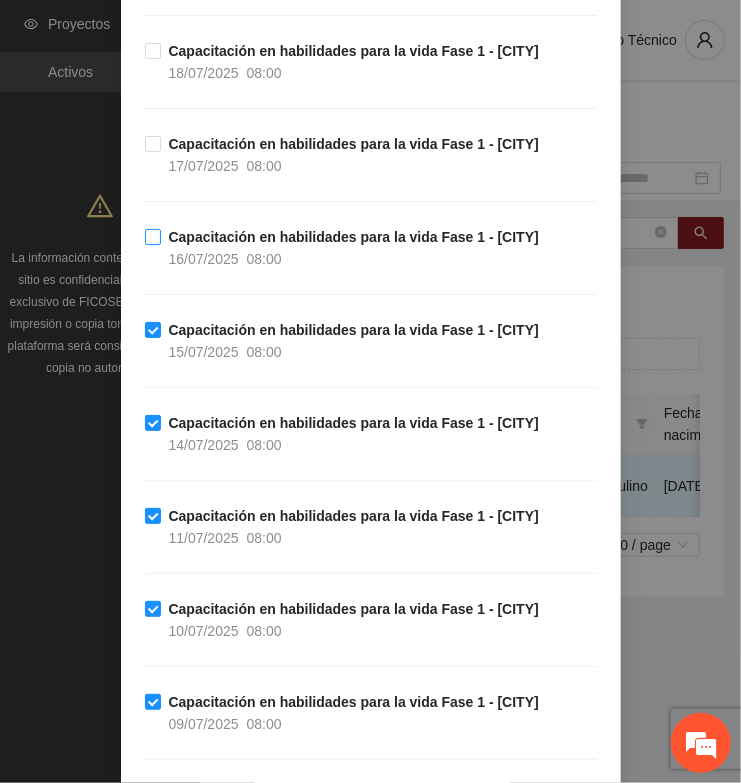 drag, startPoint x: 215, startPoint y: 253, endPoint x: 211, endPoint y: 230, distance: 23.345236 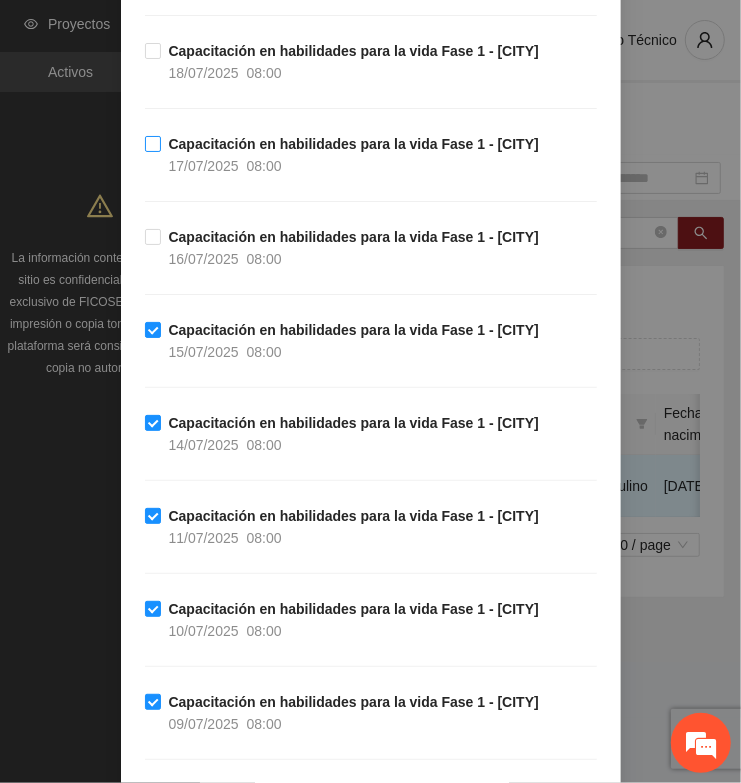 click on "Capacitación en habilidades para la vida Fase 1 - [CITY]" at bounding box center [354, 144] 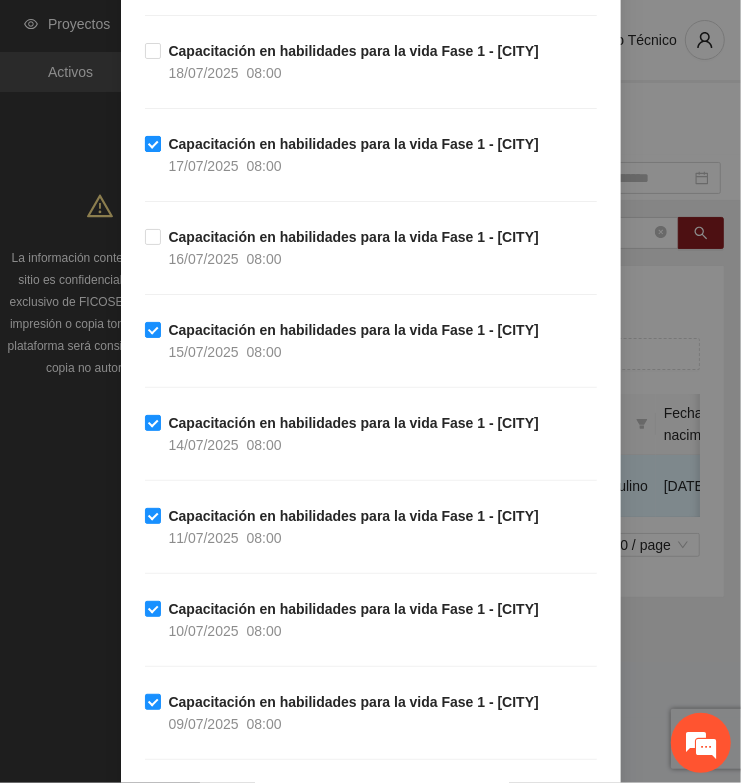 drag, startPoint x: 206, startPoint y: 246, endPoint x: 198, endPoint y: 167, distance: 79.40403 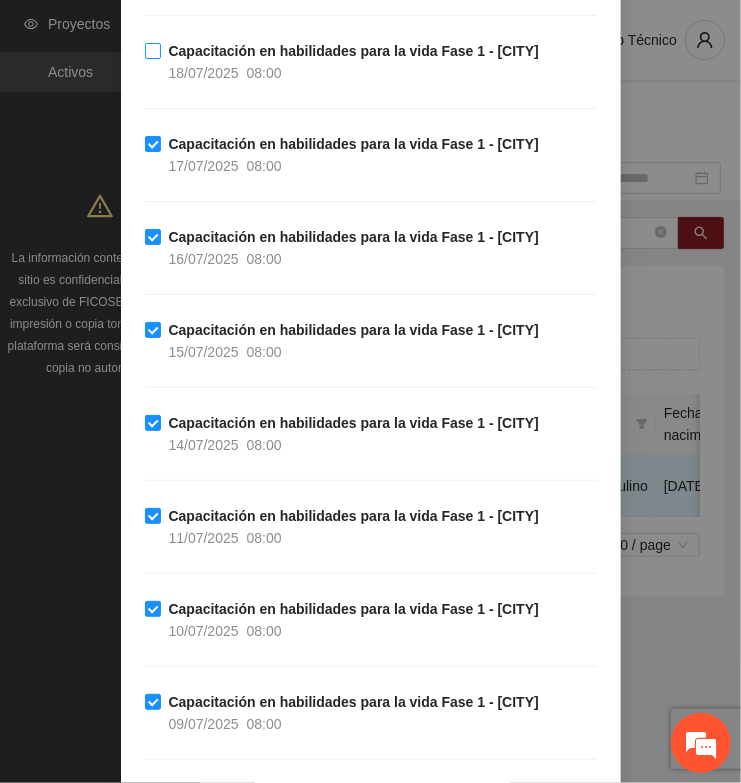 click on "Capacitación en habilidades para la vida Fase 1 - [CITY]" at bounding box center [354, 51] 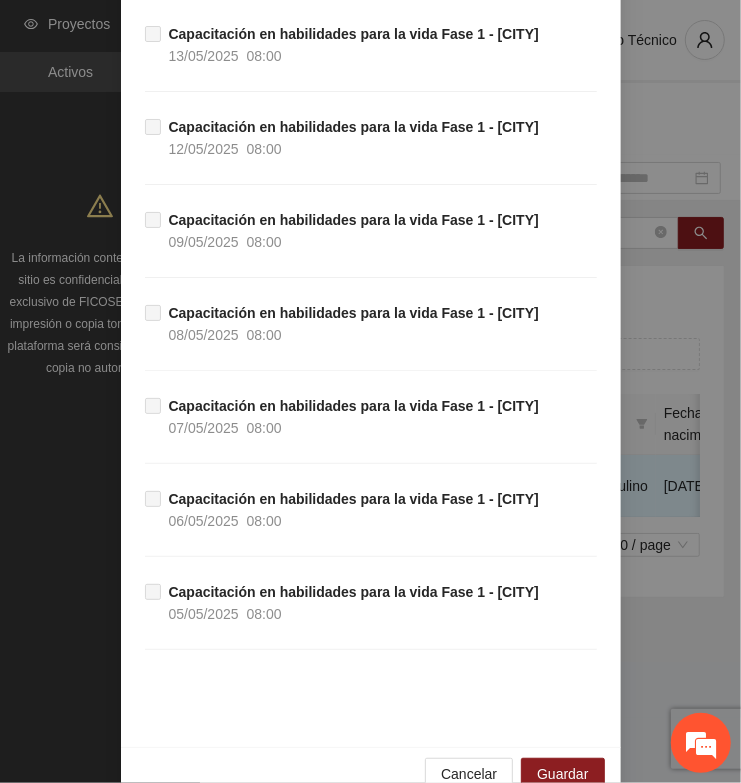 scroll, scrollTop: 2555, scrollLeft: 0, axis: vertical 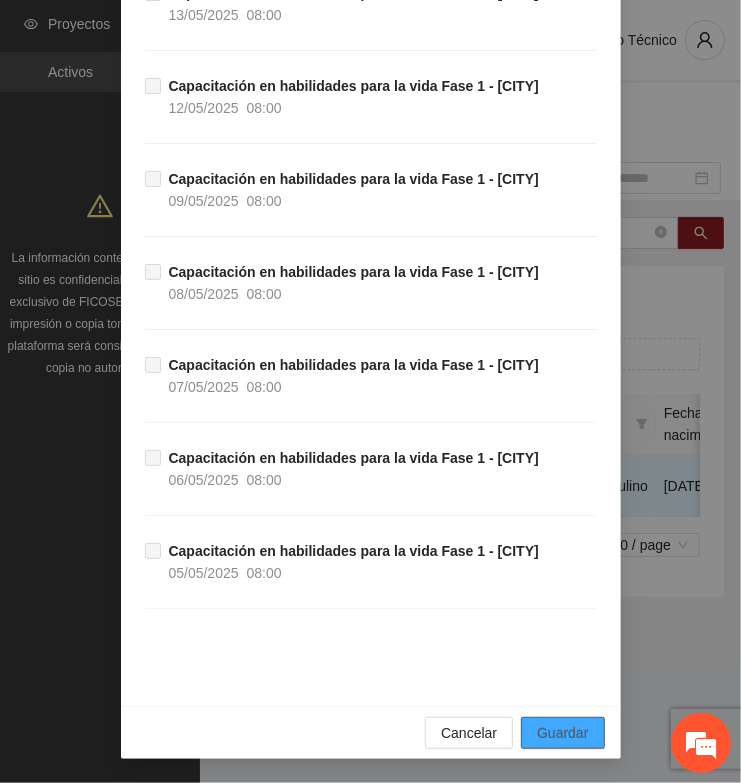 click on "Guardar" at bounding box center [562, 733] 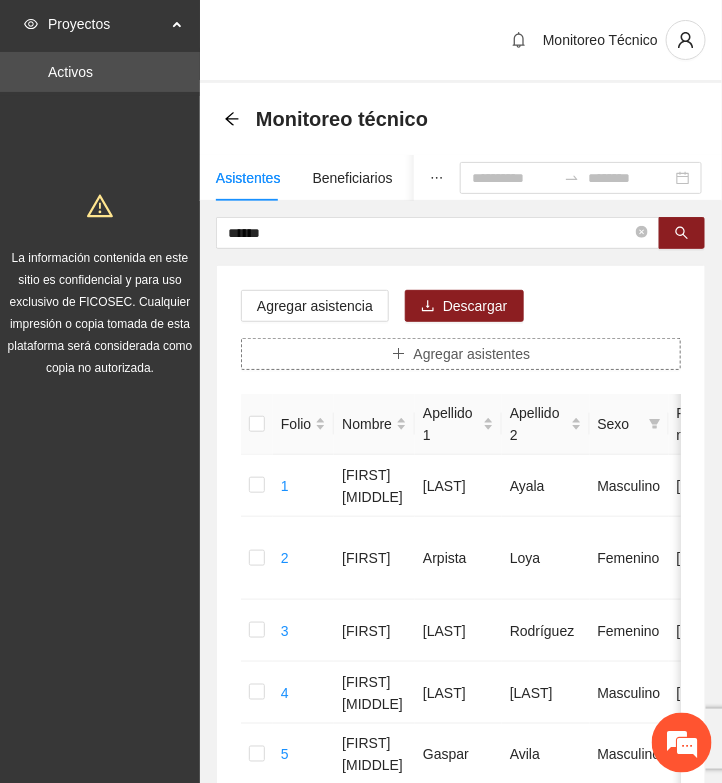 click on "Agregar asistentes" at bounding box center (472, 354) 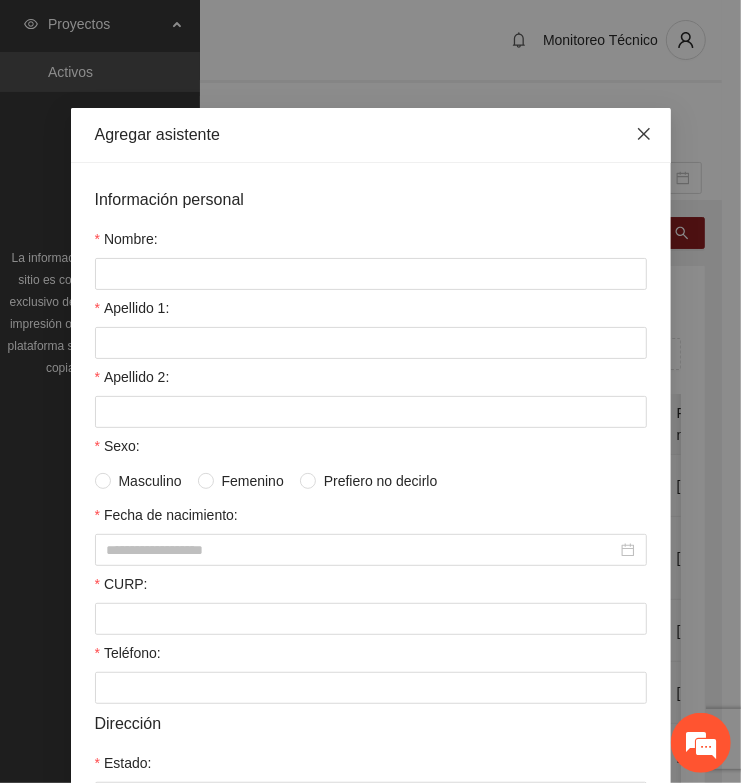 drag, startPoint x: 628, startPoint y: 128, endPoint x: 622, endPoint y: 137, distance: 10.816654 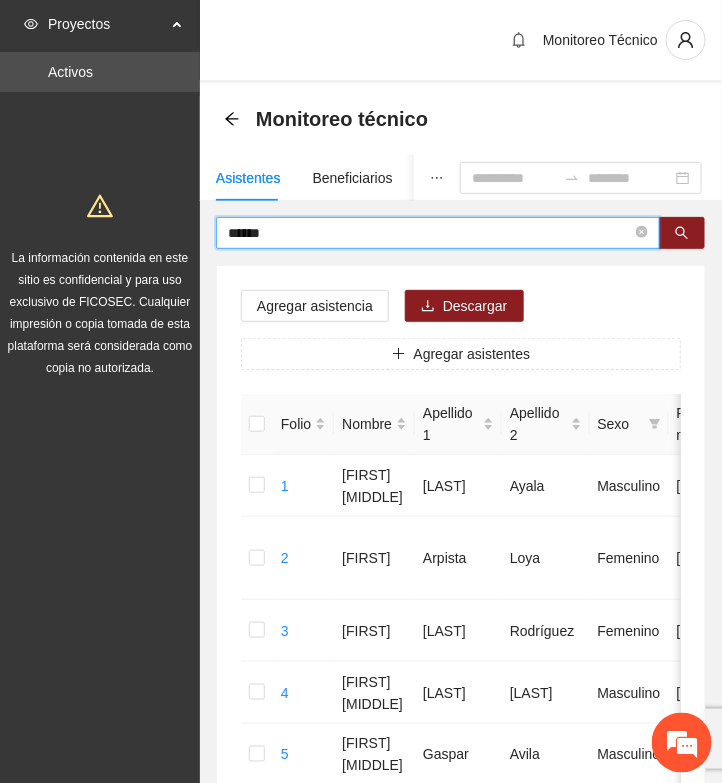 drag, startPoint x: 318, startPoint y: 240, endPoint x: -15, endPoint y: 215, distance: 333.93713 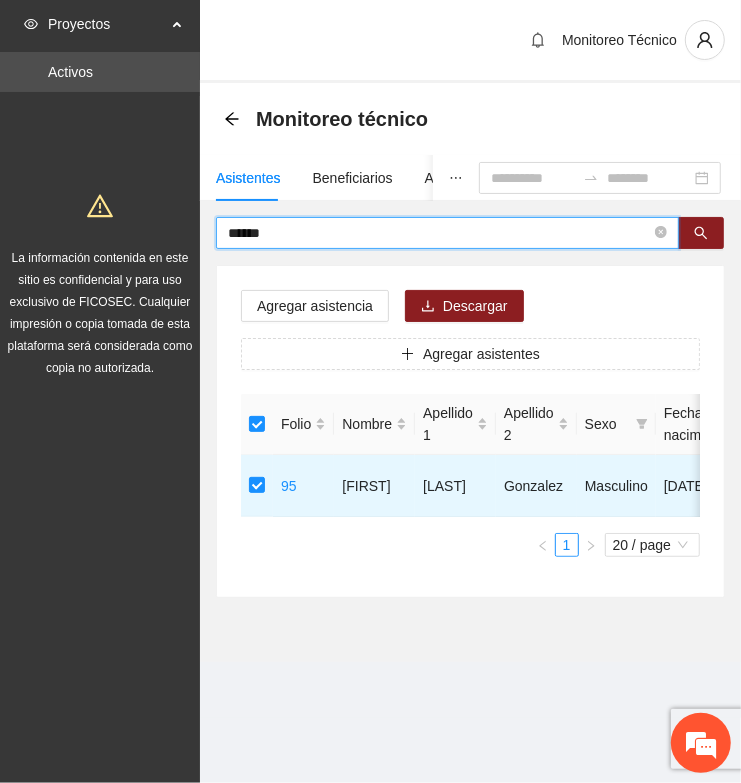 drag, startPoint x: 302, startPoint y: 230, endPoint x: 56, endPoint y: 213, distance: 246.5867 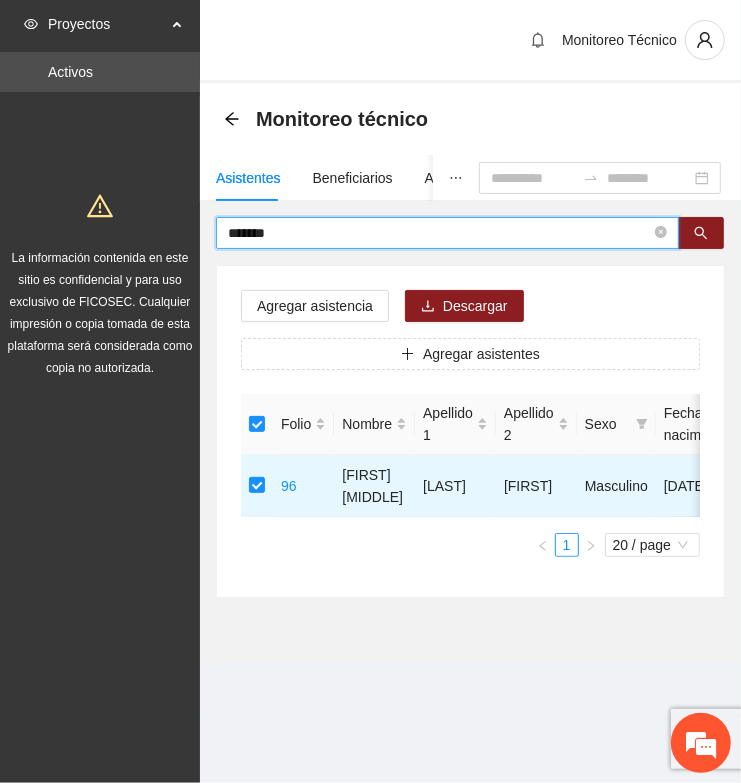 drag, startPoint x: 313, startPoint y: 232, endPoint x: 41, endPoint y: 215, distance: 272.53073 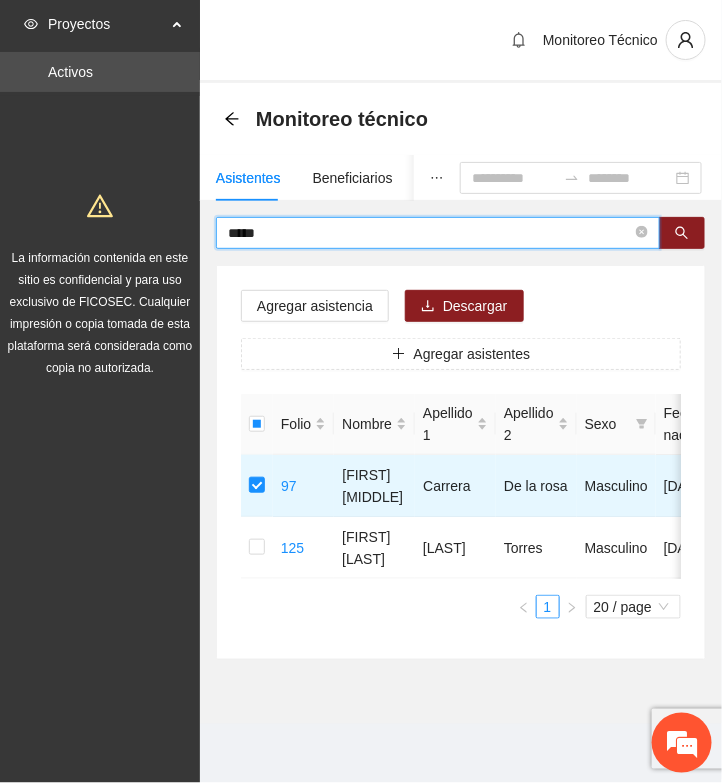drag, startPoint x: 310, startPoint y: 241, endPoint x: 71, endPoint y: 231, distance: 239.2091 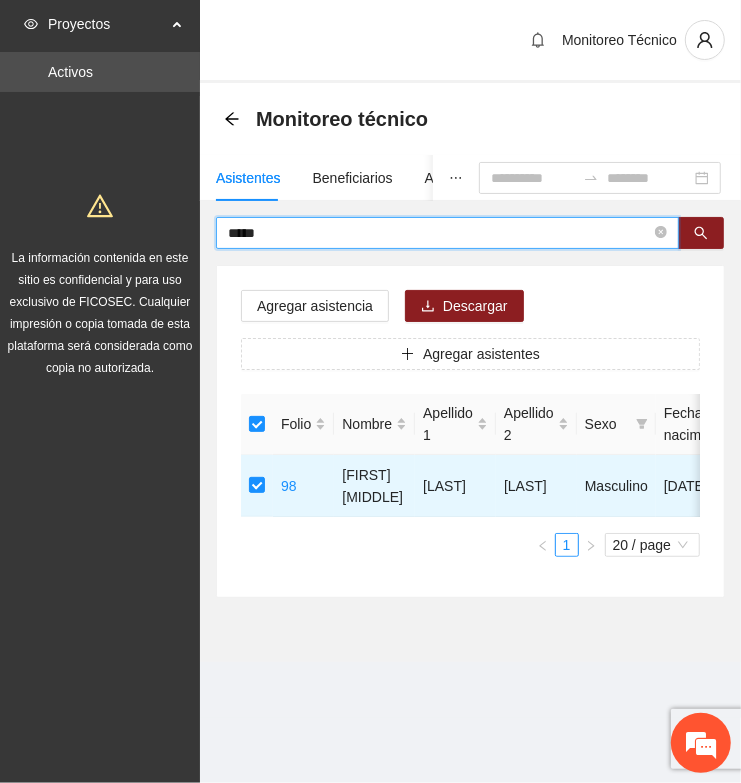 drag, startPoint x: 312, startPoint y: 223, endPoint x: 6, endPoint y: 231, distance: 306.10455 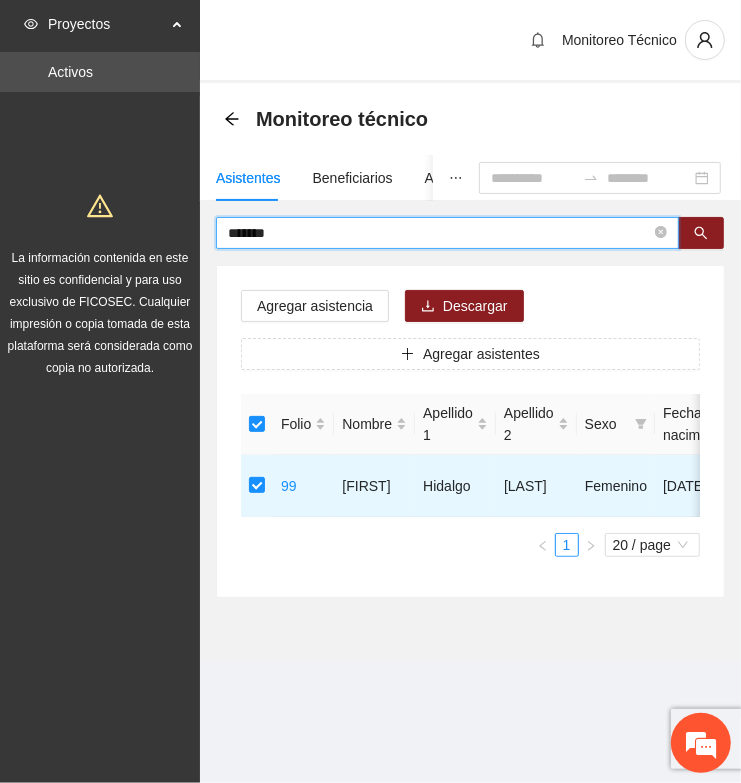 drag, startPoint x: 287, startPoint y: 232, endPoint x: 90, endPoint y: 221, distance: 197.30687 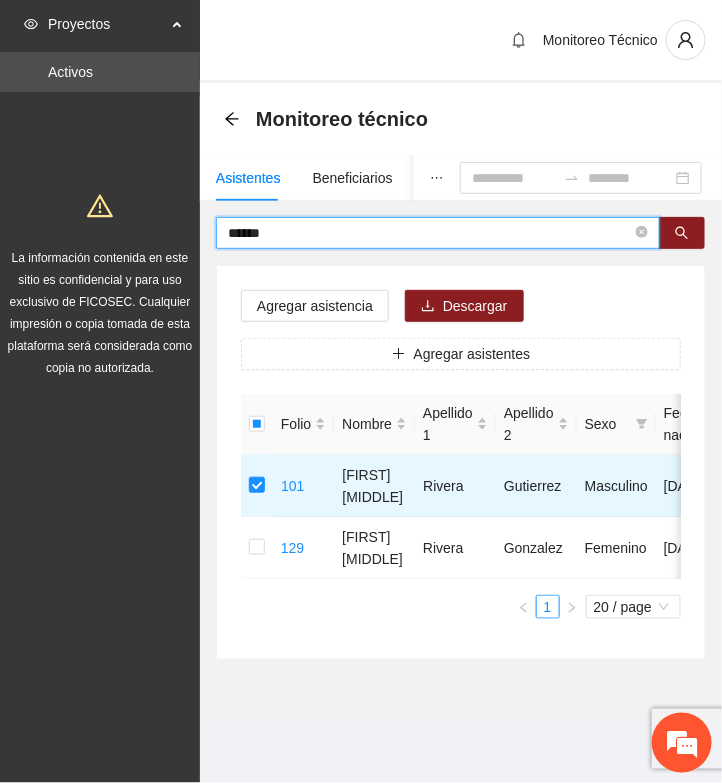 drag, startPoint x: 315, startPoint y: 225, endPoint x: 95, endPoint y: 233, distance: 220.1454 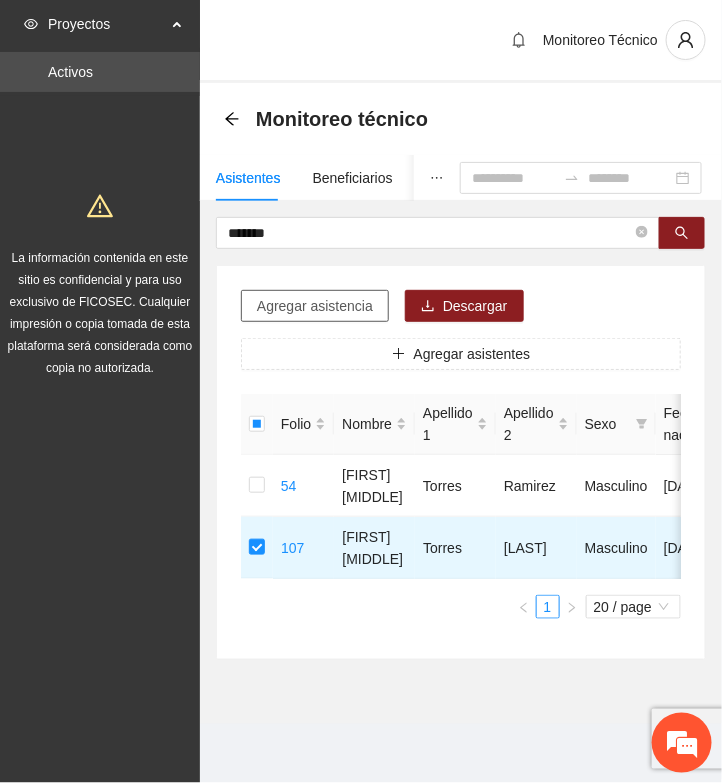 click on "Agregar asistencia" at bounding box center (315, 306) 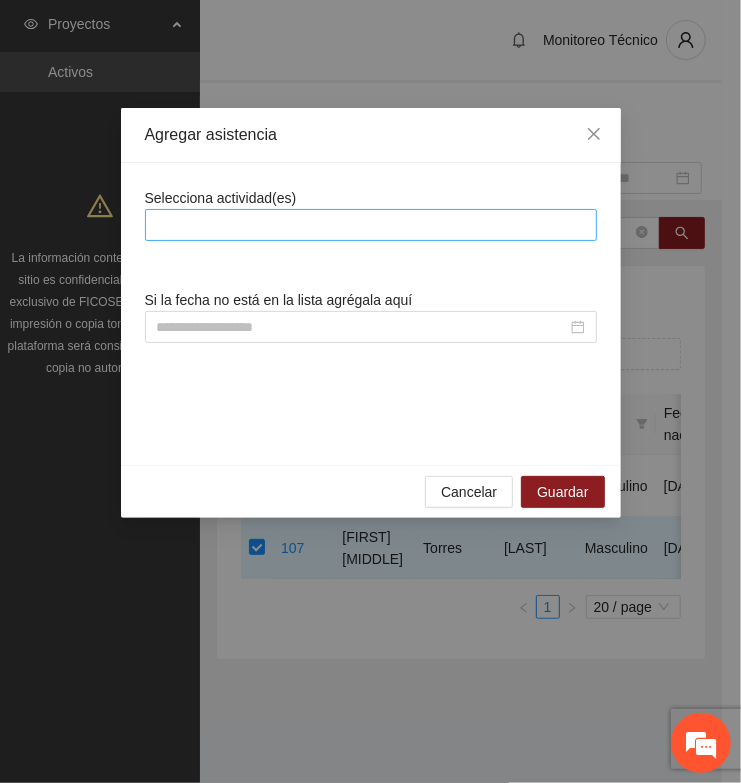 click at bounding box center (371, 225) 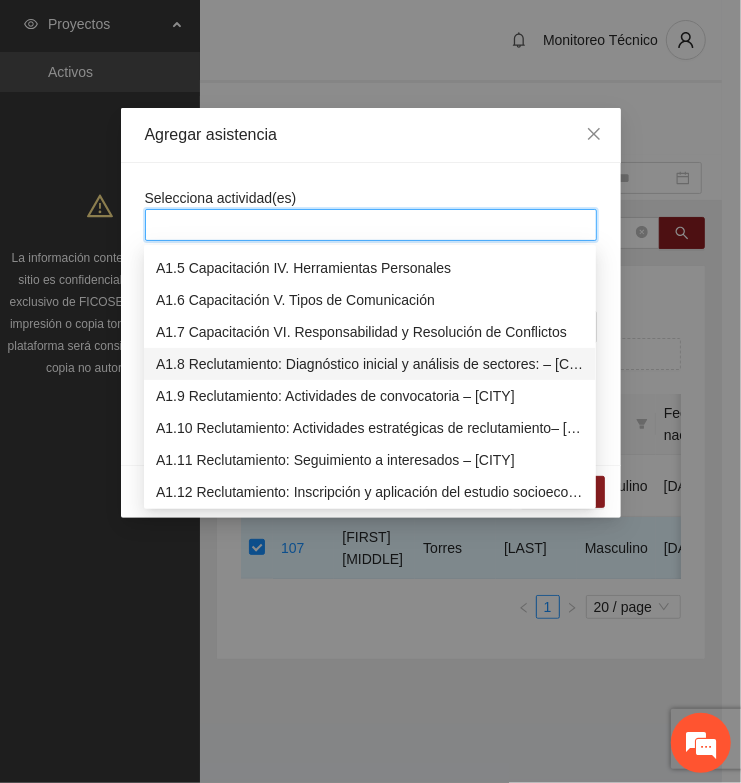 scroll, scrollTop: 250, scrollLeft: 0, axis: vertical 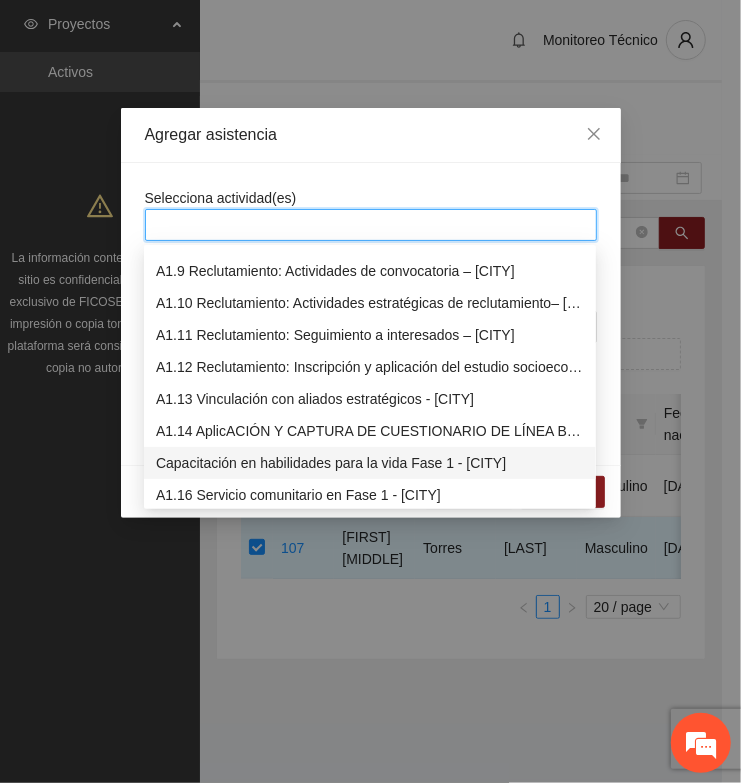 click on "Capacitación en habilidades para la vida Fase 1 - [CITY]" at bounding box center [370, 463] 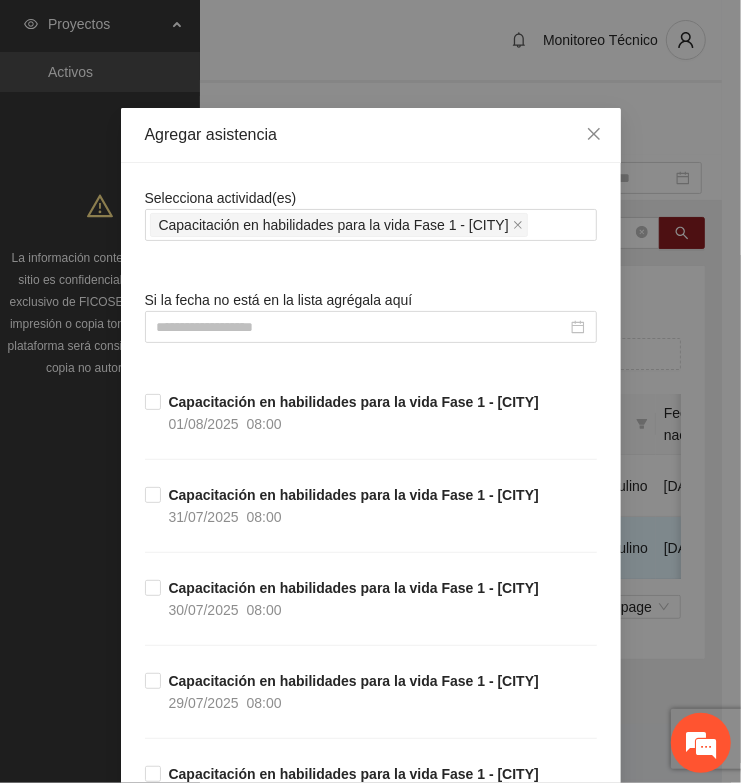 click on "Selecciona actividad(es) A1.15 Capacitación en habilidades para la vida Fase 1 - [CITY]  Si la fecha no está en la lista agrégala aquí Capacitación en habilidades para la vida Fase 1 - [CITY] [DATE] [TIME] Capacitación en habilidades para la vida Fase 1 - [CITY] [DATE] [TIME] Capacitación en habilidades para la vida Fase 1 - [CITY] [DATE] [TIME] Capacitación en habilidades para la vida Fase 1 - [CITY] [DATE] [TIME] Capacitación en habilidades para la vida Fase 1 - [CITY] [DATE] [TIME] Capacitación en habilidades para la vida Fase 1 - [CITY] [DATE] [TIME] Capacitación en habilidades para la vida Fase 1 - [CITY] [DATE] [TIME] Capacitación en habilidades para la vida Fase 1 - [CITY] [DATE] [TIME] Capacitación en habilidades para la vida Fase 1 - [CITY] [DATE] [TIME] Capacitación en habilidades para la vida Fase 1 - [CITY] [DATE] [TIME] Capacitación en habilidades para la vida Fase 1 - [CITY] [DATE] [TIME] [DATE] [TIME]" at bounding box center [371, 1708] 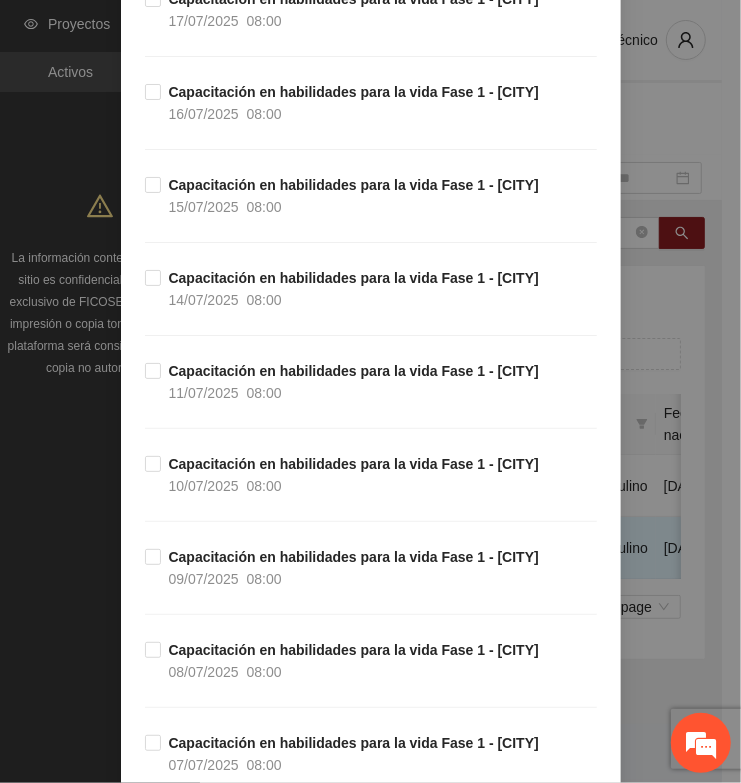 scroll, scrollTop: 1500, scrollLeft: 0, axis: vertical 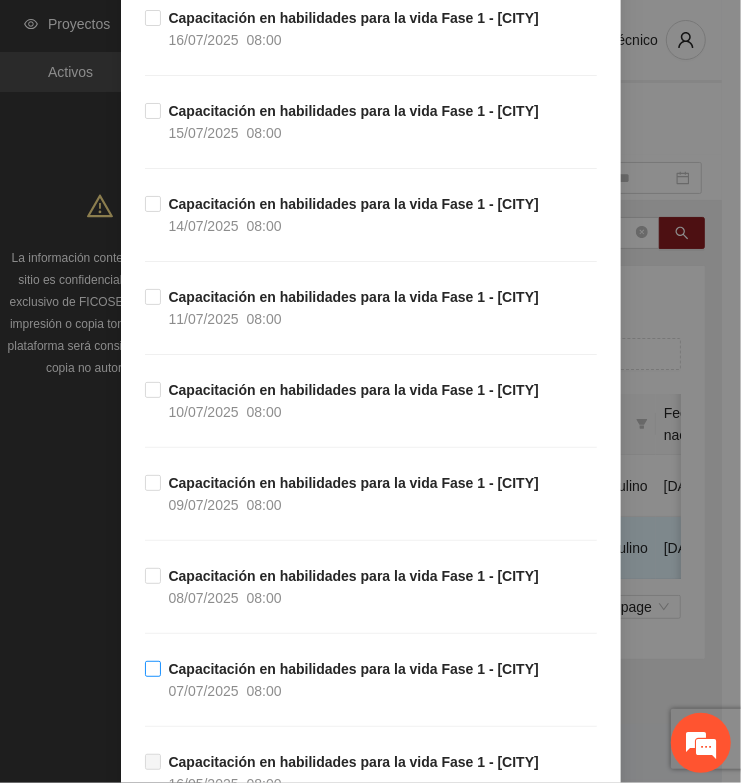 click on "Capacitación en habilidades para la vida Fase 1 - [CITY]" at bounding box center [354, 669] 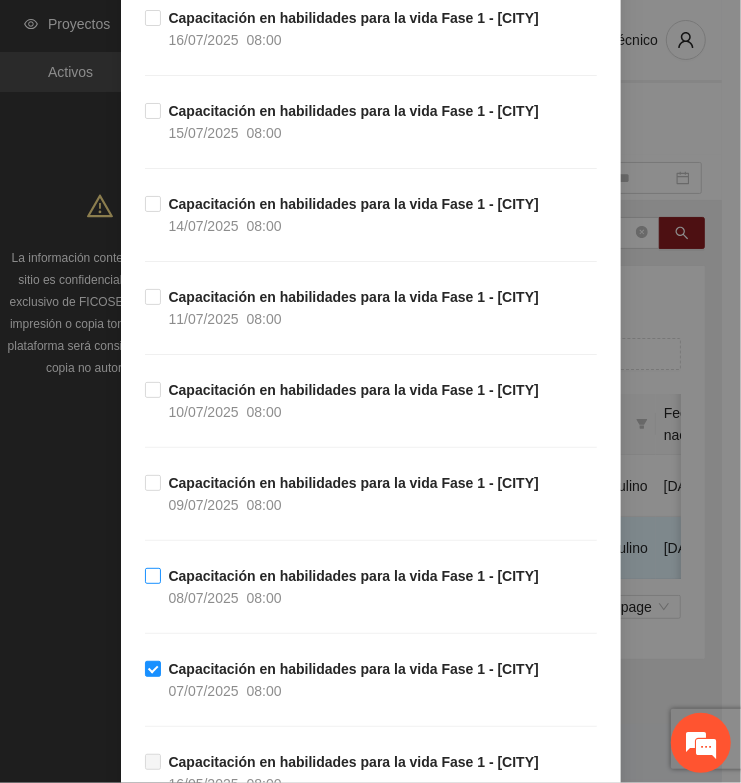click on "Capacitación en habilidades para la vida Fase 1 - [CITY]" at bounding box center [354, 576] 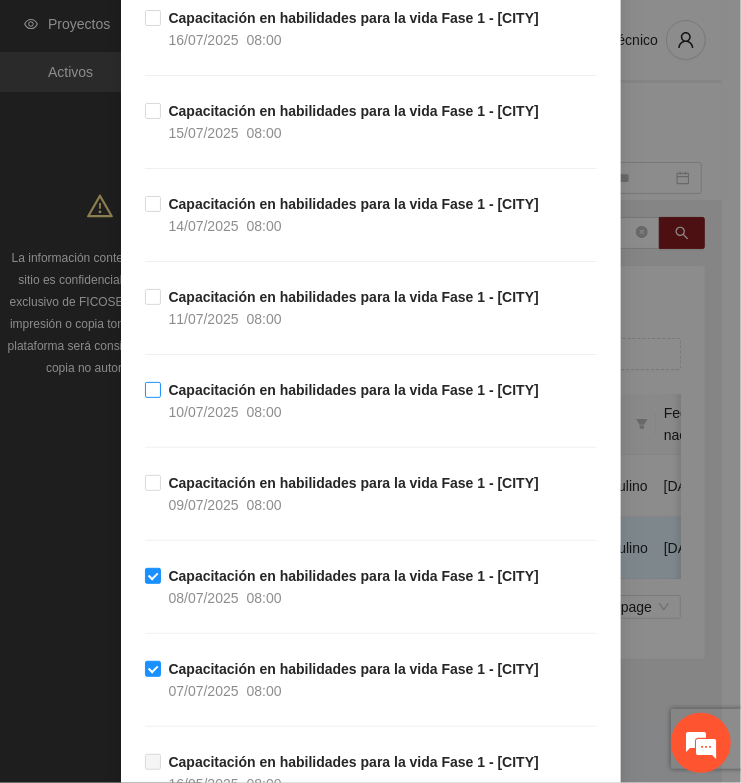 drag, startPoint x: 202, startPoint y: 487, endPoint x: 193, endPoint y: 403, distance: 84.48077 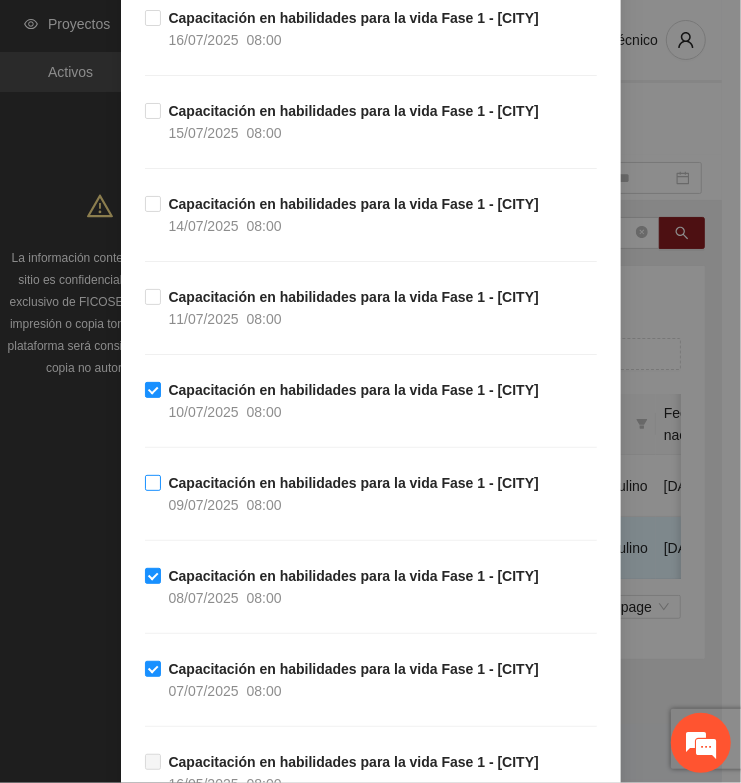 click on "Capacitación en habilidades para la vida Fase 1 - [CITY] [DATE] 08:00" at bounding box center [346, 494] 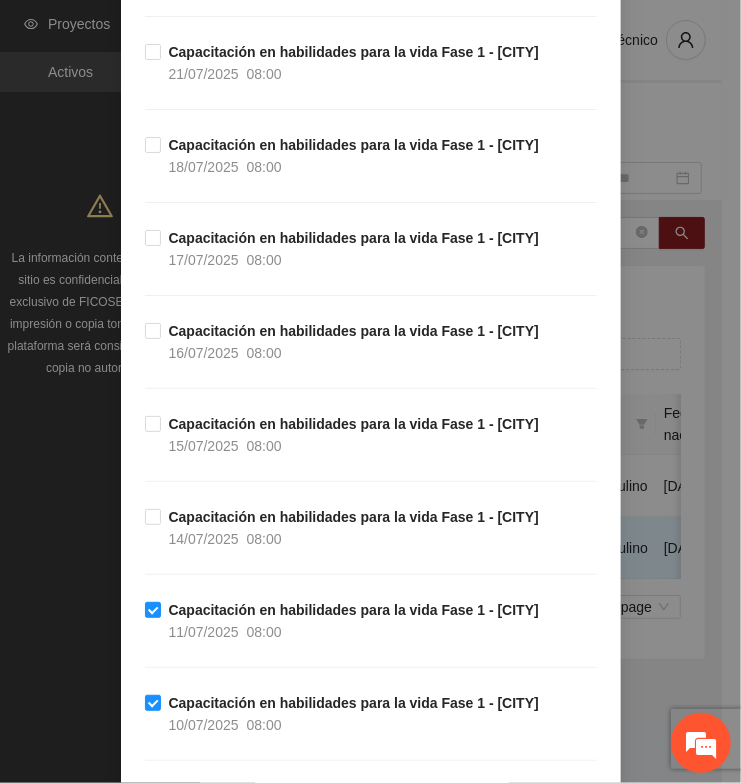 scroll, scrollTop: 1125, scrollLeft: 0, axis: vertical 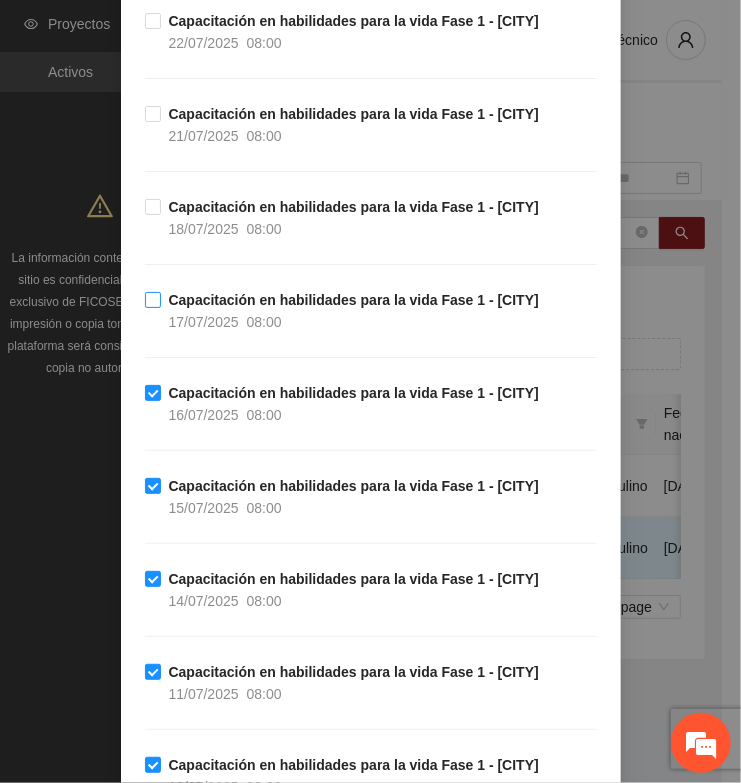 click on "Capacitación en habilidades para la vida Fase 1 - [CITY] [DATE] [TIME]" at bounding box center (346, 311) 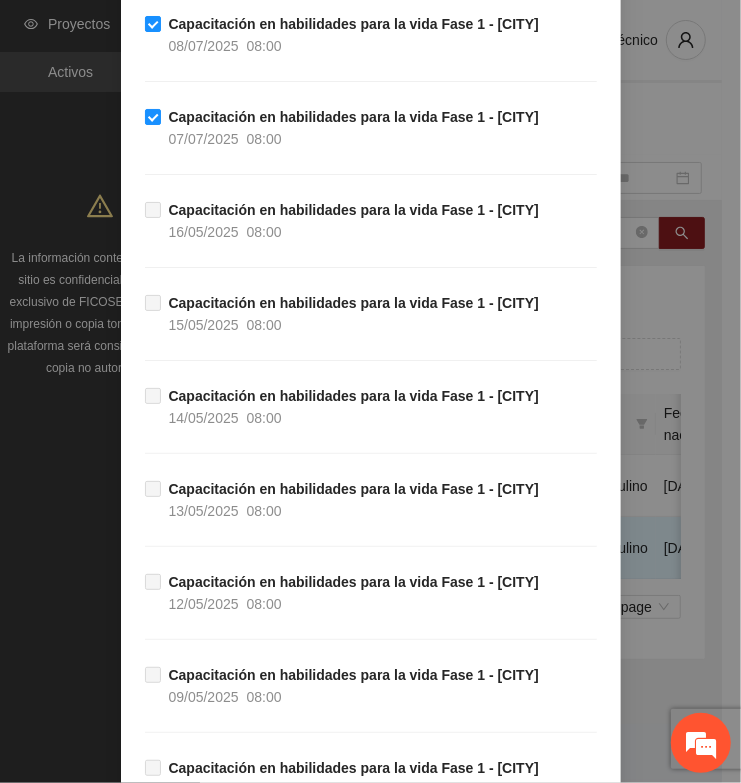 scroll, scrollTop: 2555, scrollLeft: 0, axis: vertical 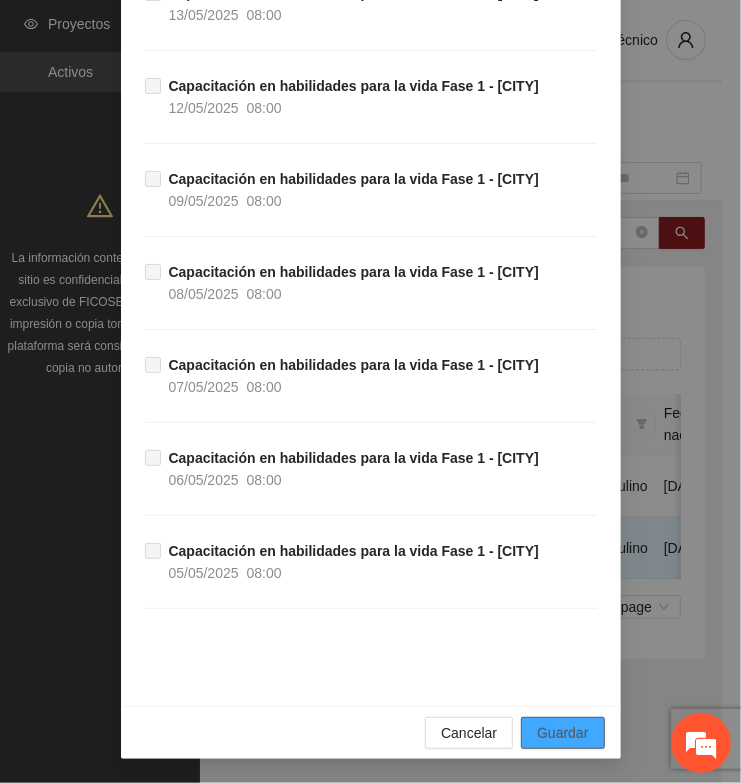 drag, startPoint x: 576, startPoint y: 736, endPoint x: 505, endPoint y: 735, distance: 71.00704 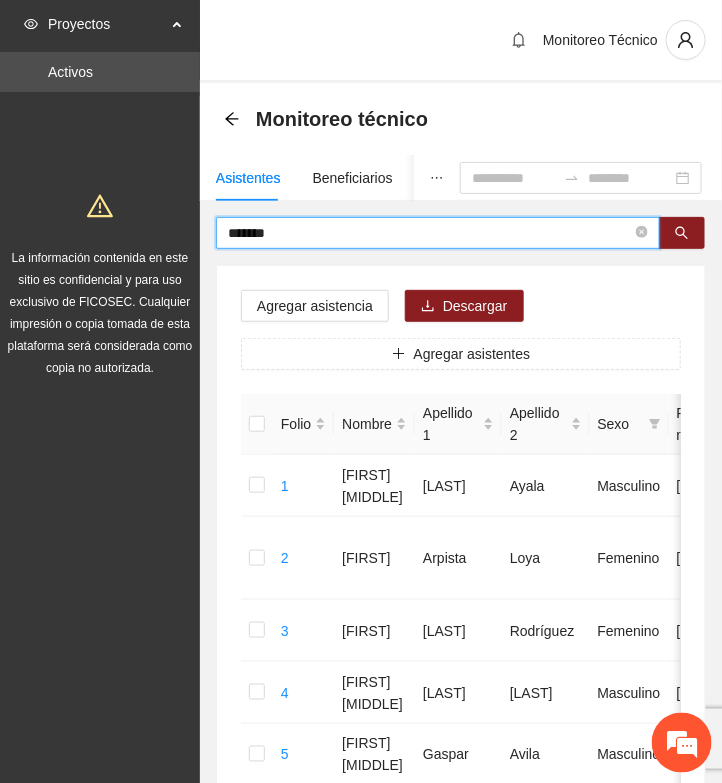drag, startPoint x: 303, startPoint y: 240, endPoint x: 36, endPoint y: 213, distance: 268.3617 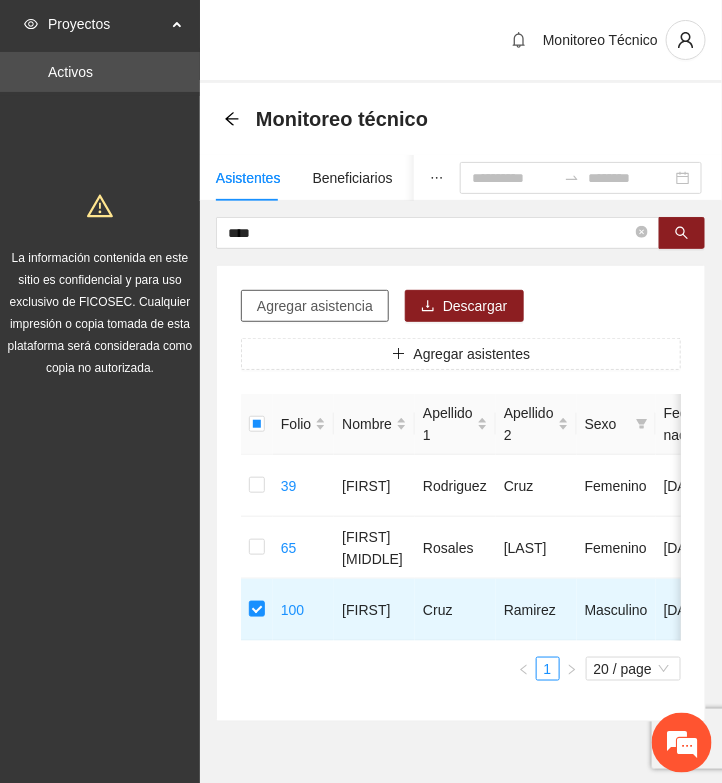 click on "Agregar asistencia" at bounding box center (315, 306) 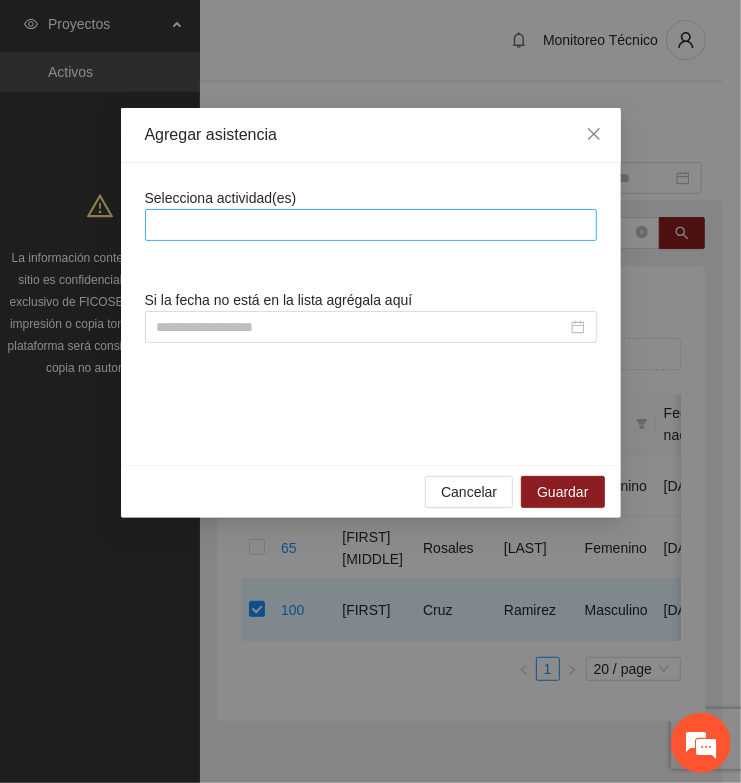 click at bounding box center (371, 225) 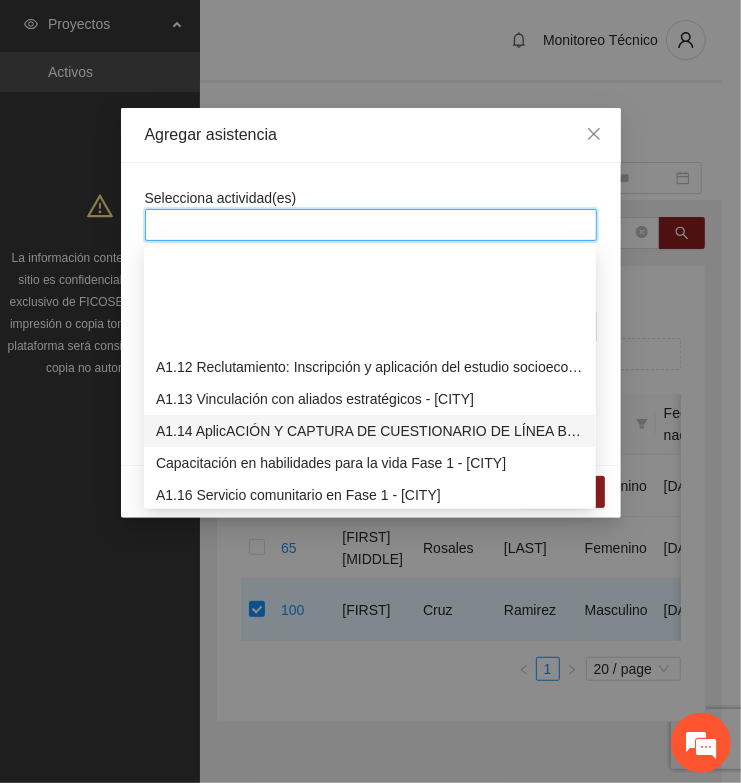 scroll, scrollTop: 375, scrollLeft: 0, axis: vertical 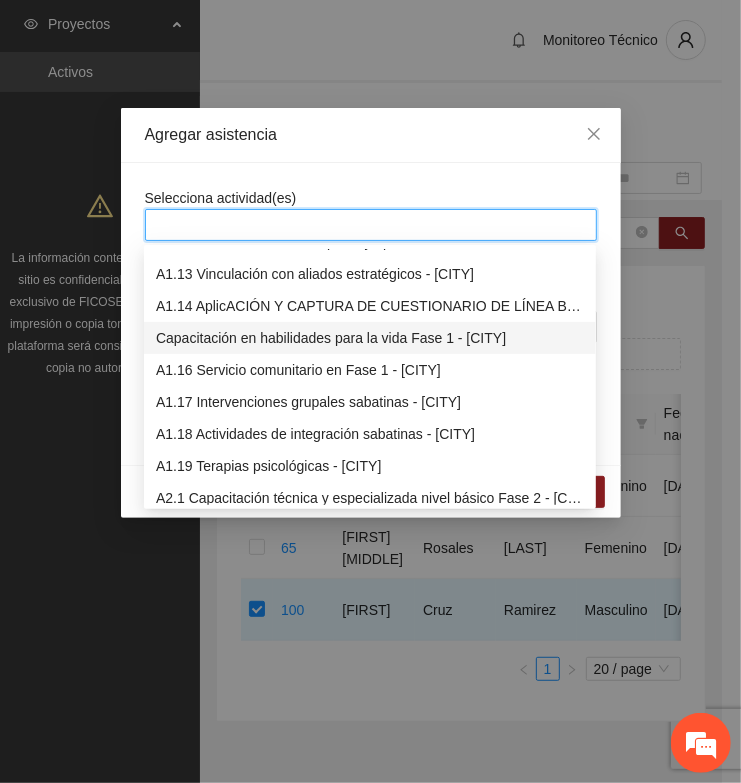 click on "Capacitación en habilidades para la vida Fase 1 - [CITY]" at bounding box center (370, 338) 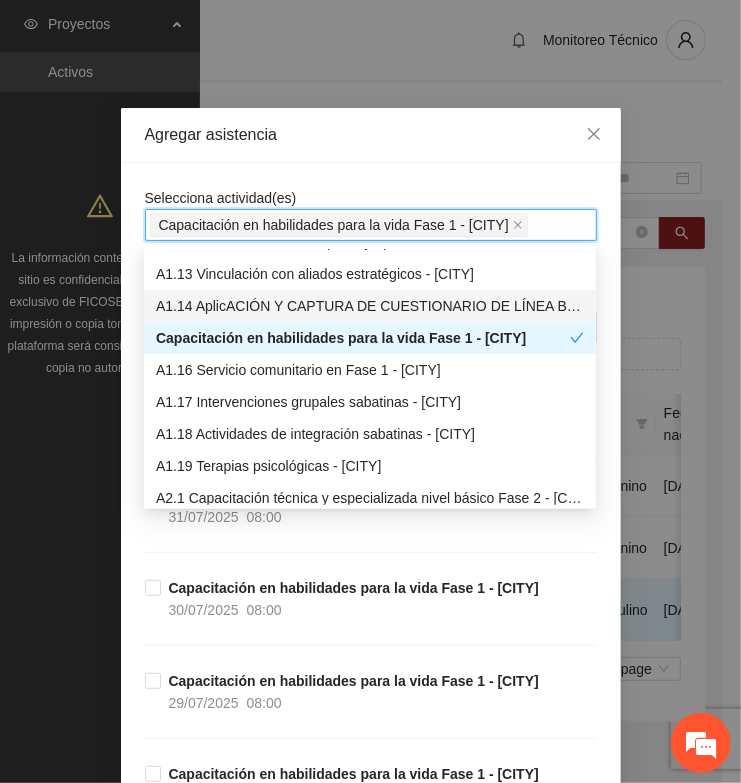 drag, startPoint x: 396, startPoint y: 168, endPoint x: 423, endPoint y: 165, distance: 27.166155 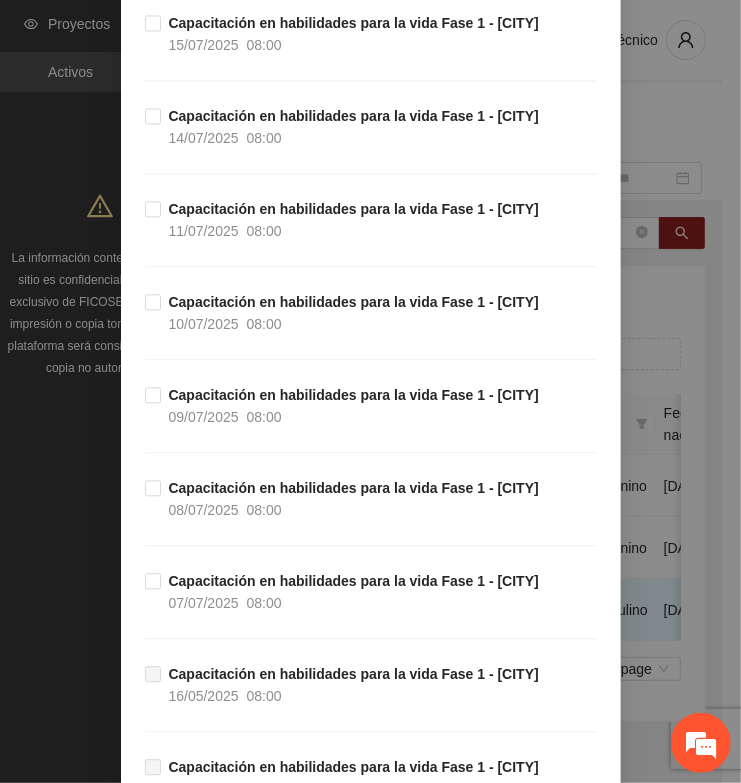 scroll, scrollTop: 1622, scrollLeft: 0, axis: vertical 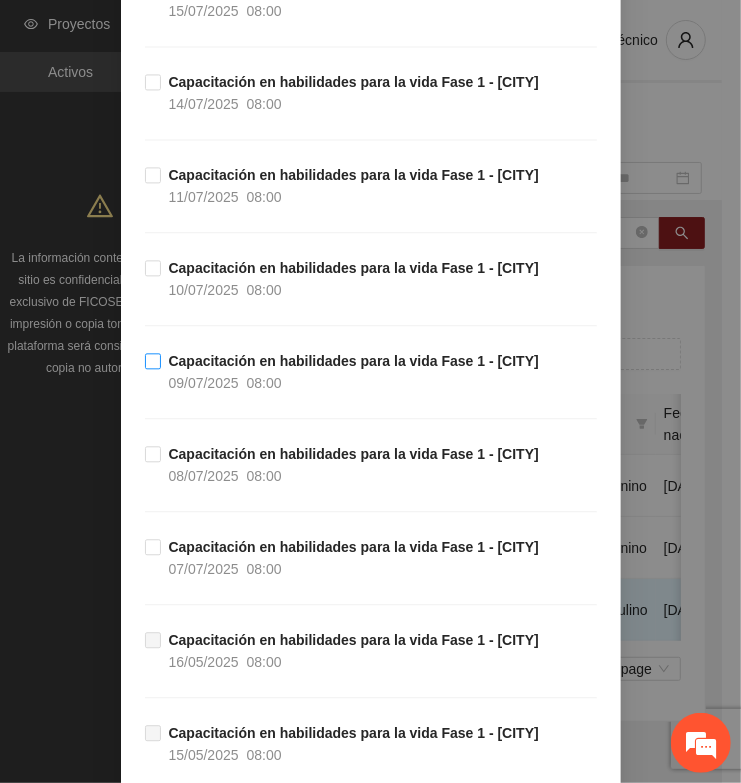 click on "Capacitación en habilidades para la vida Fase 1 - [CITY]" at bounding box center [354, 361] 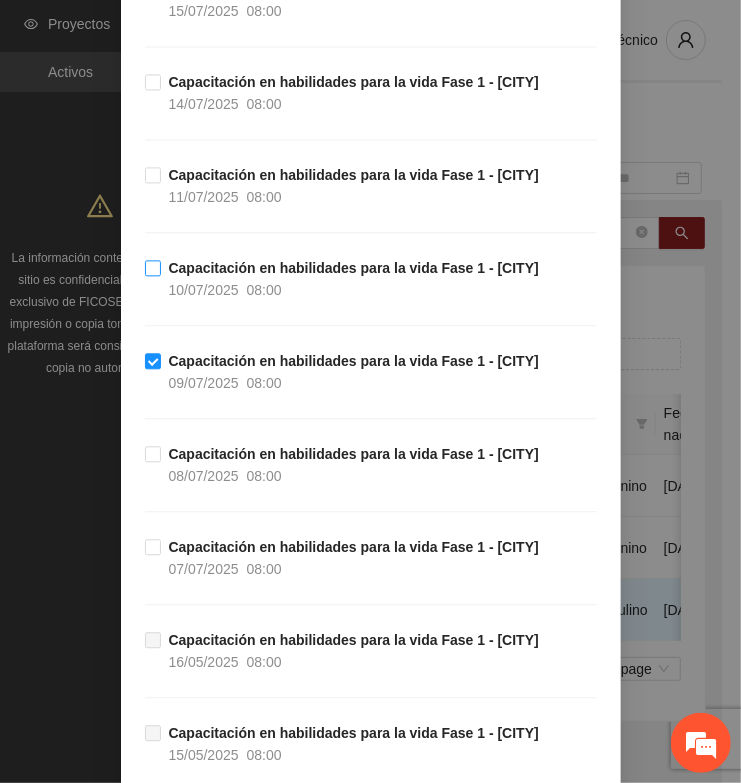 click on "Capacitación en habilidades para la vida Fase 1 - [CITY] [DATE] [TIME]" at bounding box center (354, 279) 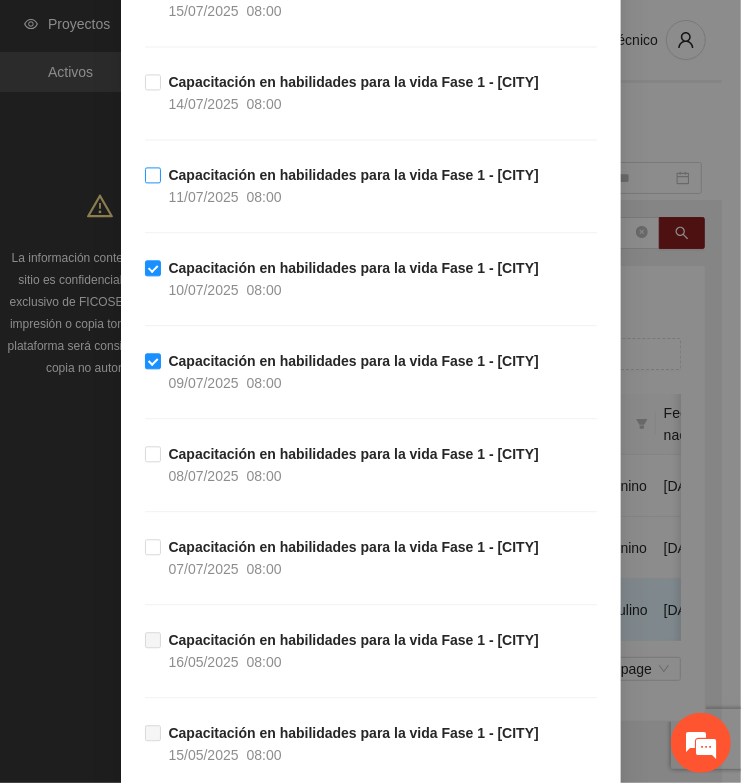 click on "11/07/2025" at bounding box center (204, 197) 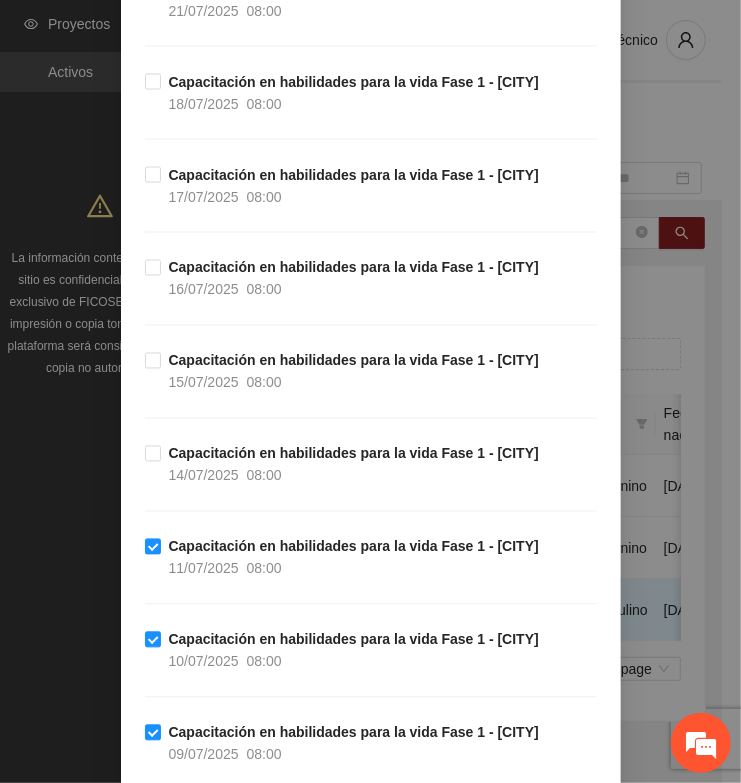 scroll, scrollTop: 1247, scrollLeft: 0, axis: vertical 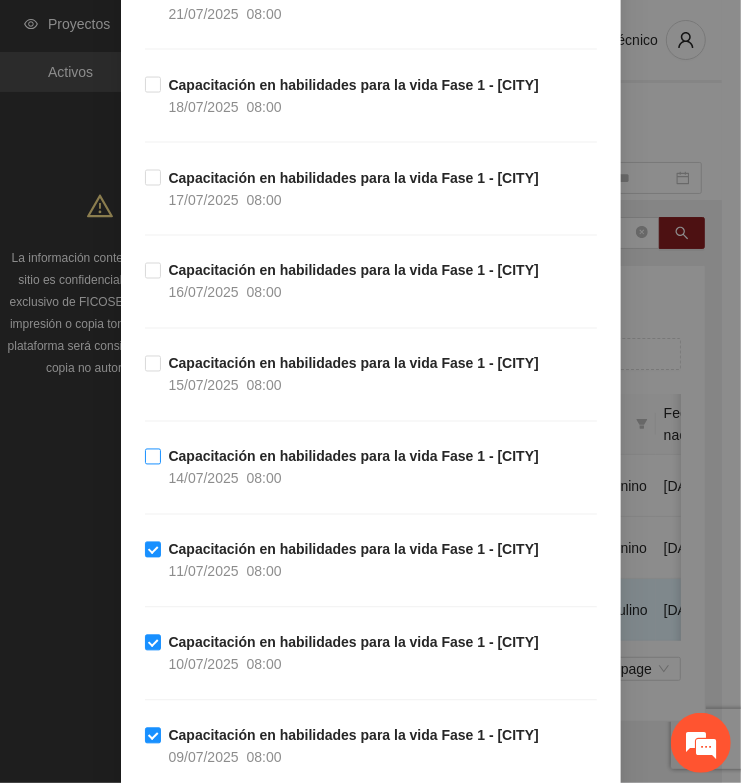 click on "14/07/2025" at bounding box center (204, 479) 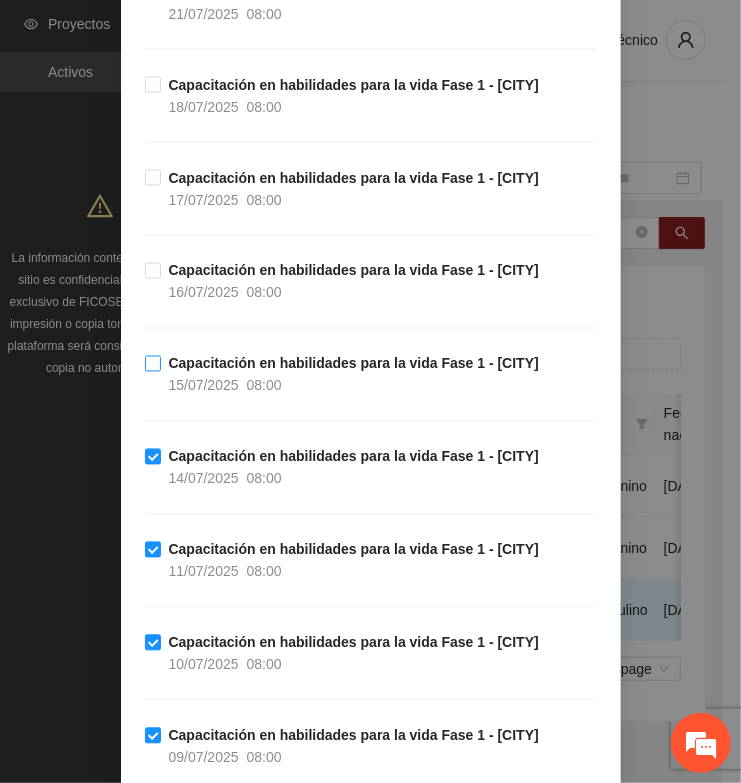 click on "15/07/2025" at bounding box center [204, 386] 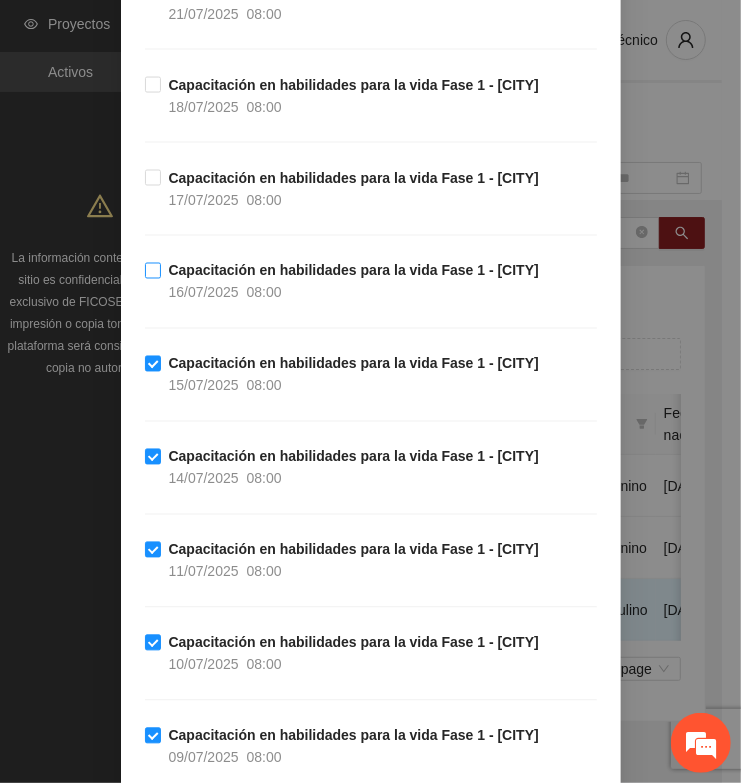 click on "Capacitación en habilidades para la vida Fase 1 - [CITY] [DATE] 08:00" at bounding box center (354, 282) 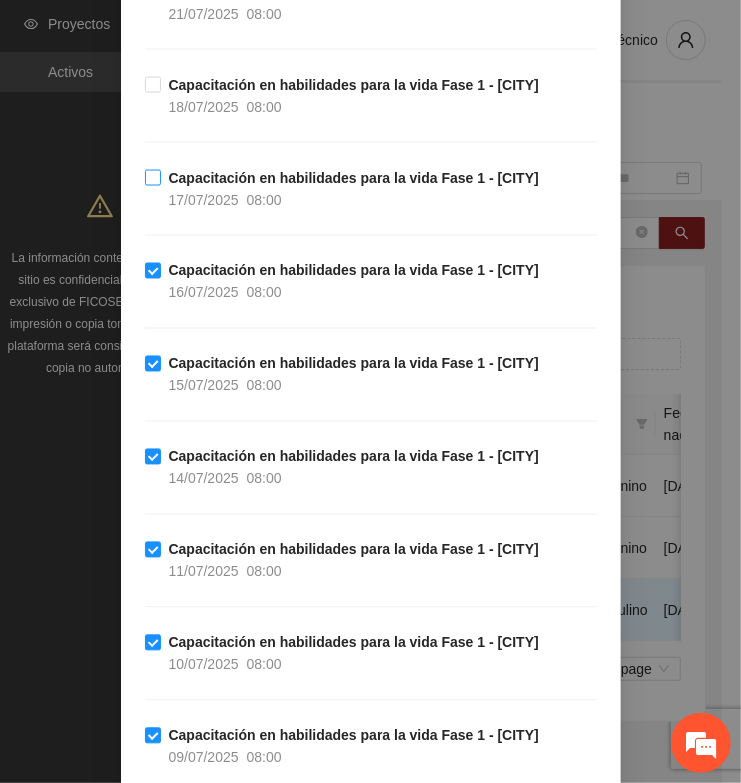 click on "17/07/2025" at bounding box center (204, 200) 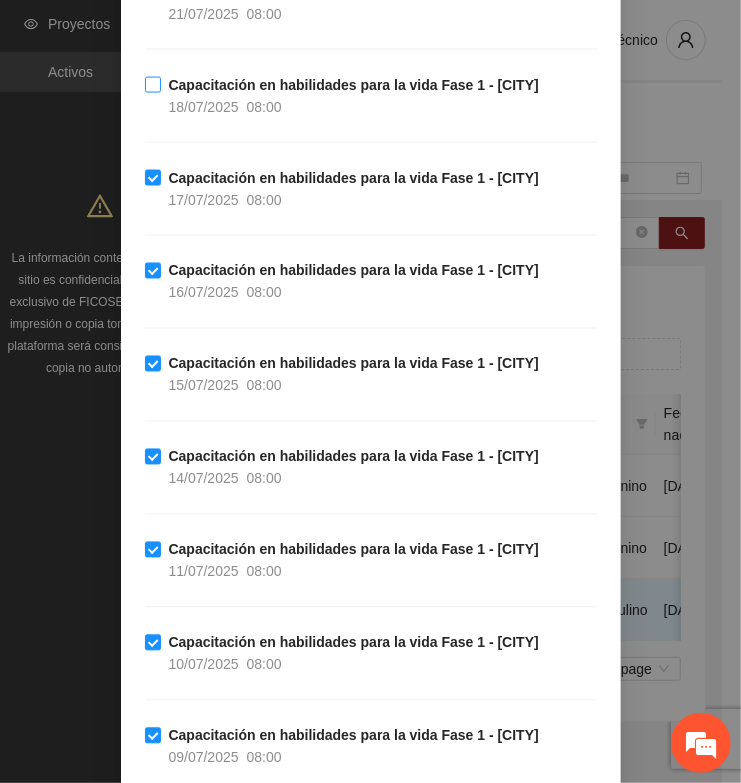 click on "18/07/2025" at bounding box center [204, 107] 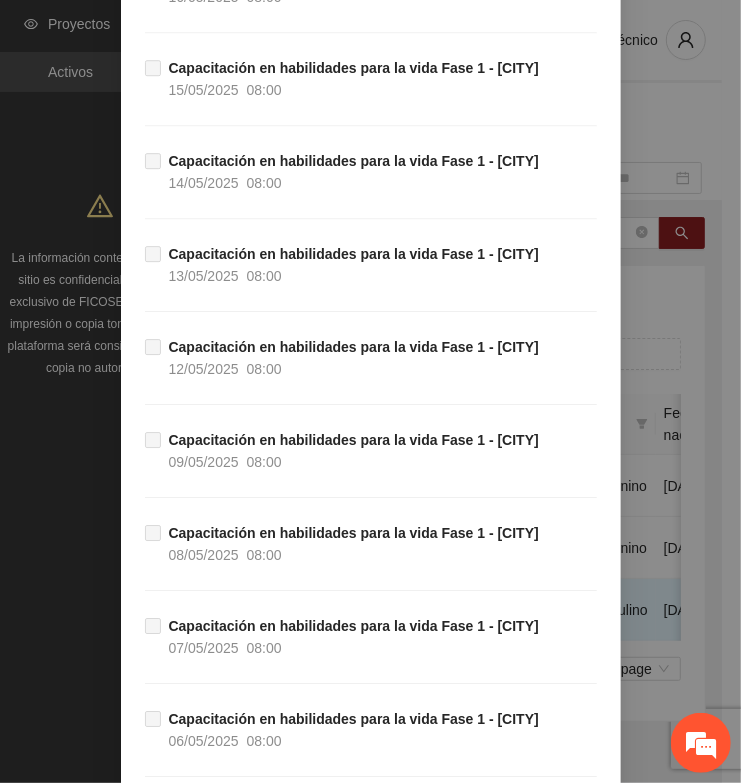 scroll, scrollTop: 2555, scrollLeft: 0, axis: vertical 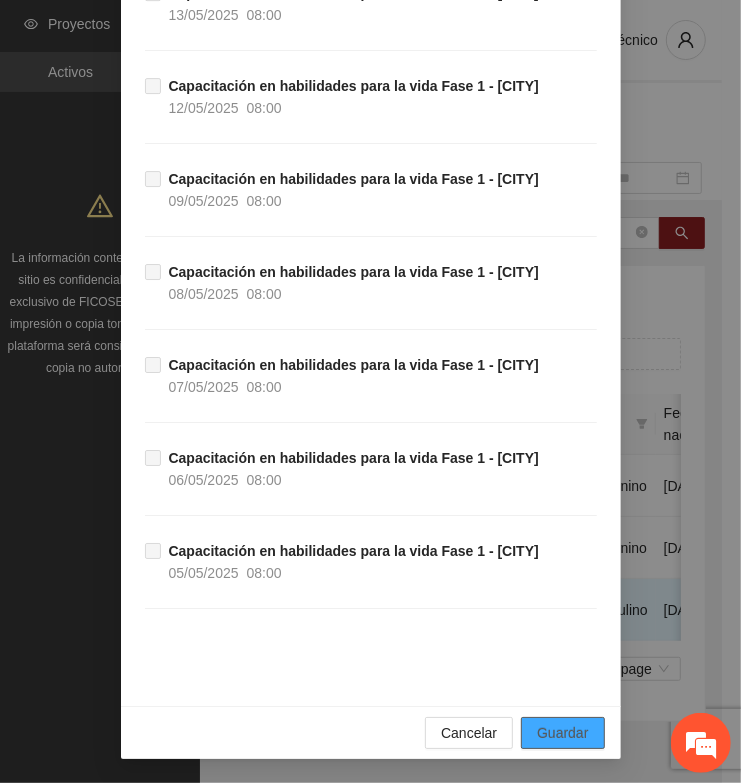 click on "Guardar" at bounding box center [562, 733] 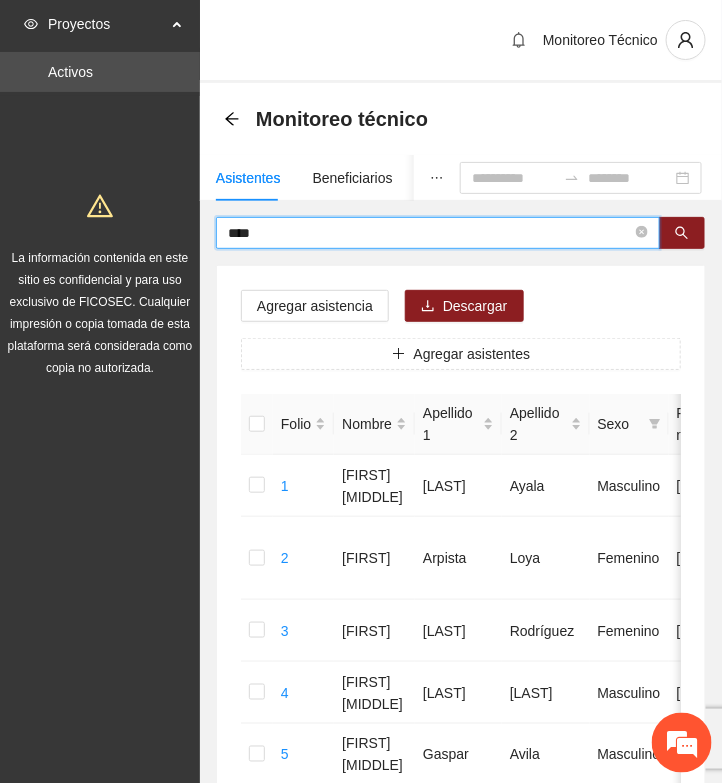 drag, startPoint x: 293, startPoint y: 230, endPoint x: 140, endPoint y: 228, distance: 153.01308 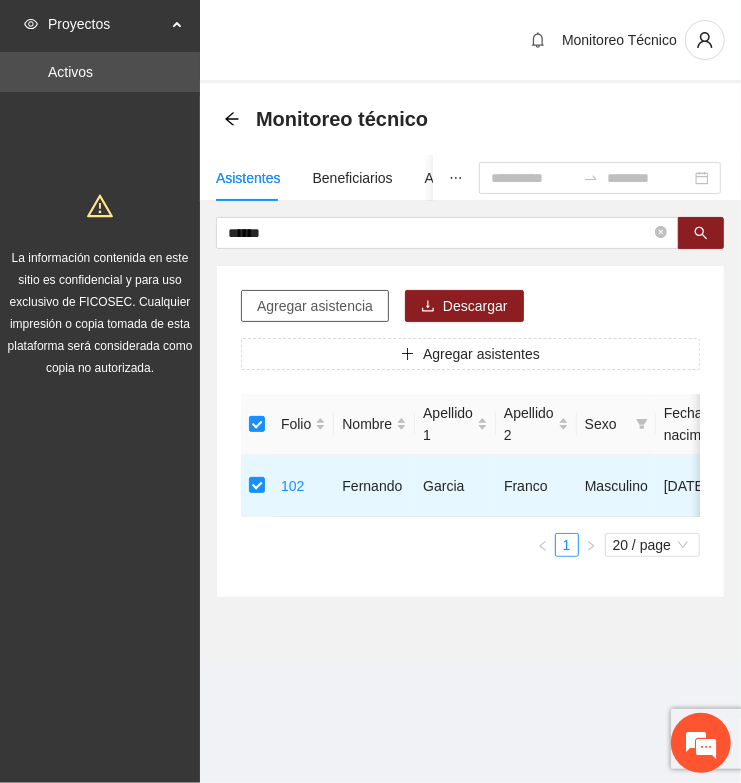 click on "Agregar asistencia" at bounding box center (315, 306) 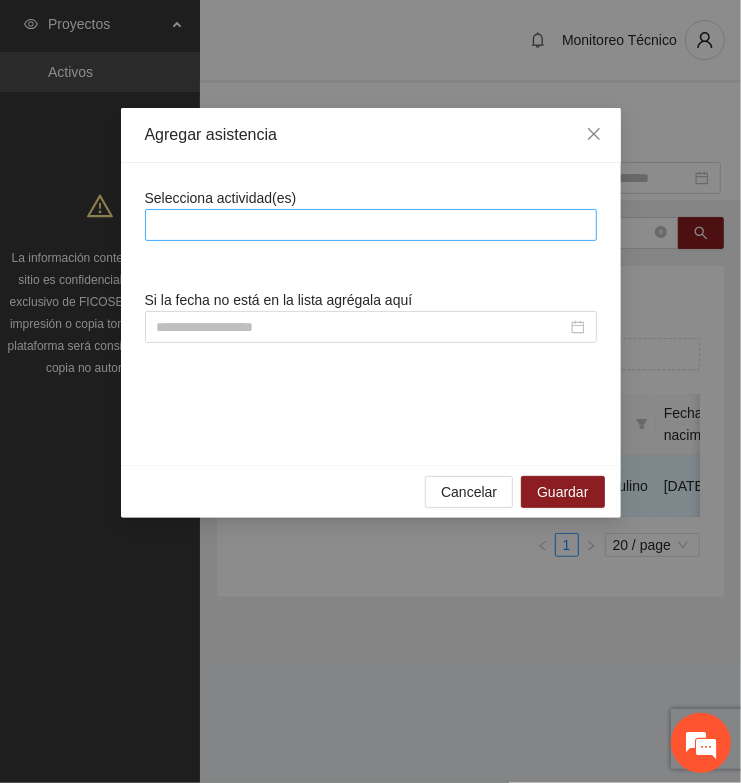 click at bounding box center [371, 225] 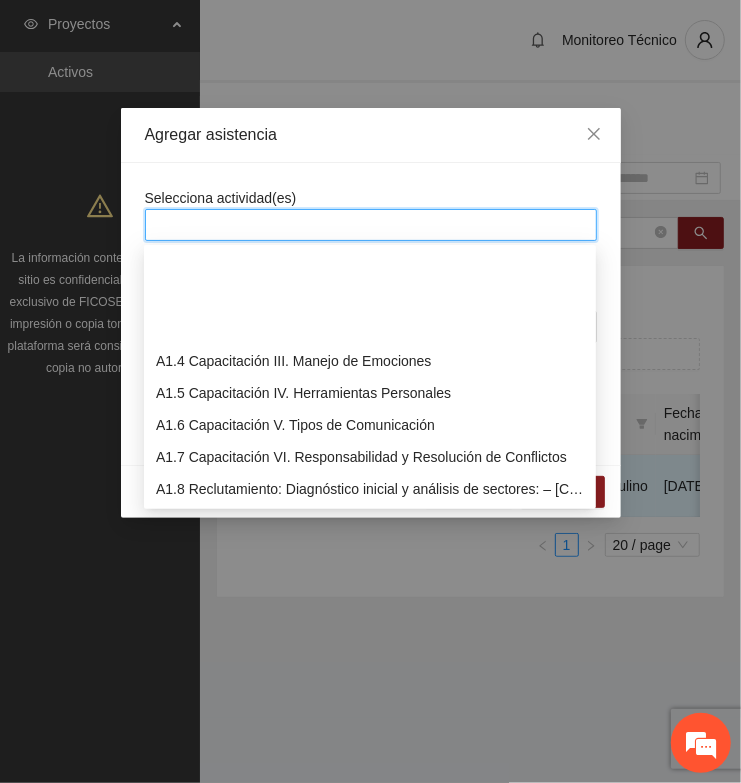 scroll, scrollTop: 250, scrollLeft: 0, axis: vertical 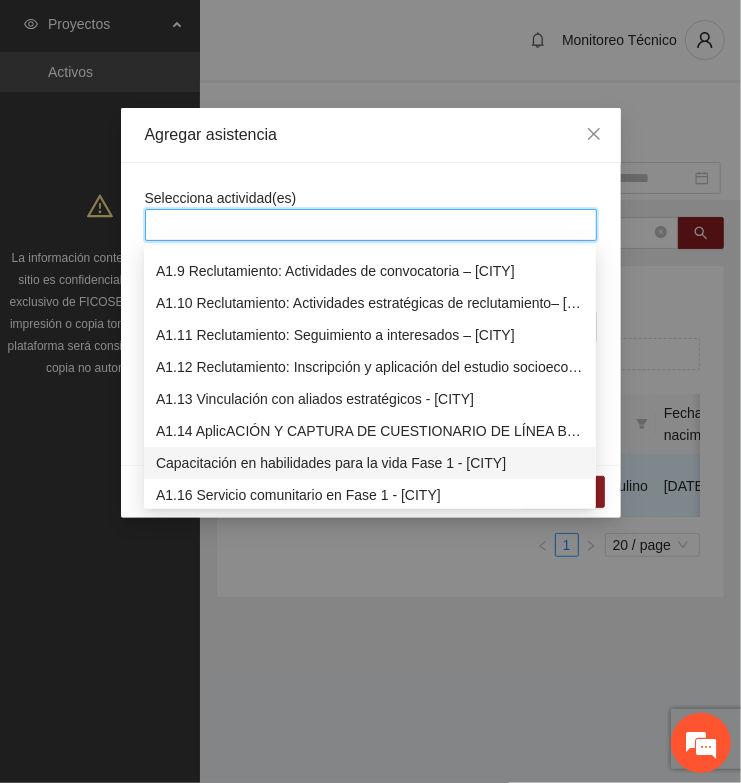 click on "Capacitación en habilidades para la vida Fase 1 - [CITY]" at bounding box center (370, 463) 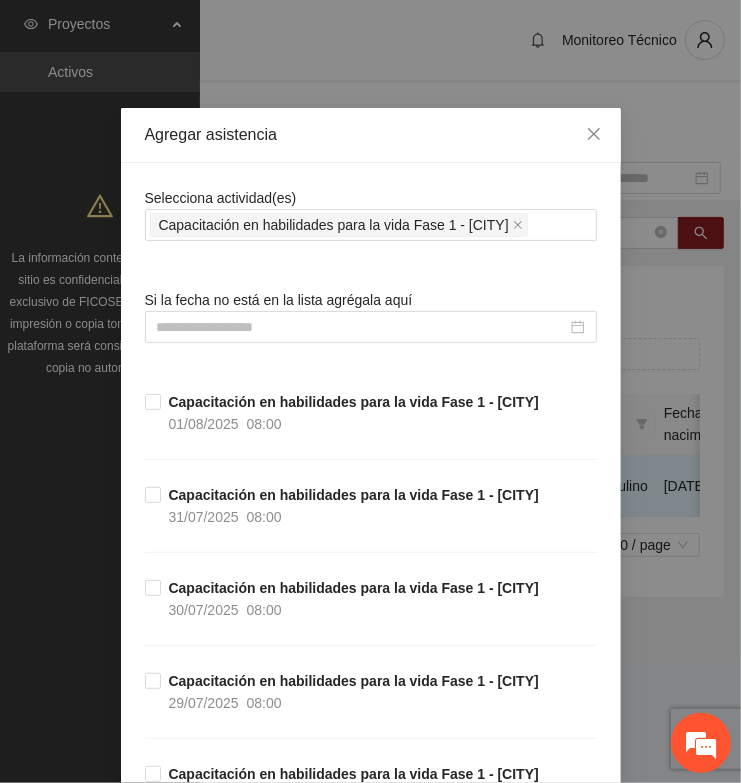click on "Agregar asistencia" at bounding box center [371, 135] 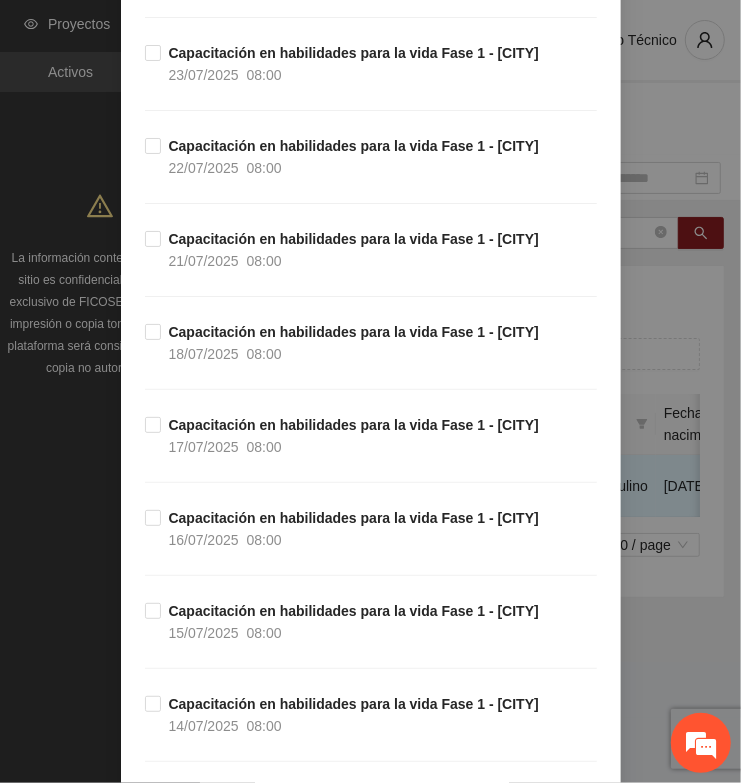 scroll, scrollTop: 1625, scrollLeft: 0, axis: vertical 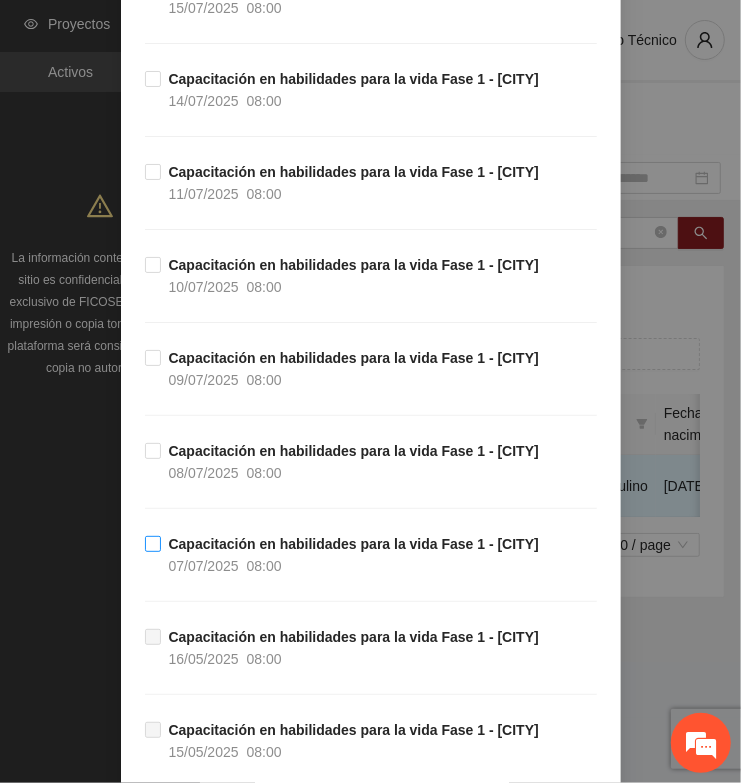 click on "Capacitación en habilidades para la vida Fase 1 - [CITY]" at bounding box center (354, 544) 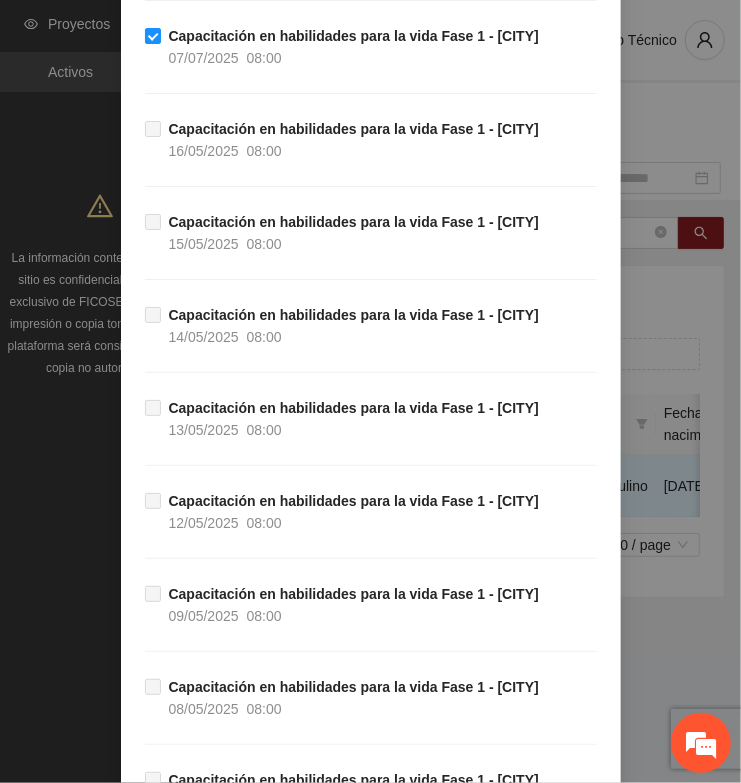 scroll, scrollTop: 2555, scrollLeft: 0, axis: vertical 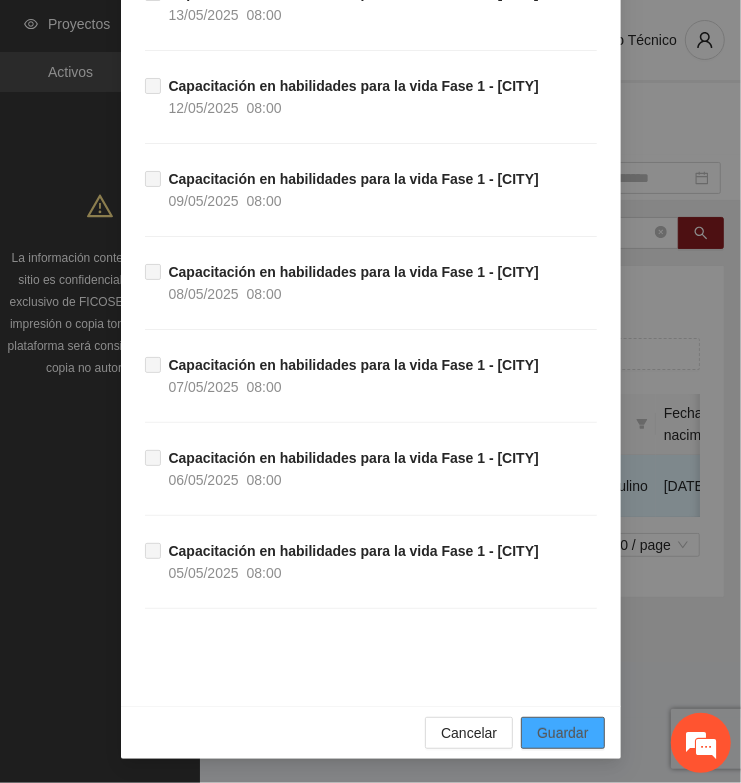 click on "Guardar" at bounding box center (562, 733) 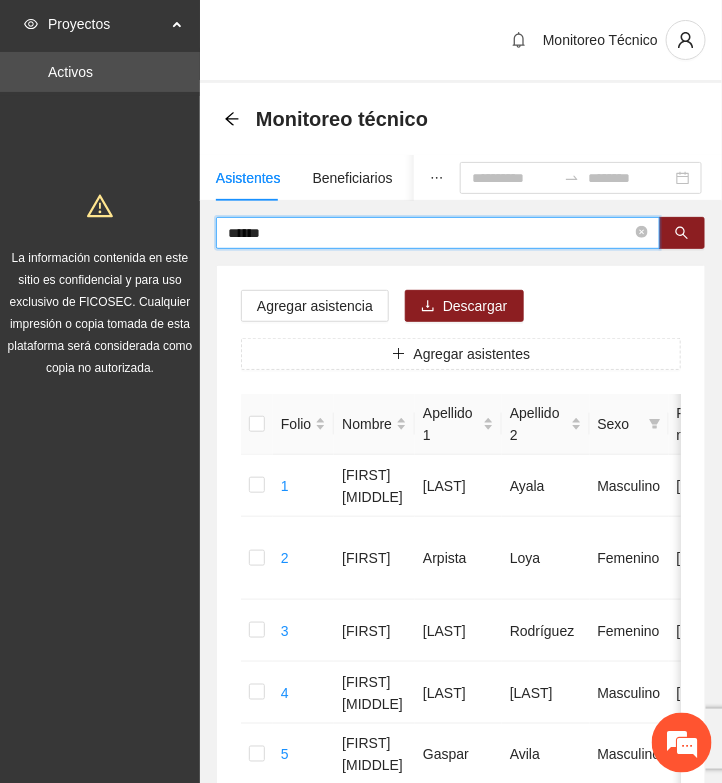 drag, startPoint x: 303, startPoint y: 237, endPoint x: 128, endPoint y: 200, distance: 178.86867 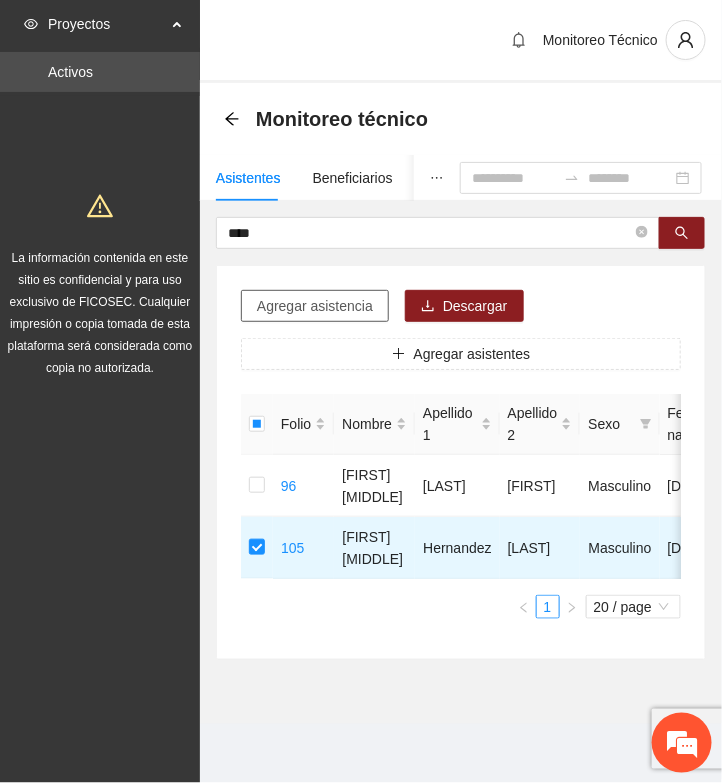 click on "Agregar asistencia" at bounding box center (315, 306) 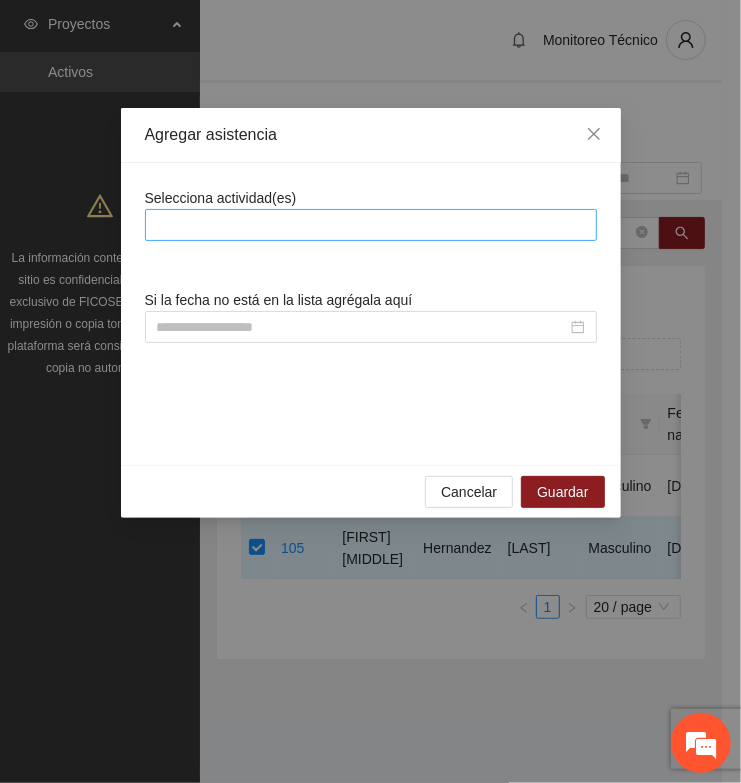 click at bounding box center (371, 225) 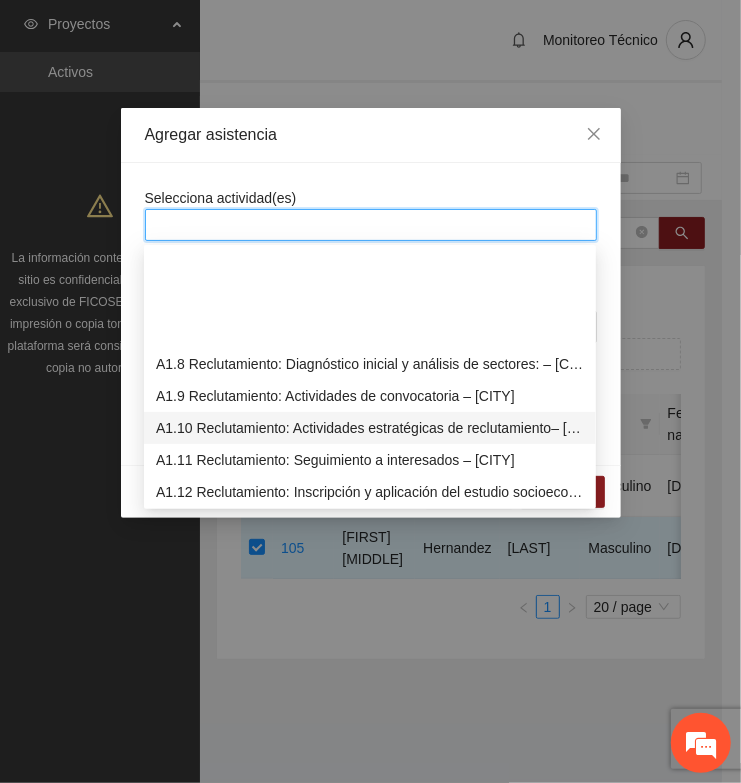 scroll, scrollTop: 250, scrollLeft: 0, axis: vertical 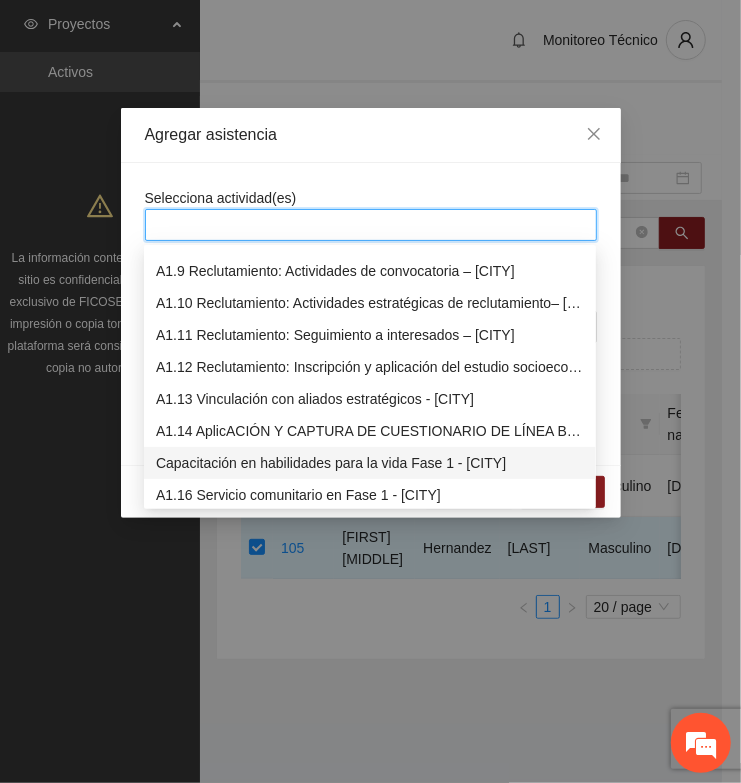 click on "Capacitación en habilidades para la vida Fase 1 - [CITY]" at bounding box center [370, 463] 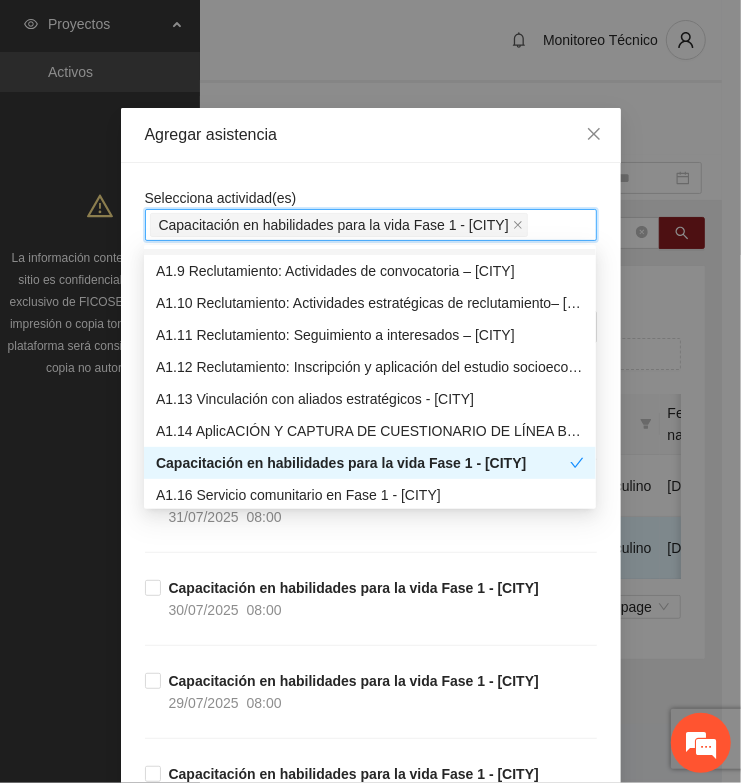 click on "Agregar asistencia" at bounding box center (371, 135) 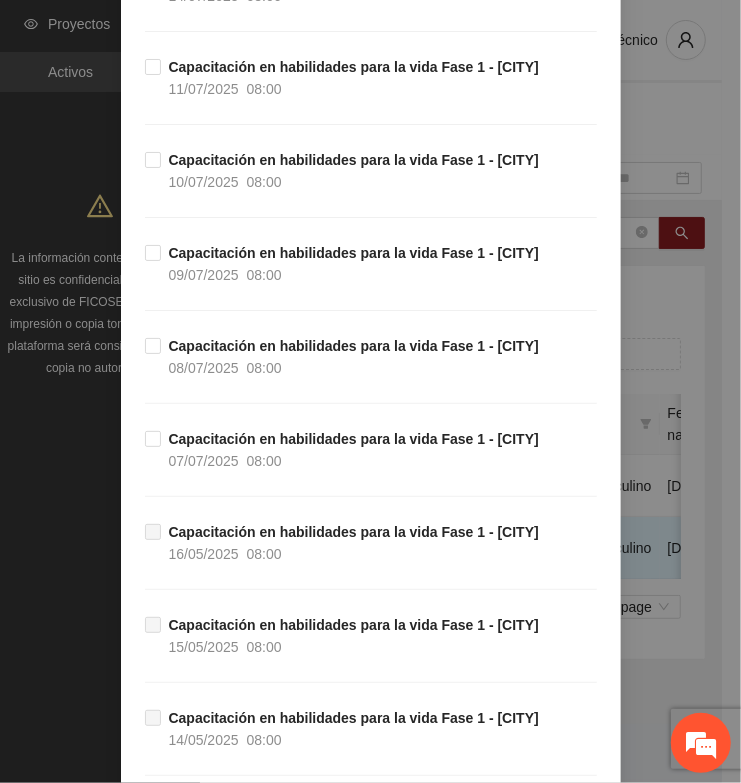scroll, scrollTop: 1735, scrollLeft: 0, axis: vertical 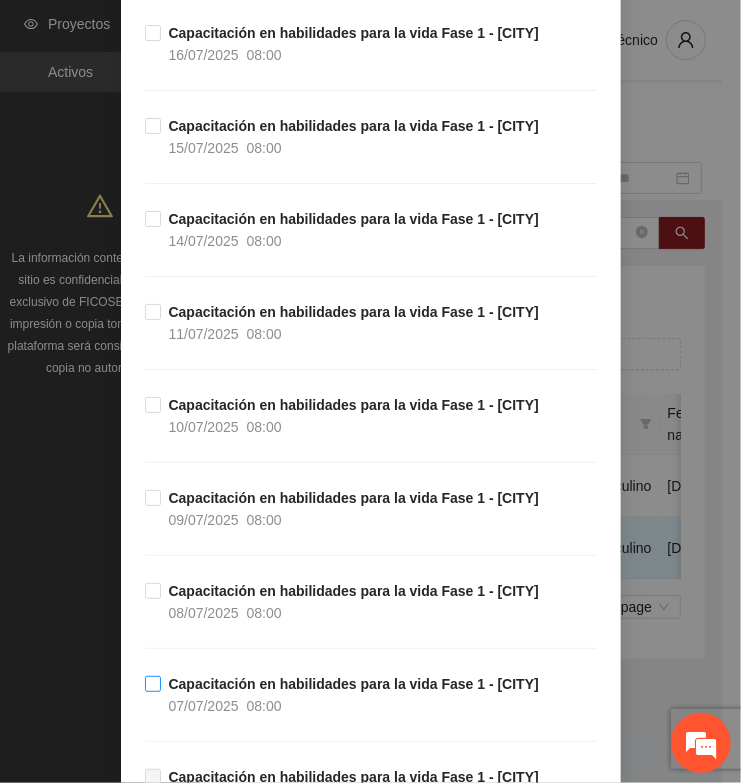 click on "Capacitación en habilidades para la vida Fase 1 - [CITY]" at bounding box center [354, 684] 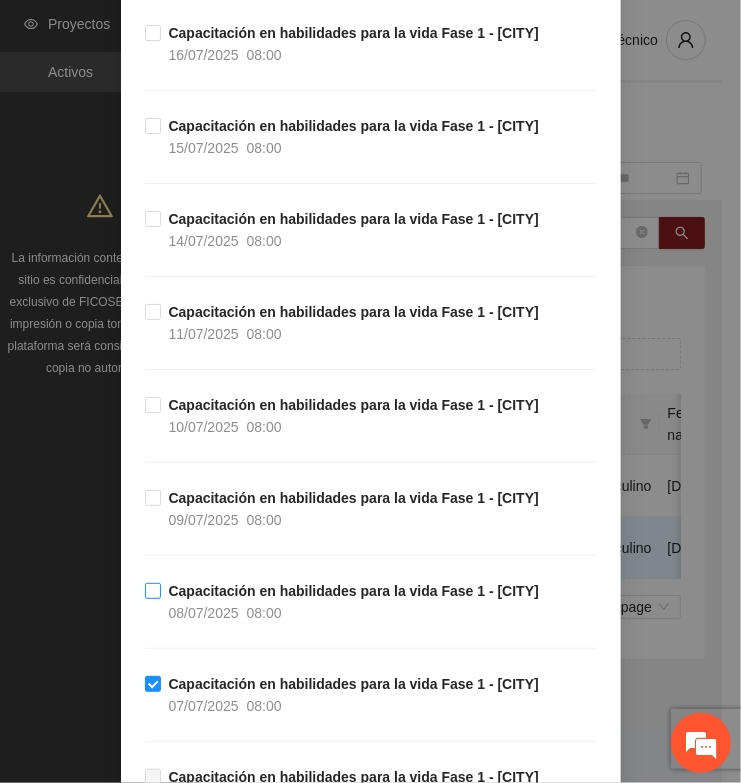 click on "Capacitación en habilidades para la vida Fase 1 - [CITY]" at bounding box center (354, 591) 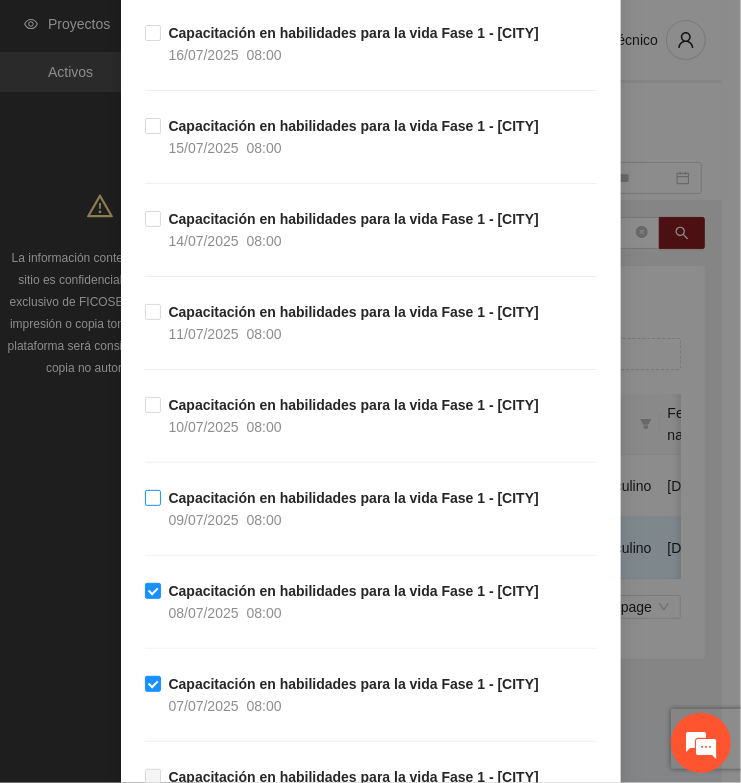 click on "Capacitación en habilidades para la vida Fase 1 - [CITY]" at bounding box center (354, 498) 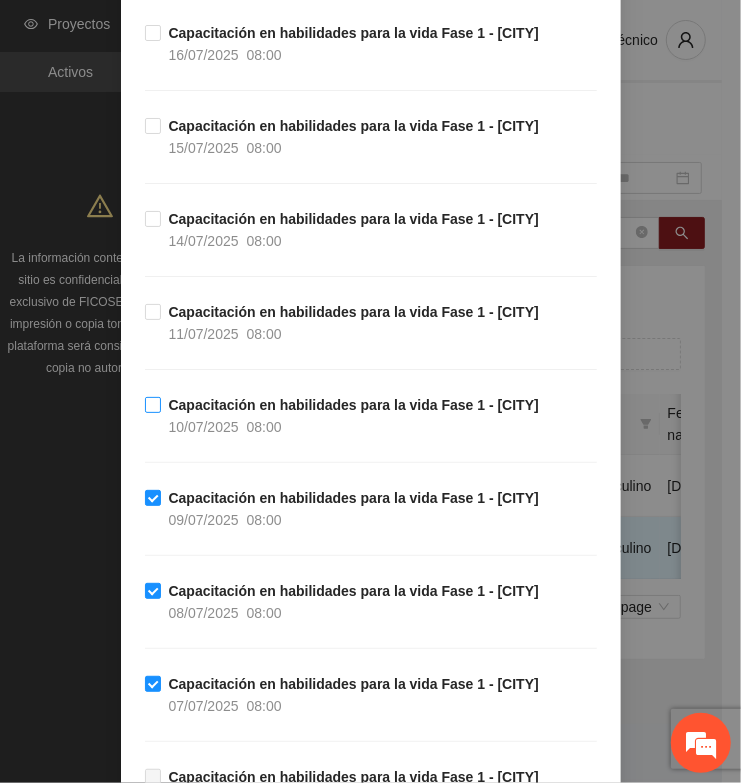 click on "Capacitación en habilidades para la vida Fase 1 - [CITY]" at bounding box center (354, 405) 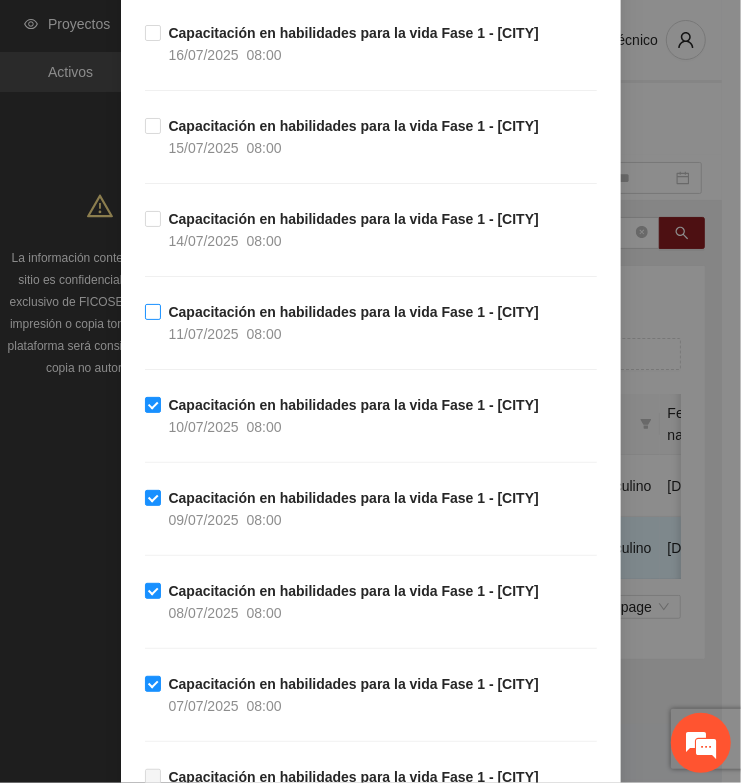 click on "11/07/2025" at bounding box center (204, 334) 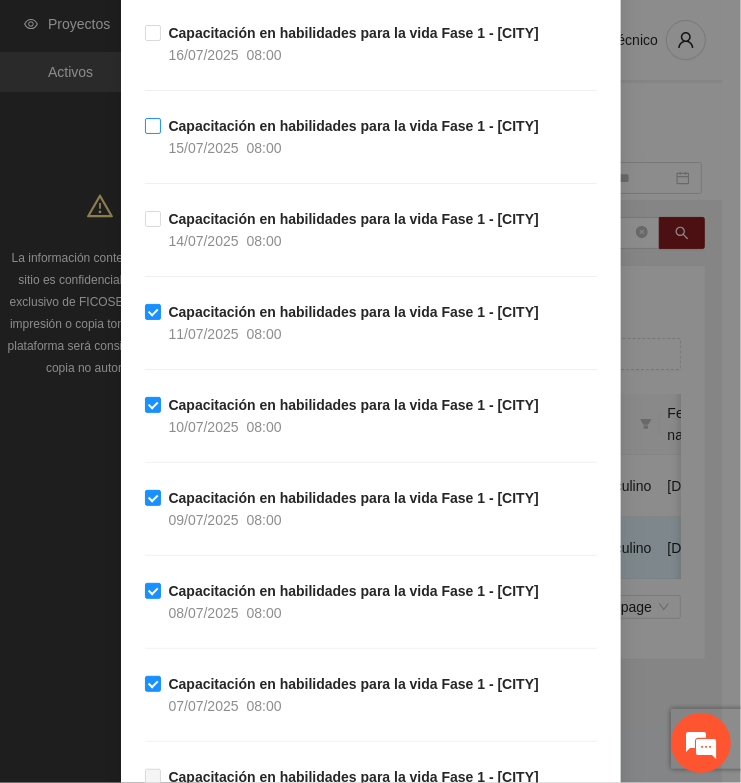 click on "15/07/2025" at bounding box center (204, 148) 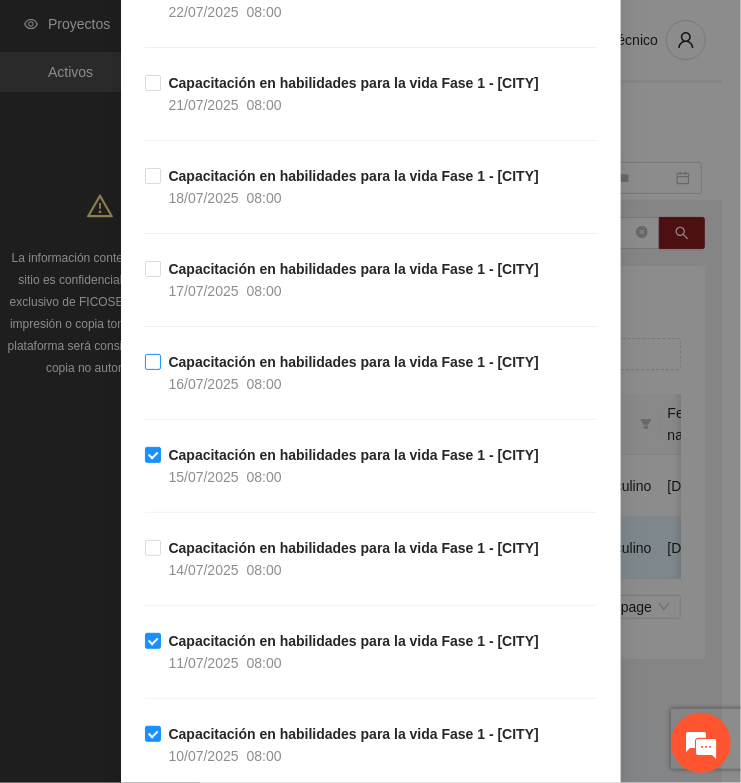 scroll, scrollTop: 1110, scrollLeft: 0, axis: vertical 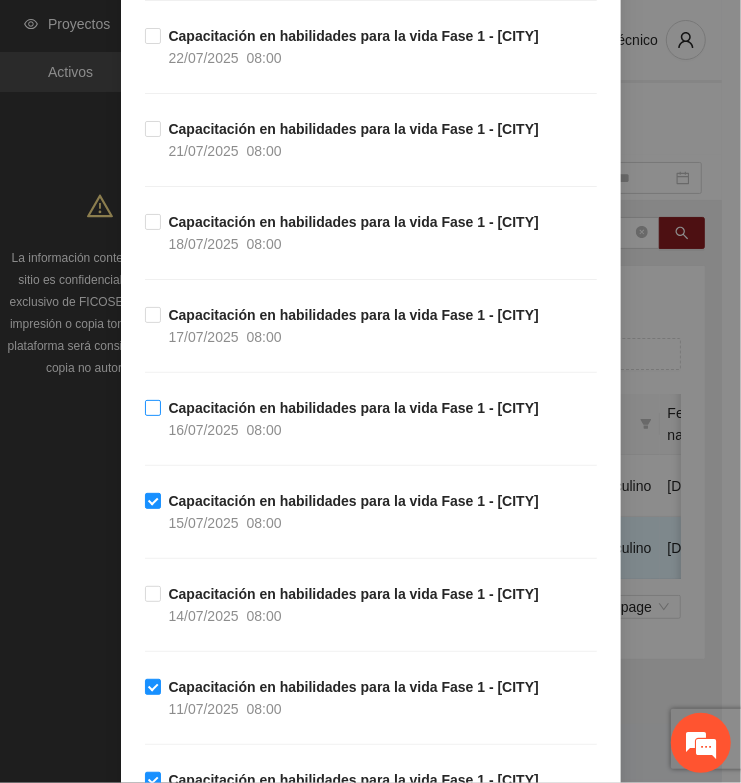 click on "16/07/2025" at bounding box center [204, 430] 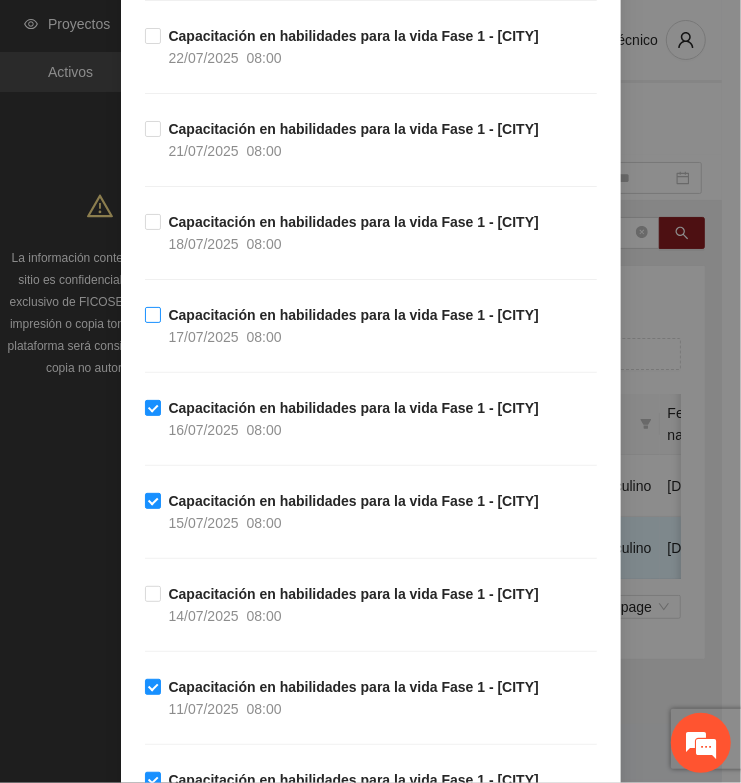 drag, startPoint x: 200, startPoint y: 333, endPoint x: 205, endPoint y: 313, distance: 20.615528 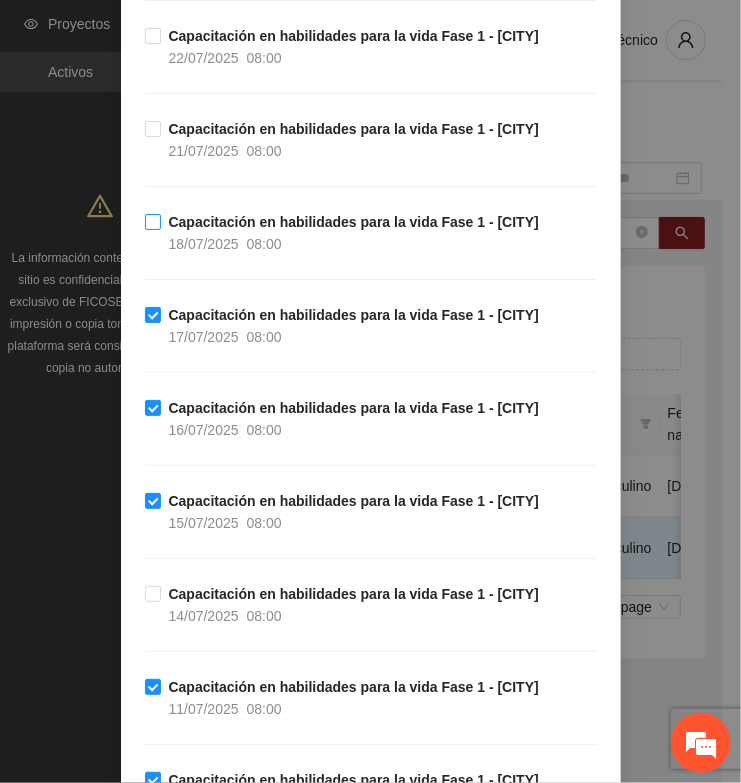 click on "18/07/2025" at bounding box center [204, 244] 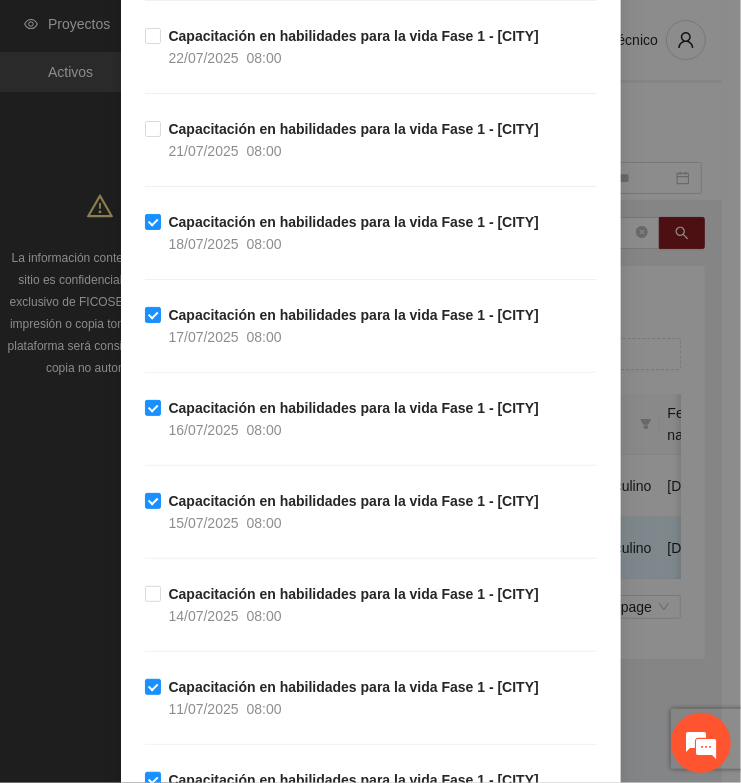scroll, scrollTop: 2555, scrollLeft: 0, axis: vertical 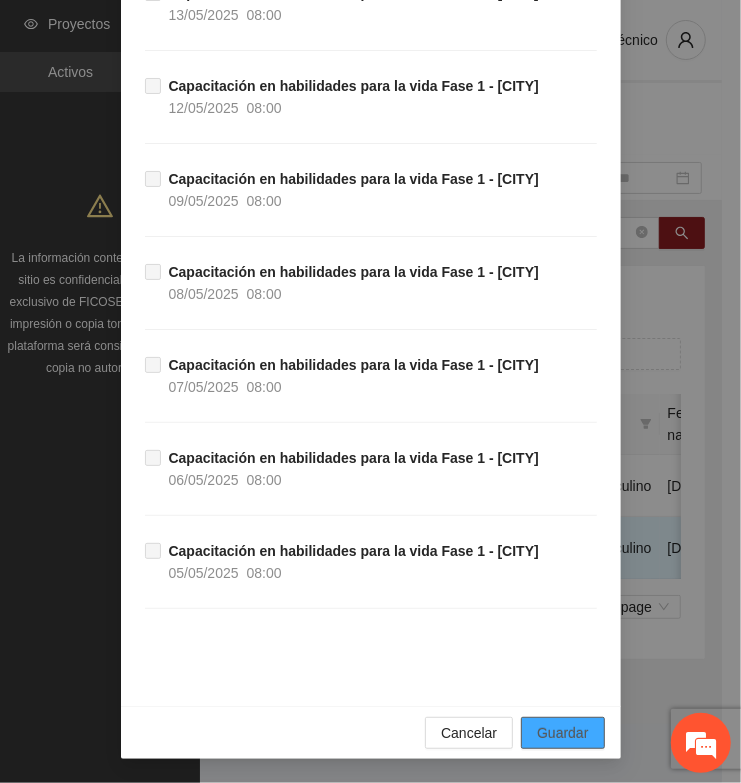 click on "Guardar" at bounding box center [562, 733] 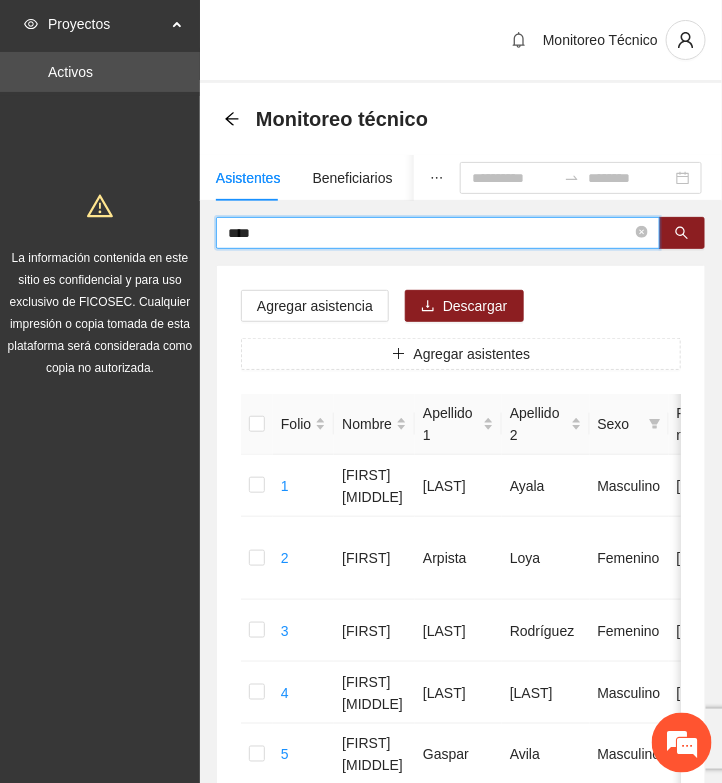 drag, startPoint x: 308, startPoint y: 231, endPoint x: 128, endPoint y: 218, distance: 180.46883 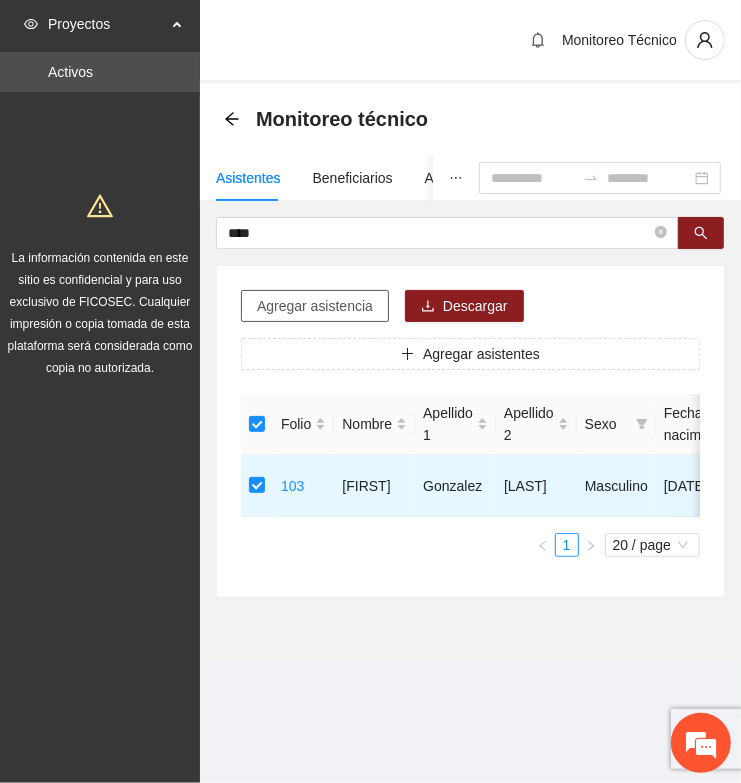 click on "Agregar asistencia" at bounding box center [315, 306] 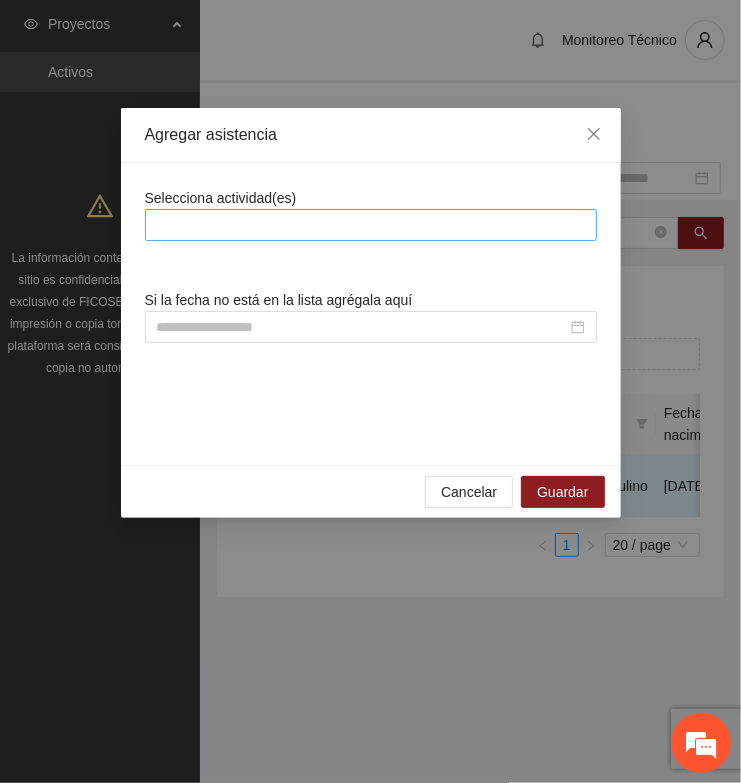 click at bounding box center (371, 225) 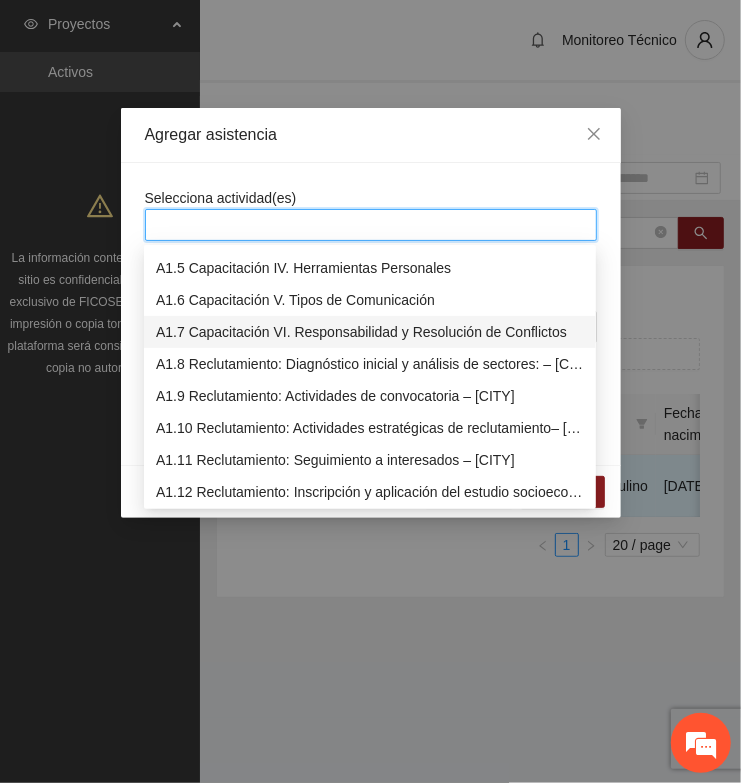 scroll, scrollTop: 250, scrollLeft: 0, axis: vertical 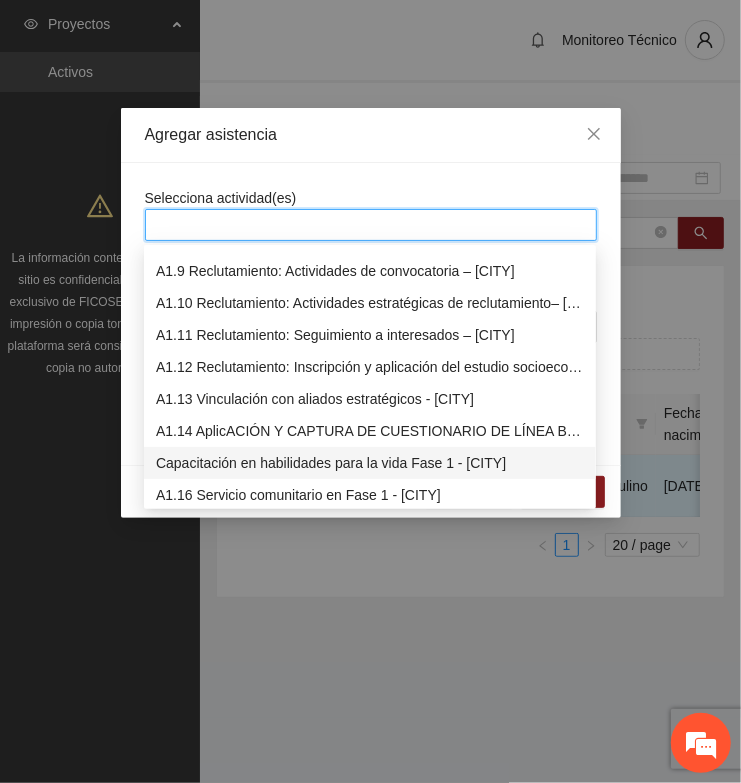 click on "Capacitación en habilidades para la vida Fase 1 - [CITY]" at bounding box center [370, 463] 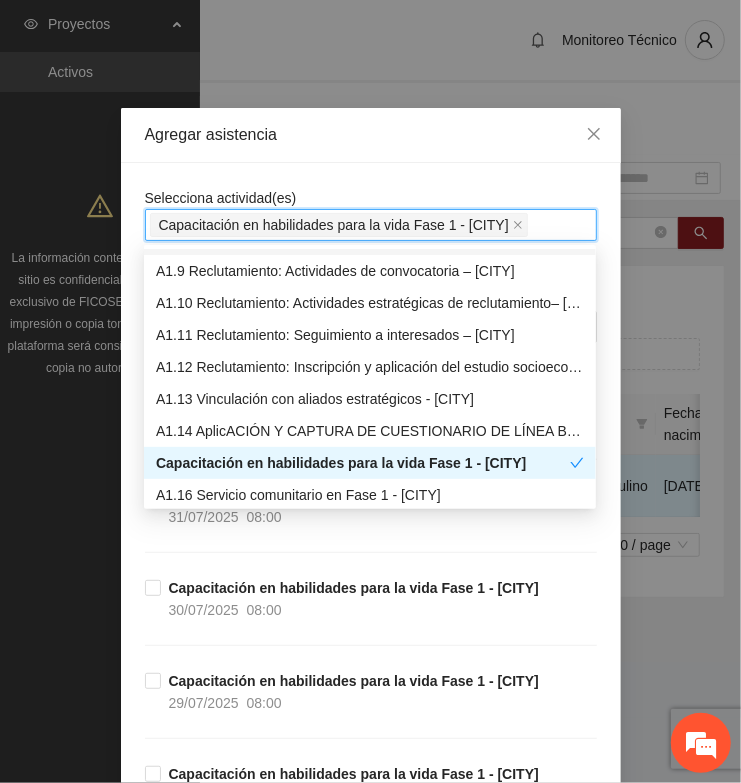 drag, startPoint x: 431, startPoint y: 168, endPoint x: 656, endPoint y: 235, distance: 234.76372 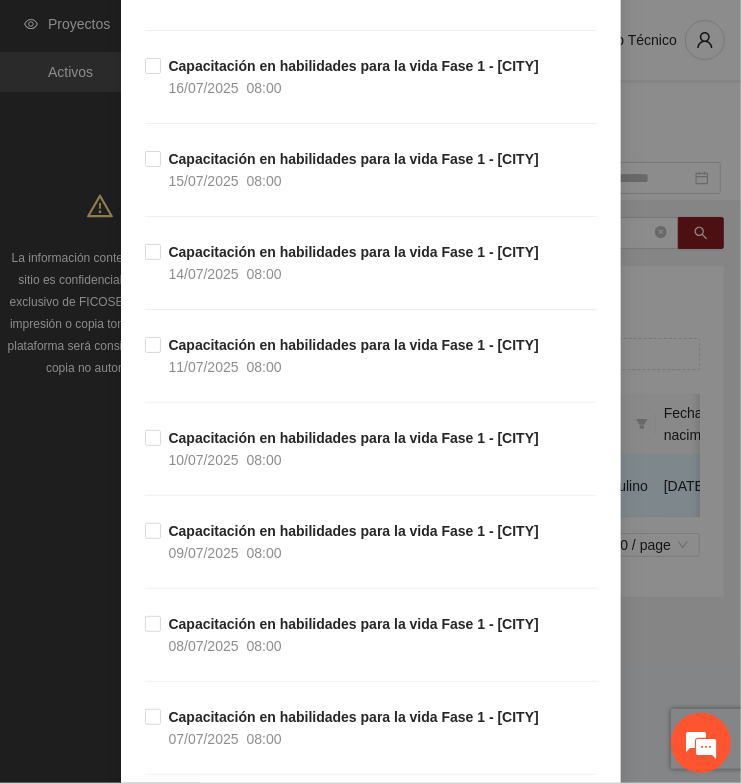 scroll, scrollTop: 1492, scrollLeft: 0, axis: vertical 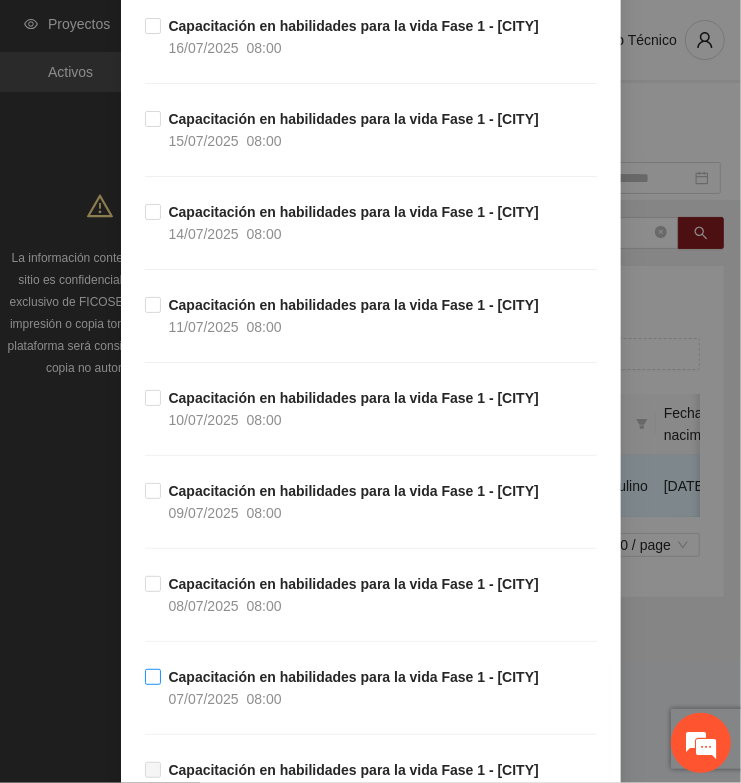 click on "08:00" at bounding box center (264, 699) 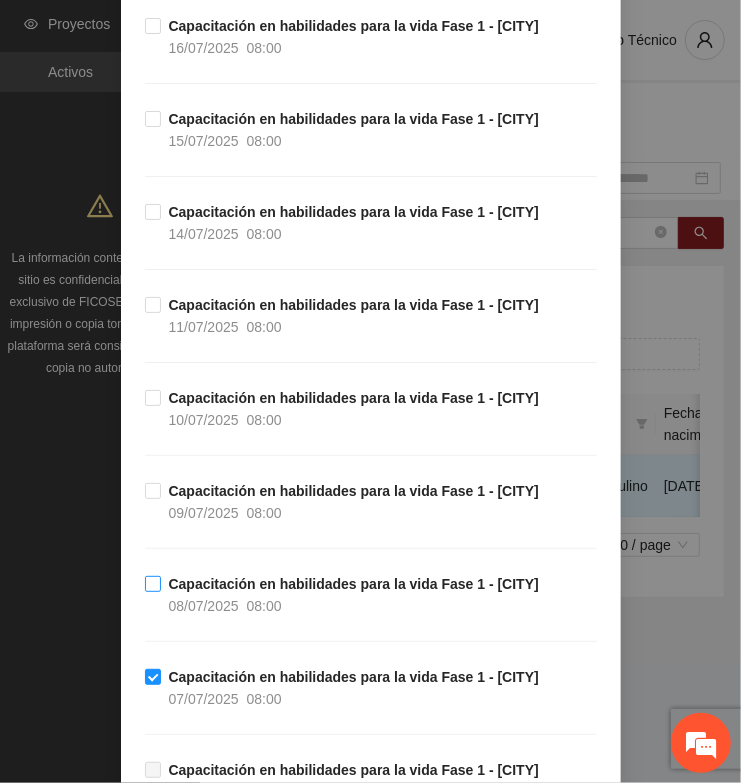 click on "Capacitación en habilidades para la vida Fase 1 - [CITY]" at bounding box center [354, 584] 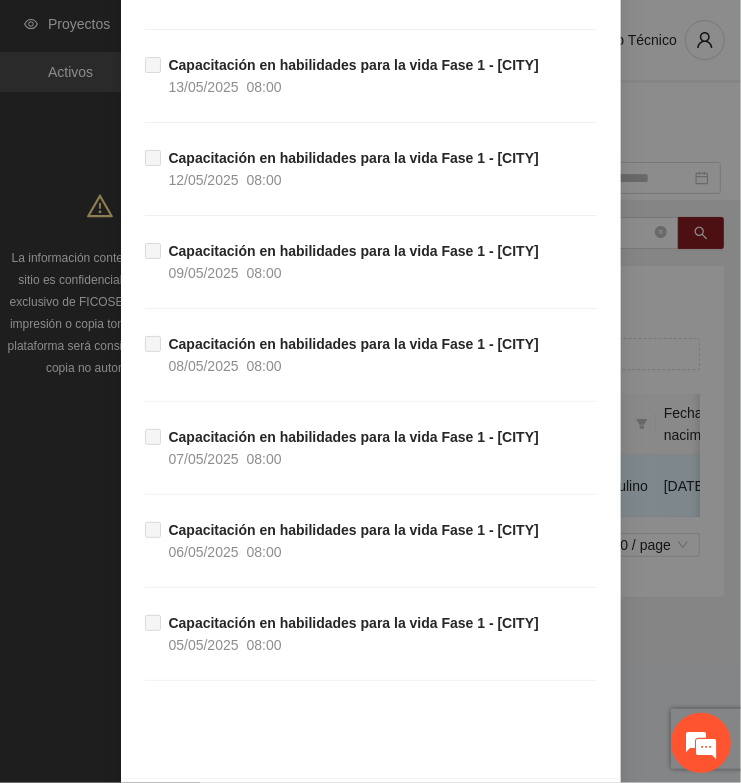 scroll, scrollTop: 2555, scrollLeft: 0, axis: vertical 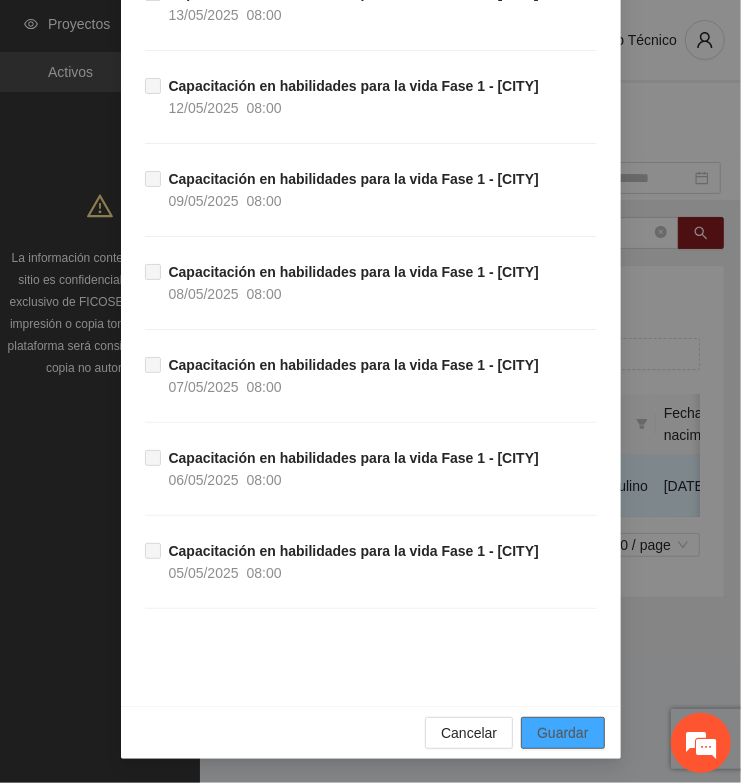 click on "Guardar" at bounding box center [562, 733] 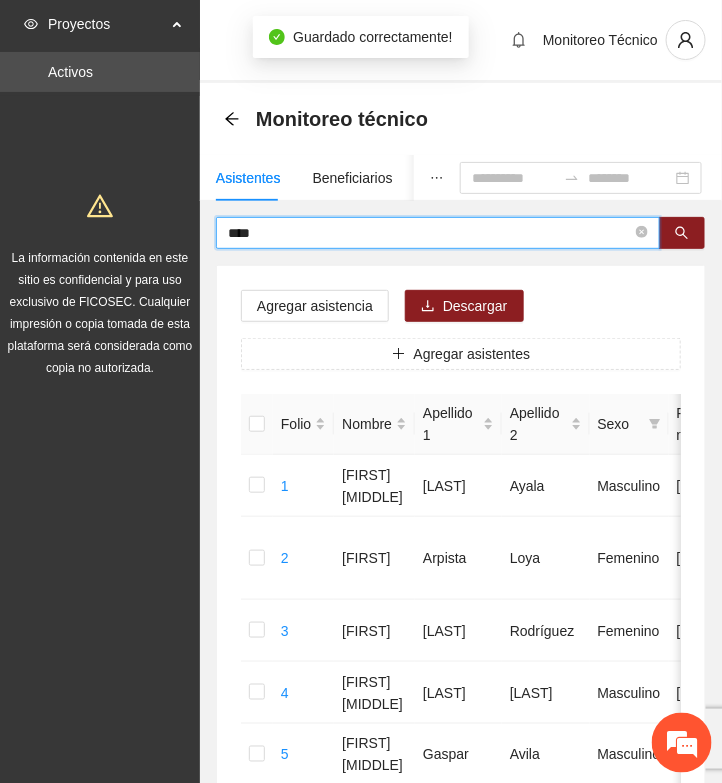drag, startPoint x: 303, startPoint y: 231, endPoint x: 121, endPoint y: 236, distance: 182.06866 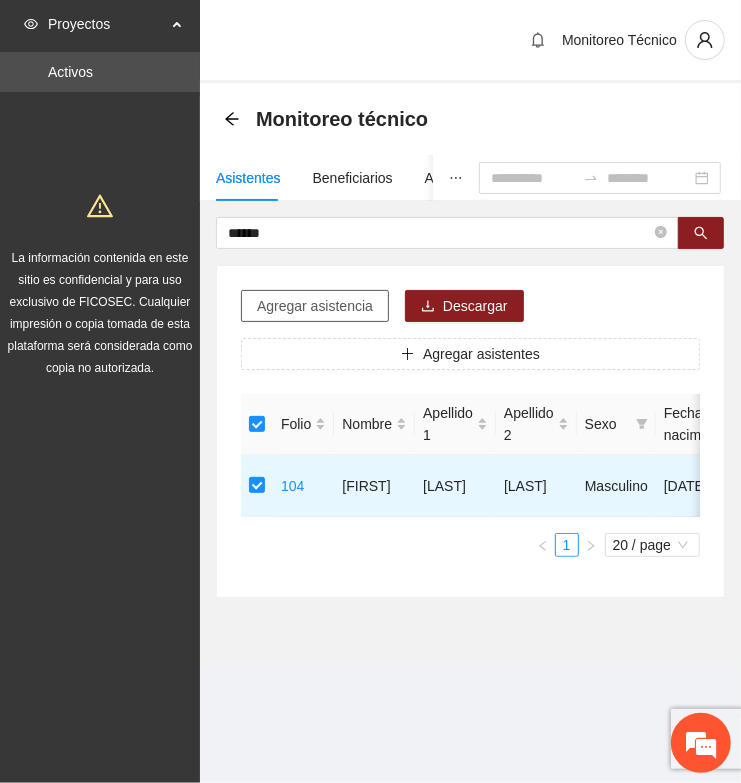 click on "Agregar asistencia" at bounding box center (315, 306) 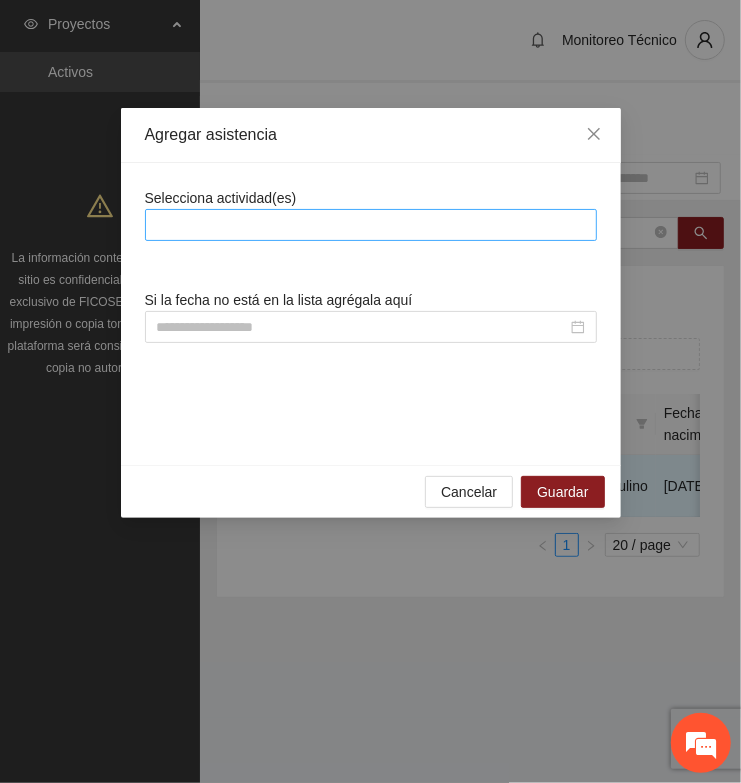 click at bounding box center [371, 225] 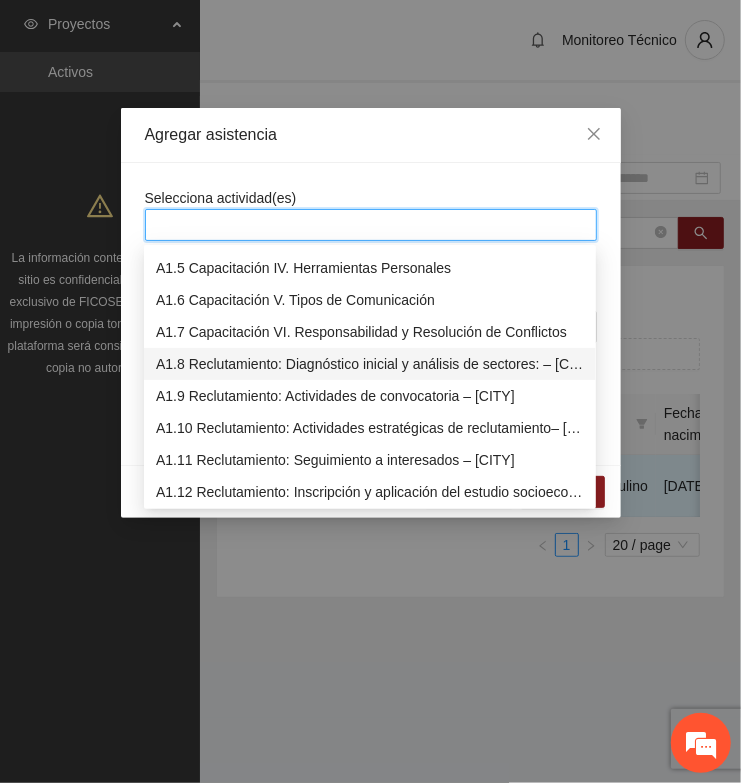 scroll, scrollTop: 250, scrollLeft: 0, axis: vertical 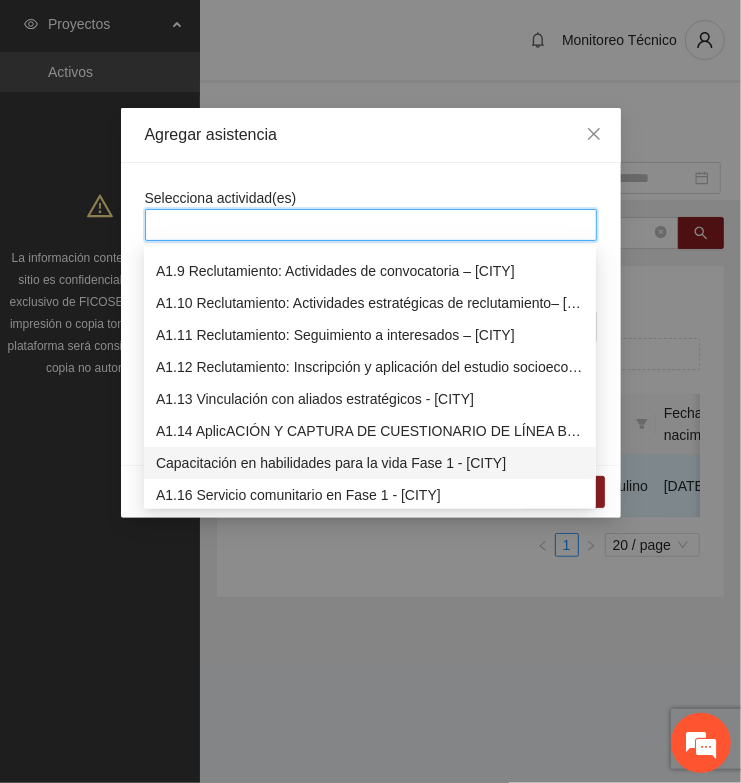 click on "Capacitación en habilidades para la vida Fase 1 - [CITY]" at bounding box center [370, 463] 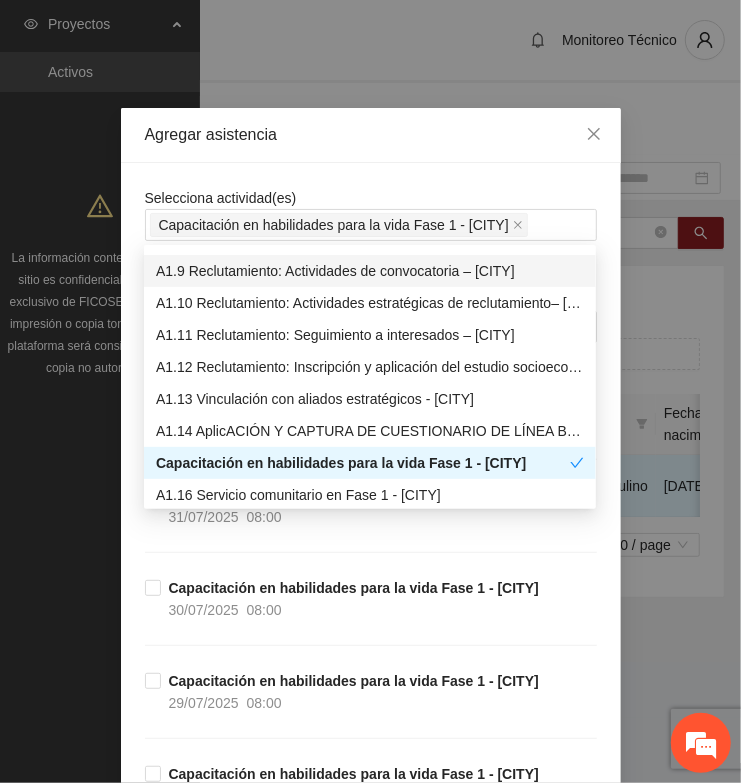 click on "Selecciona actividad(es) A1.15 Capacitación en habilidades para la vida Fase 1 - [CITY]  Si la fecha no está en la lista agrégala aquí Capacitación en habilidades para la vida Fase 1 - [CITY] [DATE] [TIME] Capacitación en habilidades para la vida Fase 1 - [CITY] [DATE] [TIME] Capacitación en habilidades para la vida Fase 1 - [CITY] [DATE] [TIME] Capacitación en habilidades para la vida Fase 1 - [CITY] [DATE] [TIME] Capacitación en habilidades para la vida Fase 1 - [CITY] [DATE] [TIME] Capacitación en habilidades para la vida Fase 1 - [CITY] [DATE] [TIME] Capacitación en habilidades para la vida Fase 1 - [CITY] [DATE] [TIME] Capacitación en habilidades para la vida Fase 1 - [CITY] [DATE] [TIME] Capacitación en habilidades para la vida Fase 1 - [CITY] [DATE] [TIME] Capacitación en habilidades para la vida Fase 1 - [CITY] [DATE] [TIME] Capacitación en habilidades para la vida Fase 1 - [CITY] [DATE] [TIME] [DATE] [TIME]" at bounding box center [371, 1708] 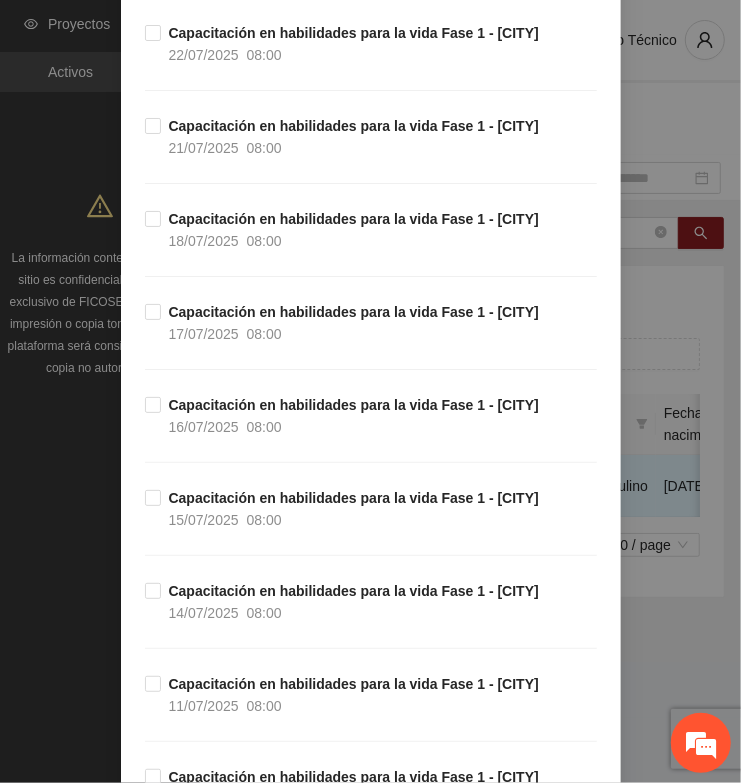 scroll, scrollTop: 1625, scrollLeft: 0, axis: vertical 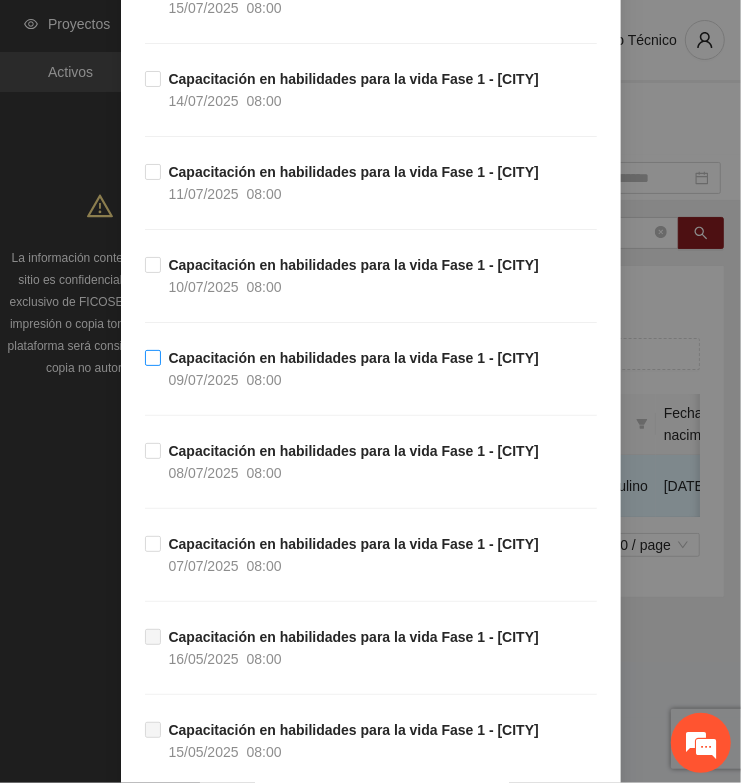 click on "Capacitación en habilidades para la vida Fase 1 - [CITY]" at bounding box center (354, 358) 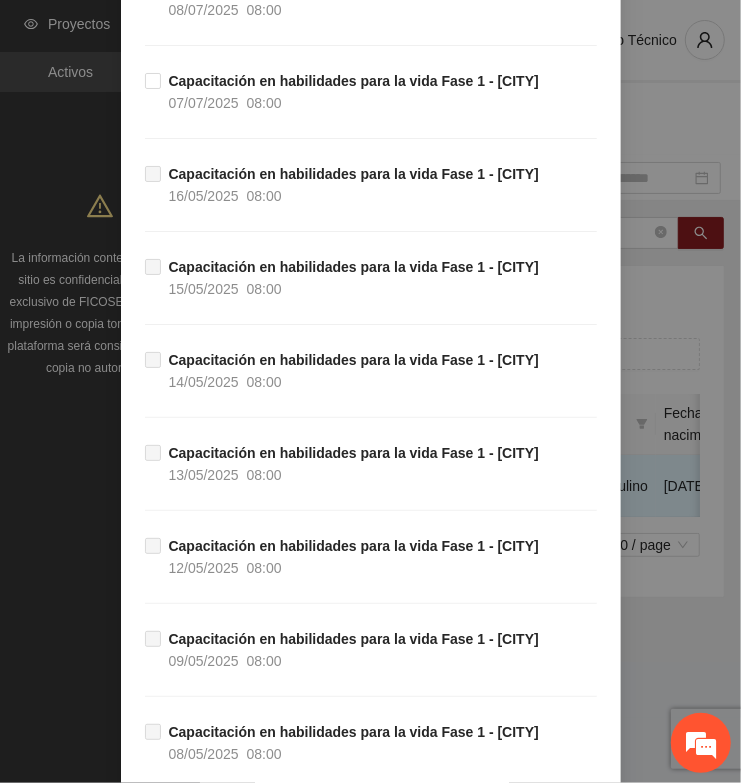 scroll, scrollTop: 2555, scrollLeft: 0, axis: vertical 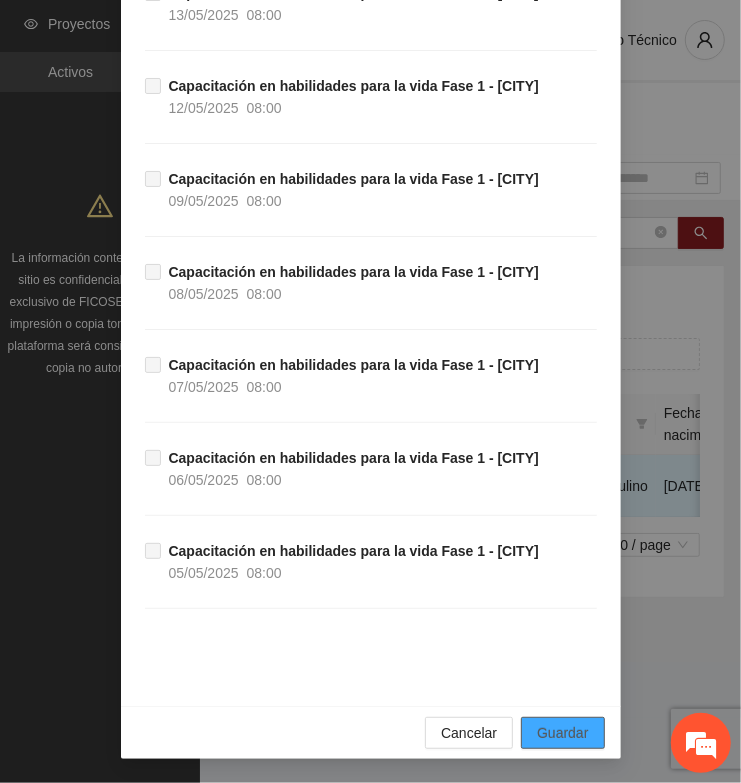 click on "Guardar" at bounding box center (562, 733) 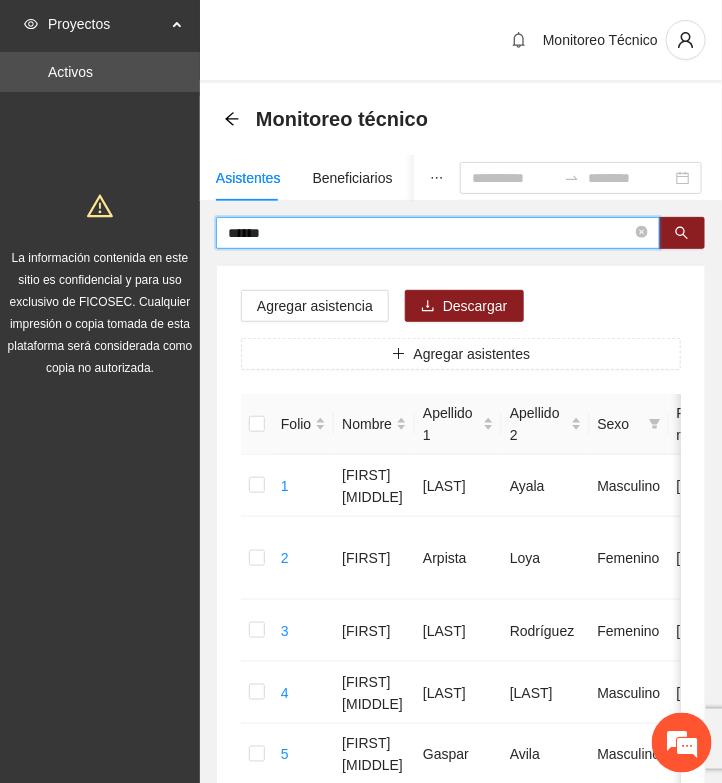 drag, startPoint x: 312, startPoint y: 238, endPoint x: 80, endPoint y: 231, distance: 232.10558 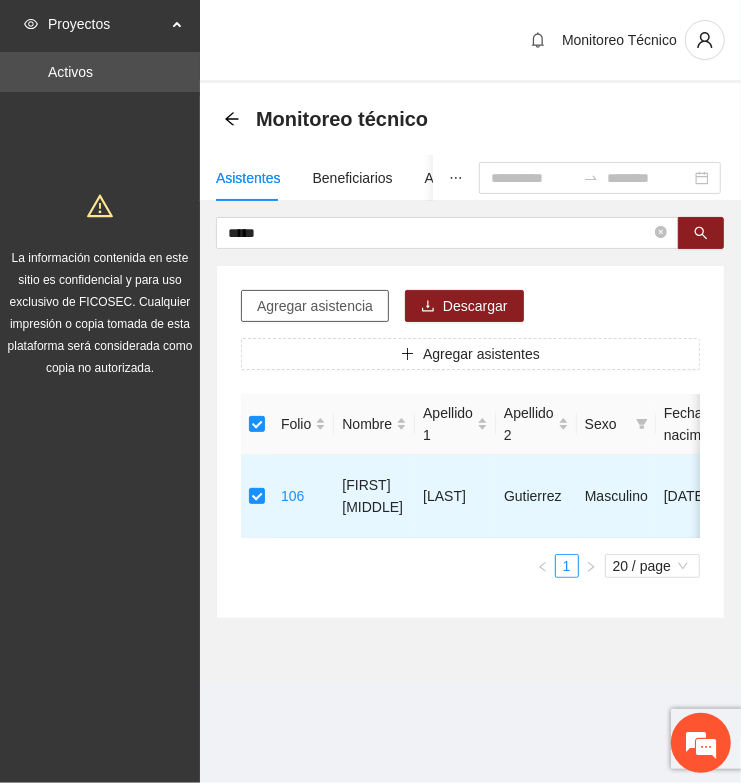 click on "Agregar asistencia" at bounding box center [315, 306] 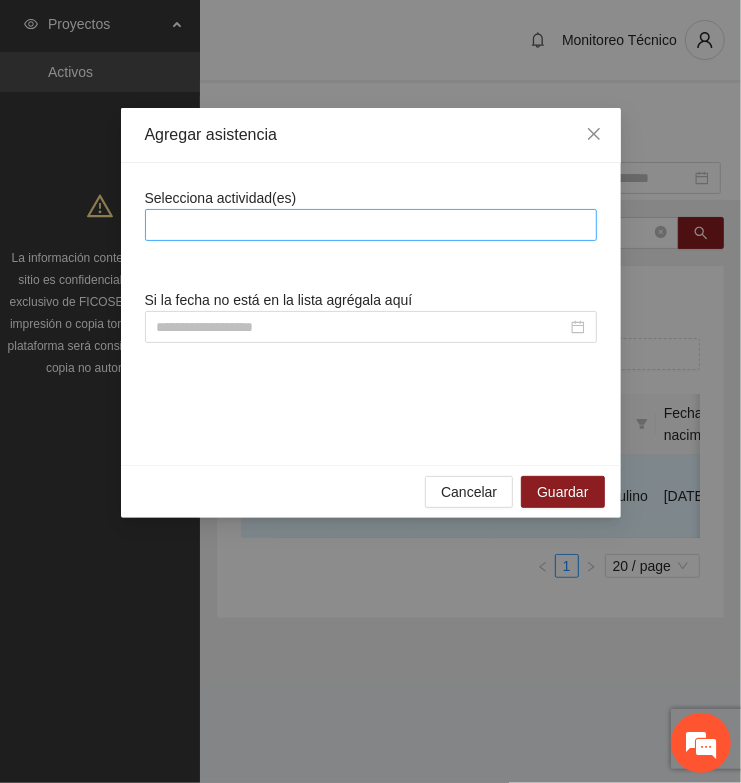 click at bounding box center (371, 225) 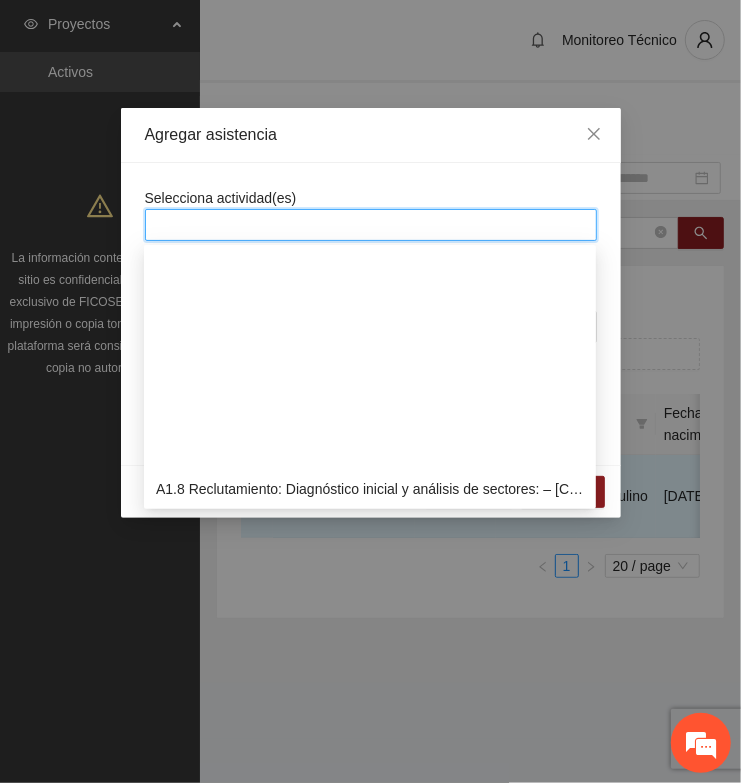 scroll, scrollTop: 375, scrollLeft: 0, axis: vertical 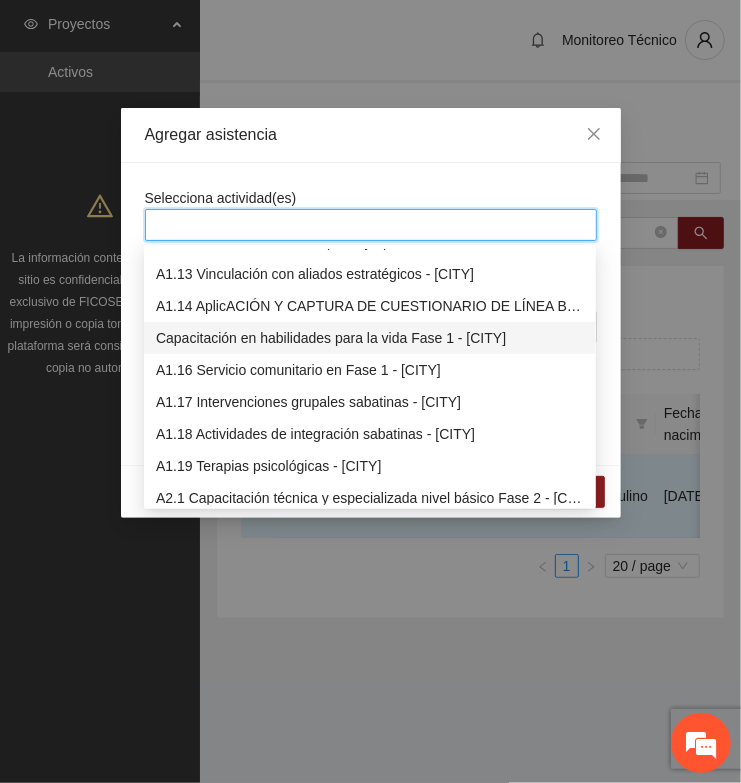 click on "Capacitación en habilidades para la vida Fase 1 - [CITY]" at bounding box center [370, 338] 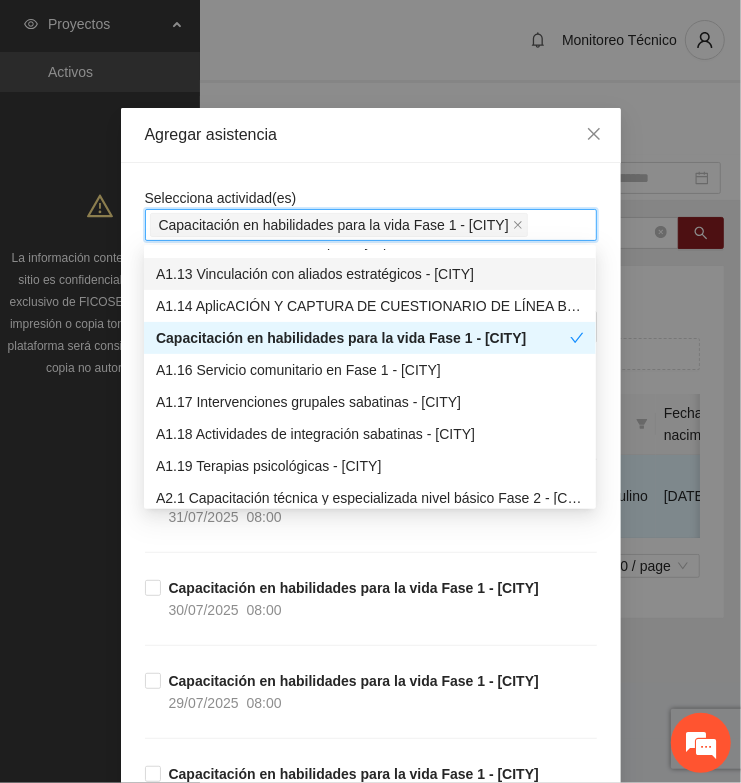click on "Agregar asistencia" at bounding box center (371, 135) 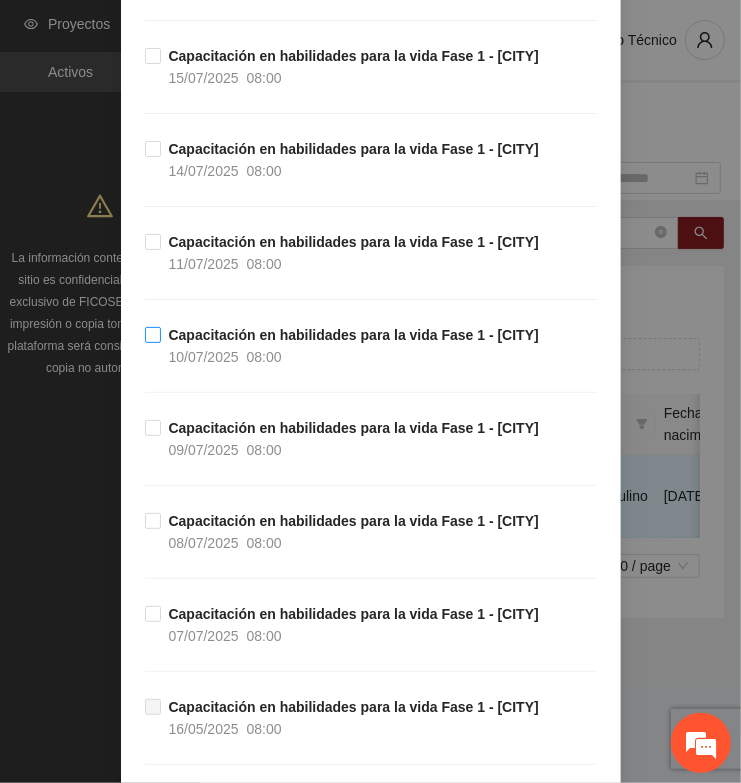 scroll, scrollTop: 1430, scrollLeft: 0, axis: vertical 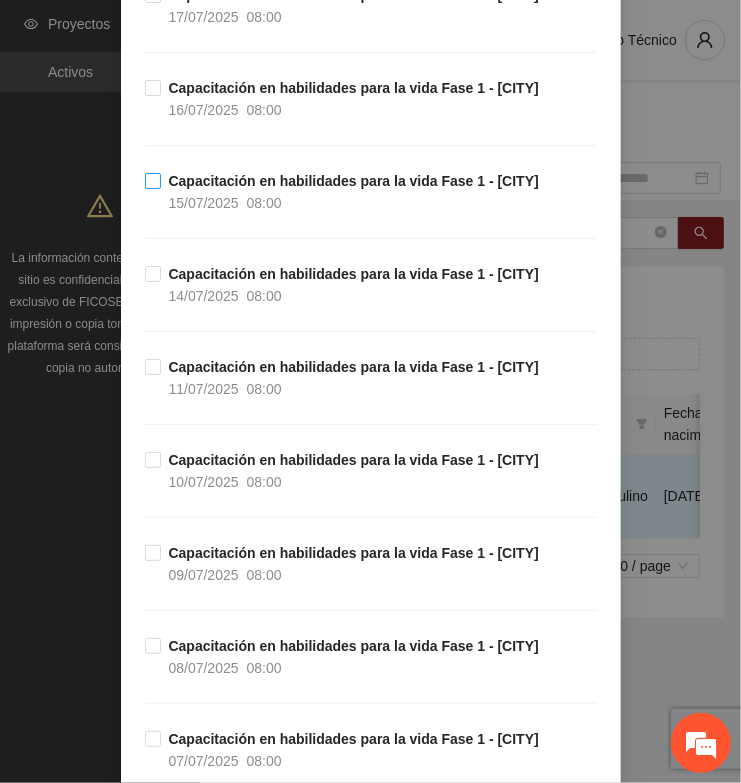 drag, startPoint x: 272, startPoint y: 288, endPoint x: 270, endPoint y: 208, distance: 80.024994 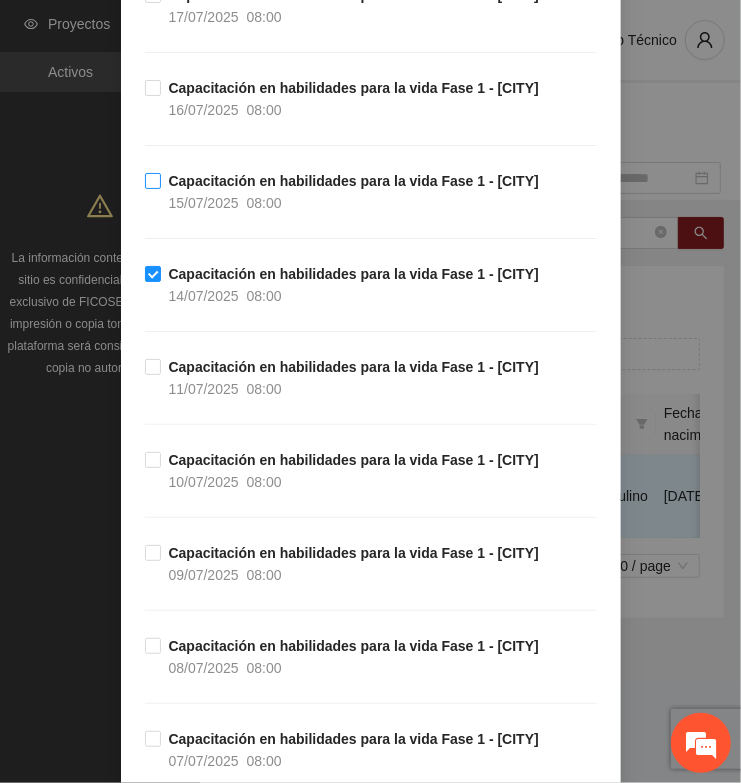 click on "08:00" at bounding box center (264, 203) 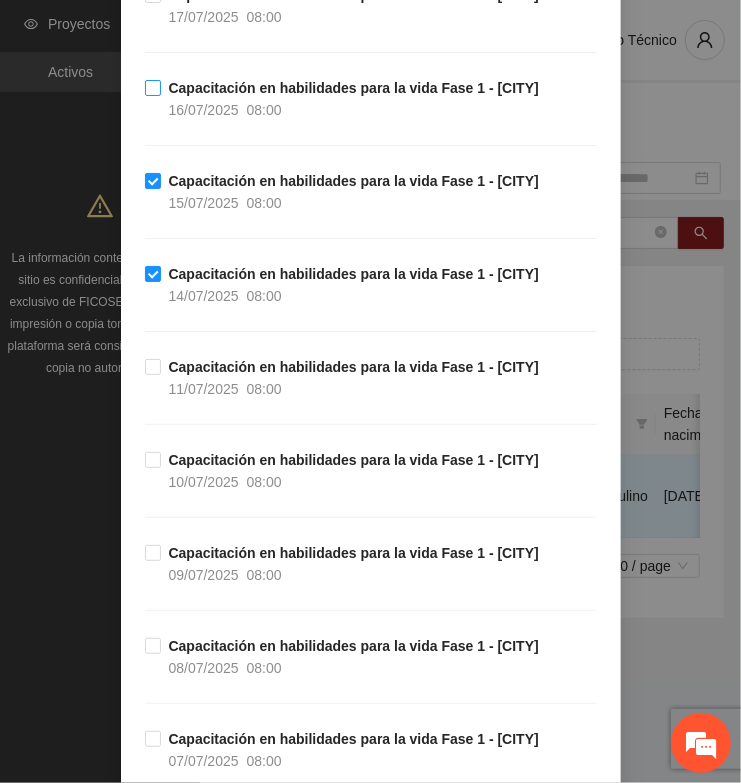 click on "16/07/2025 08:00" at bounding box center [225, 110] 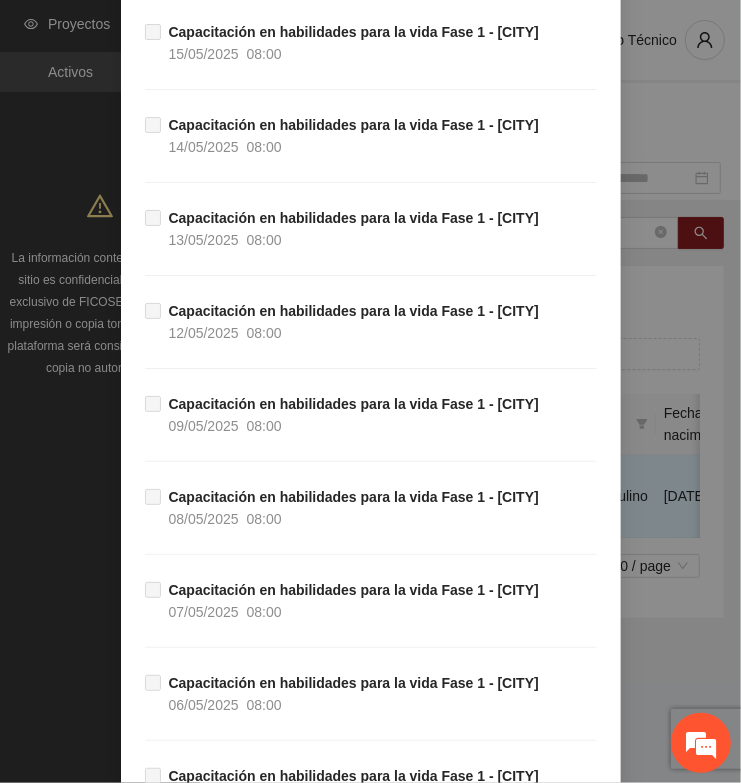 scroll, scrollTop: 2555, scrollLeft: 0, axis: vertical 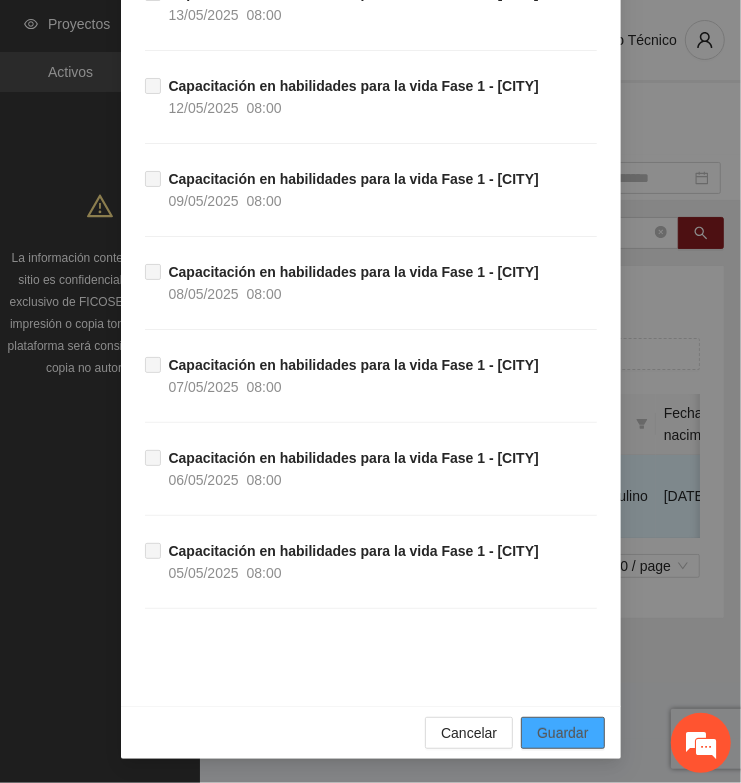 click on "Guardar" at bounding box center [562, 733] 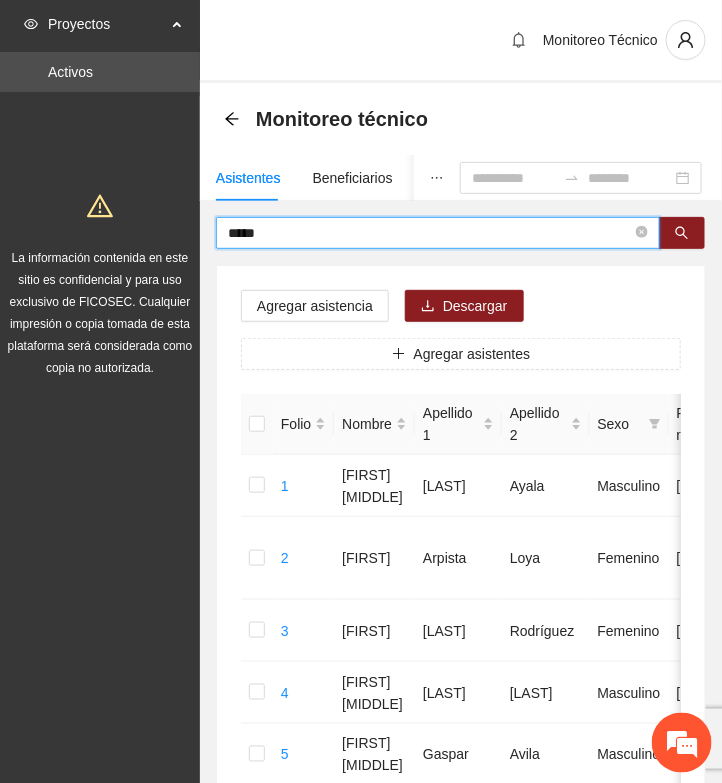 drag, startPoint x: 315, startPoint y: 232, endPoint x: 120, endPoint y: 208, distance: 196.47137 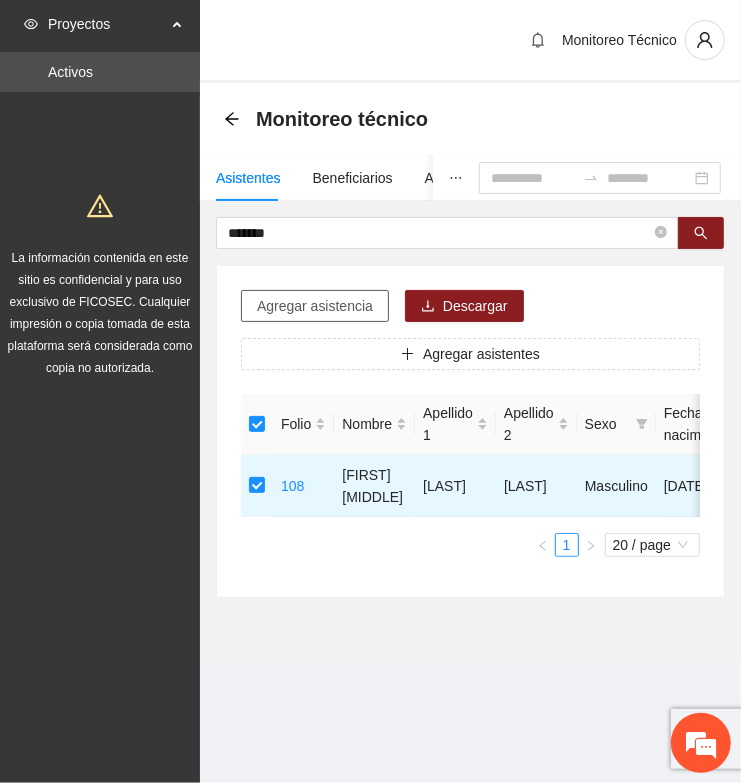click on "Agregar asistencia" at bounding box center (315, 306) 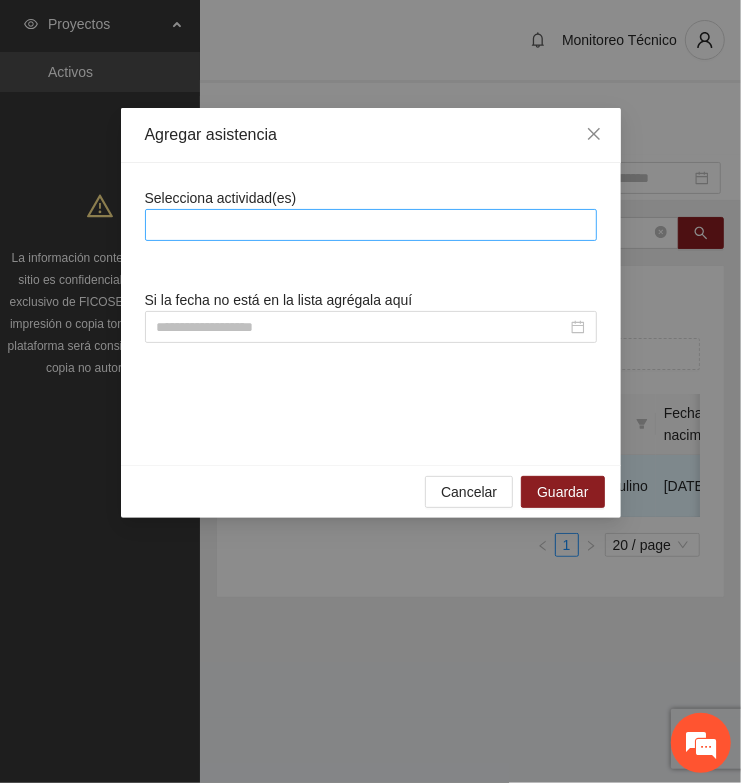 click at bounding box center [371, 225] 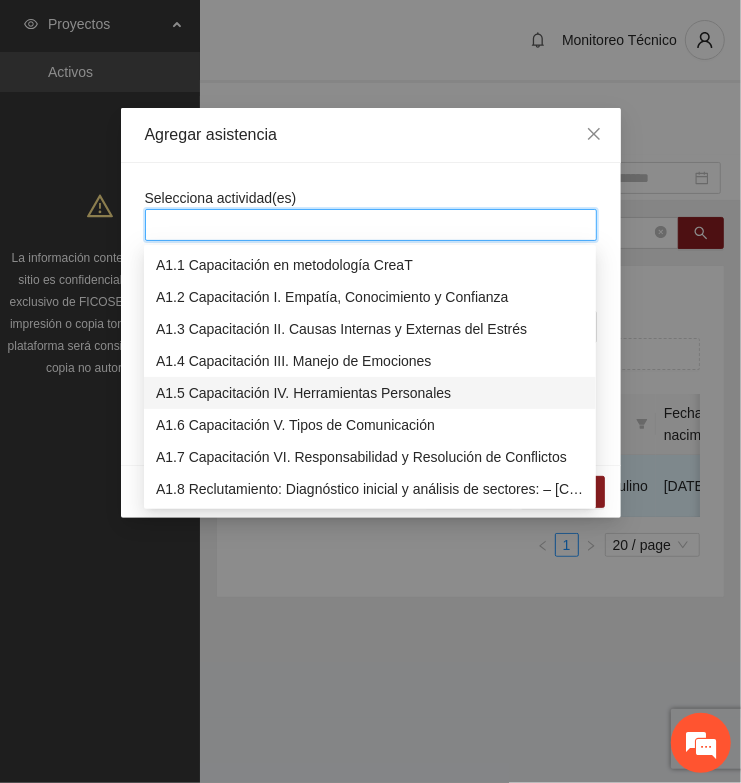 scroll, scrollTop: 250, scrollLeft: 0, axis: vertical 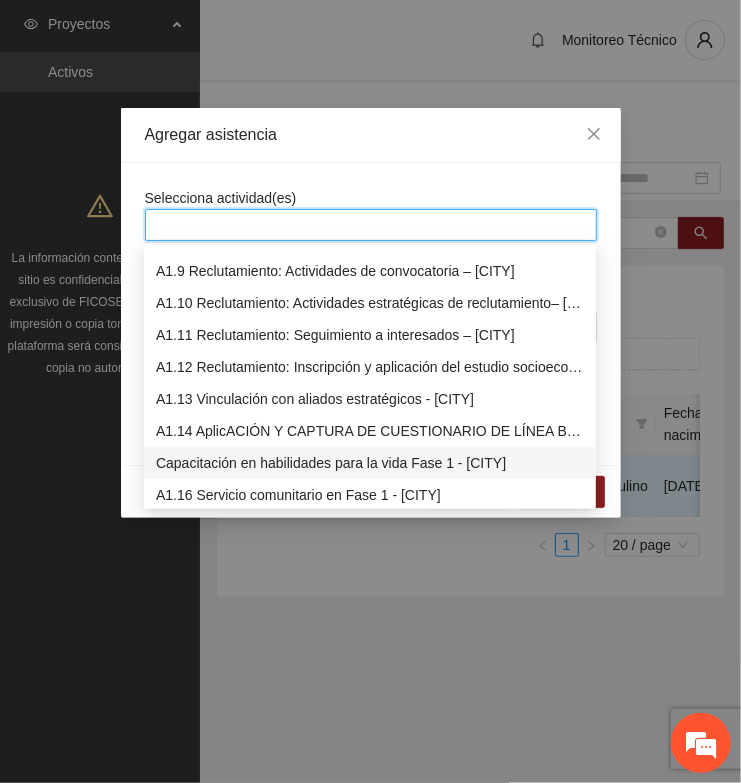 click on "Capacitación en habilidades para la vida Fase 1 - [CITY]" at bounding box center [370, 463] 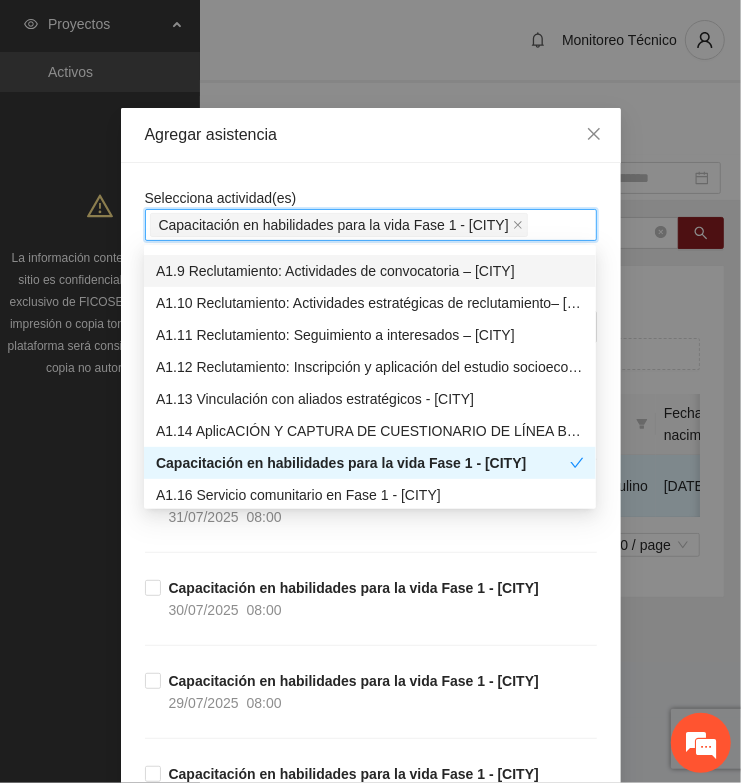 click on "Selecciona actividad(es) A1.15 Capacitación en habilidades para la vida Fase 1 - [CITY]  Si la fecha no está en la lista agrégala aquí Capacitación en habilidades para la vida Fase 1 - [CITY] [DATE] [TIME] Capacitación en habilidades para la vida Fase 1 - [CITY] [DATE] [TIME] Capacitación en habilidades para la vida Fase 1 - [CITY] [DATE] [TIME] Capacitación en habilidades para la vida Fase 1 - [CITY] [DATE] [TIME] Capacitación en habilidades para la vida Fase 1 - [CITY] [DATE] [TIME] Capacitación en habilidades para la vida Fase 1 - [CITY] [DATE] [TIME] Capacitación en habilidades para la vida Fase 1 - [CITY] [DATE] [TIME] Capacitación en habilidades para la vida Fase 1 - [CITY] [DATE] [TIME] Capacitación en habilidades para la vida Fase 1 - [CITY] [DATE] [TIME] Capacitación en habilidades para la vida Fase 1 - [CITY] [DATE] [TIME] Capacitación en habilidades para la vida Fase 1 - [CITY] [DATE] [TIME] [DATE] [TIME]" at bounding box center (371, 1708) 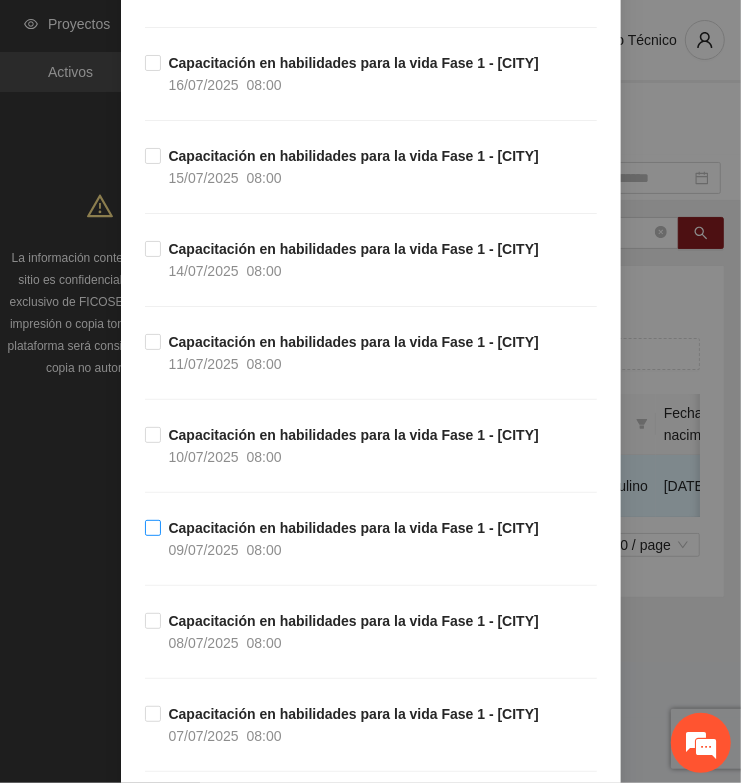 scroll, scrollTop: 1500, scrollLeft: 0, axis: vertical 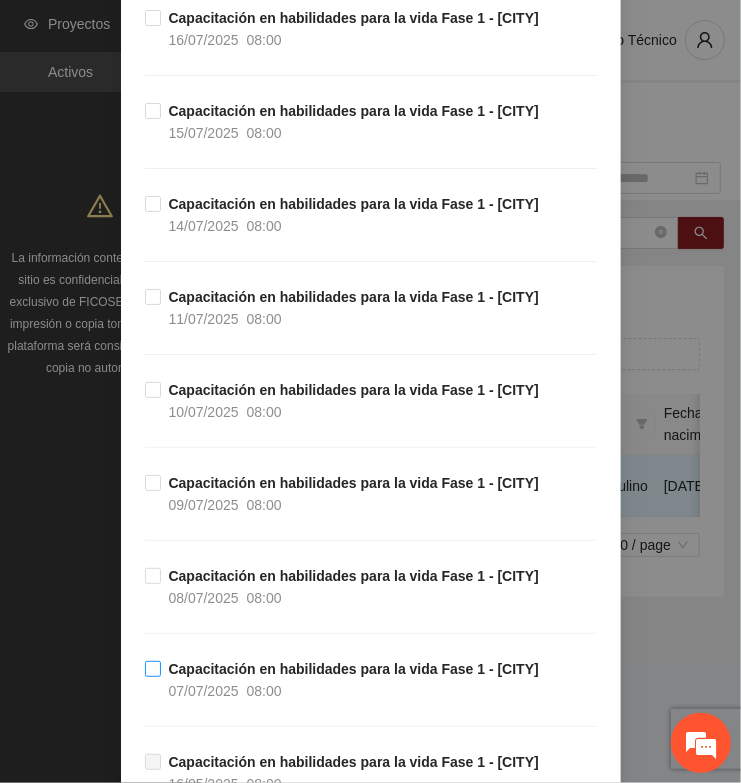 click on "Capacitación en habilidades para la vida Fase 1 - [CITY]" at bounding box center (354, 669) 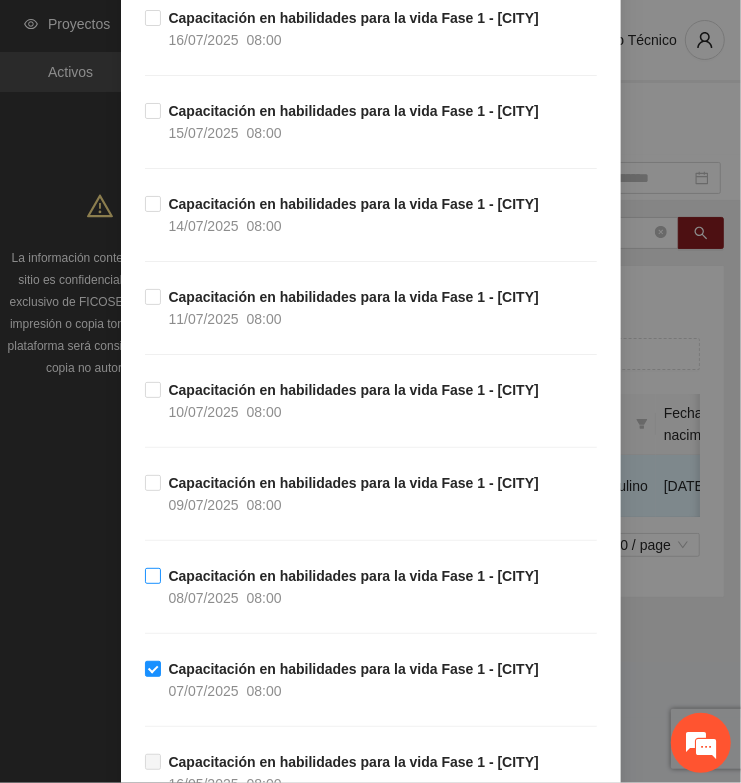 click on "Capacitación en habilidades para la vida Fase 1 - [CITY] [DATE] 08:00" at bounding box center (354, 587) 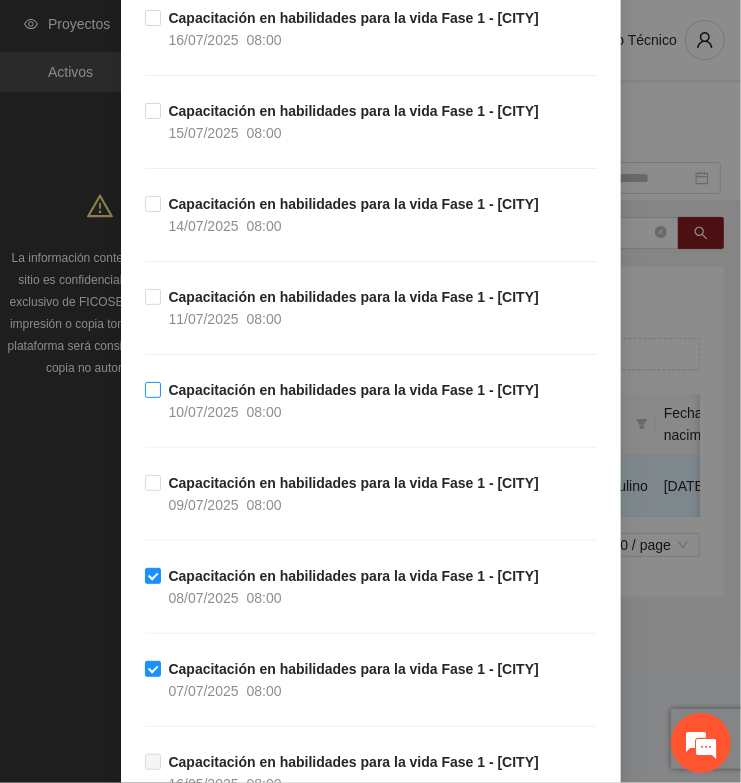 click on "Capacitación en habilidades para la vida Fase 1 - [CITY] [DATE] [TIME]" at bounding box center [354, 401] 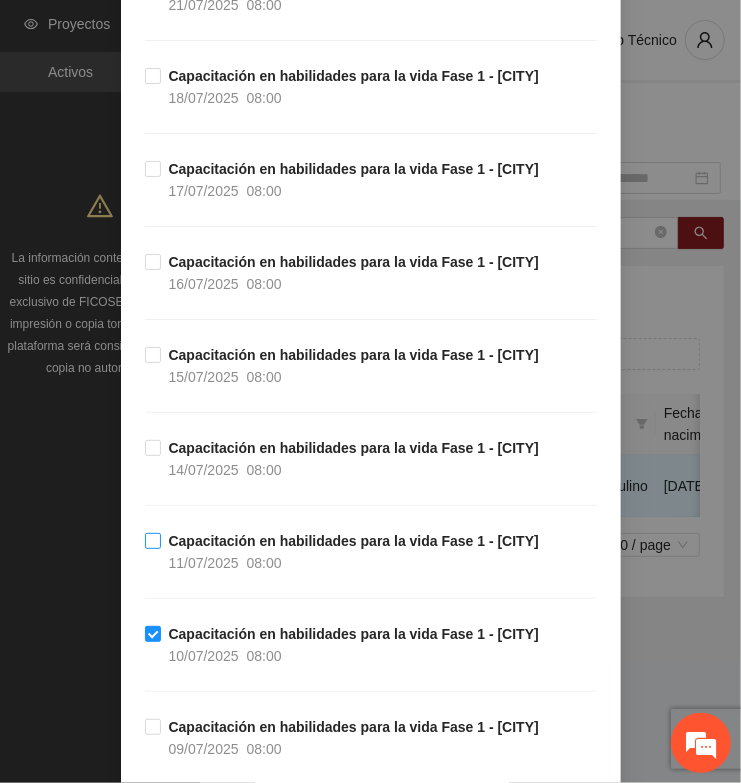 scroll, scrollTop: 1250, scrollLeft: 0, axis: vertical 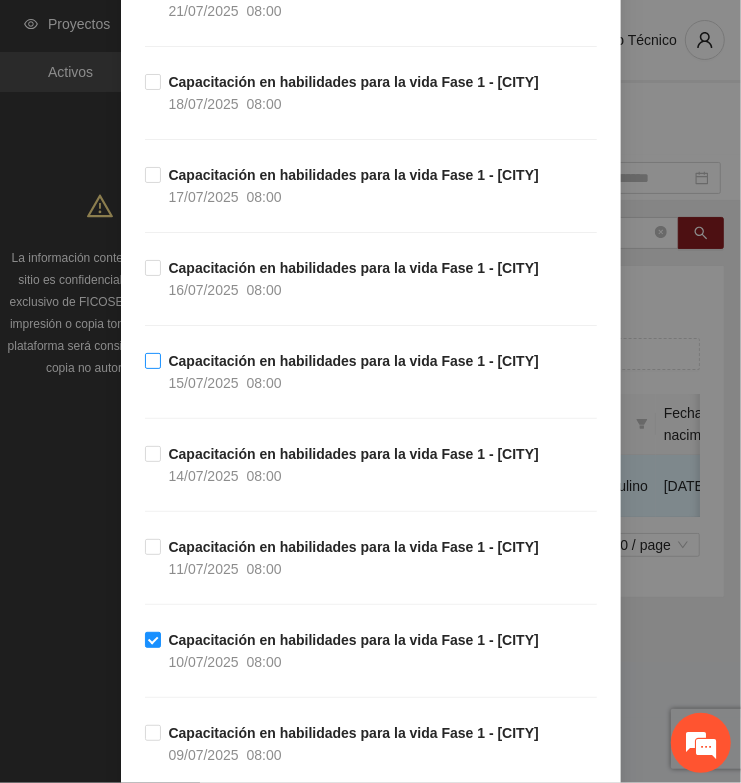 click on "Capacitación en habilidades para la vida Fase 1 - [CITY]" at bounding box center [354, 361] 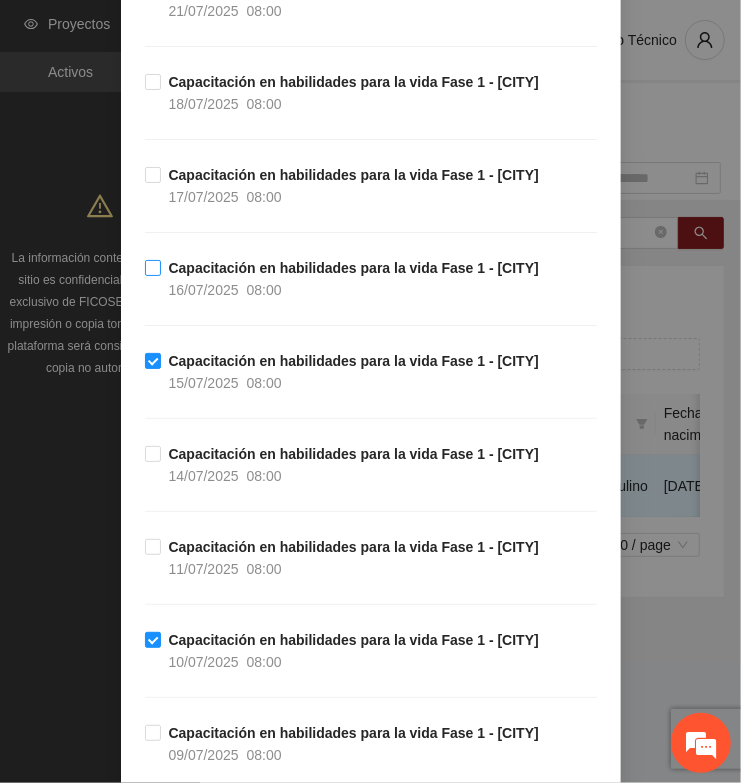 click on "Capacitación en habilidades para la vida Fase 1 - [CITY] [DATE] 08:00" at bounding box center [354, 279] 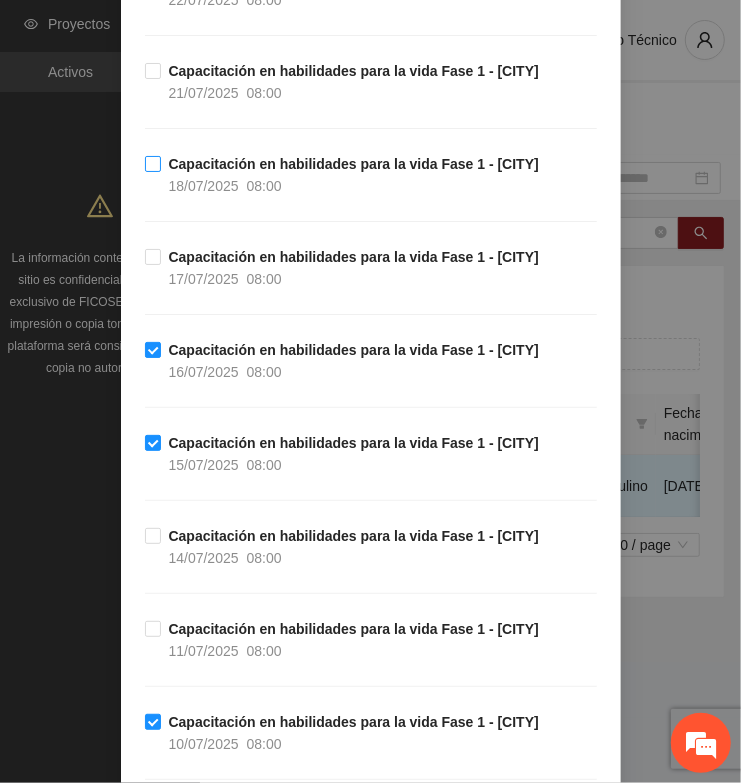 scroll, scrollTop: 1125, scrollLeft: 0, axis: vertical 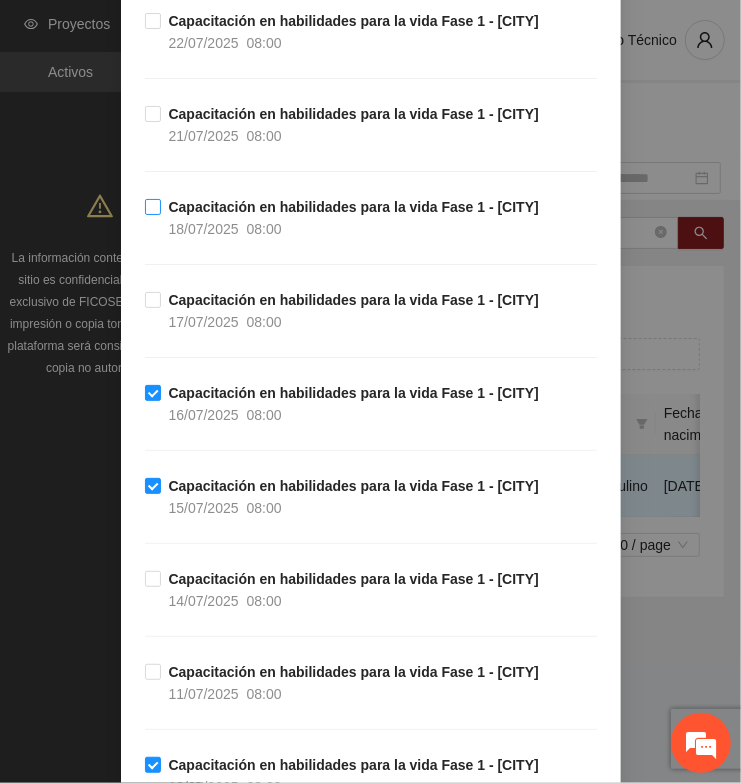 click on "08:00" at bounding box center [264, 229] 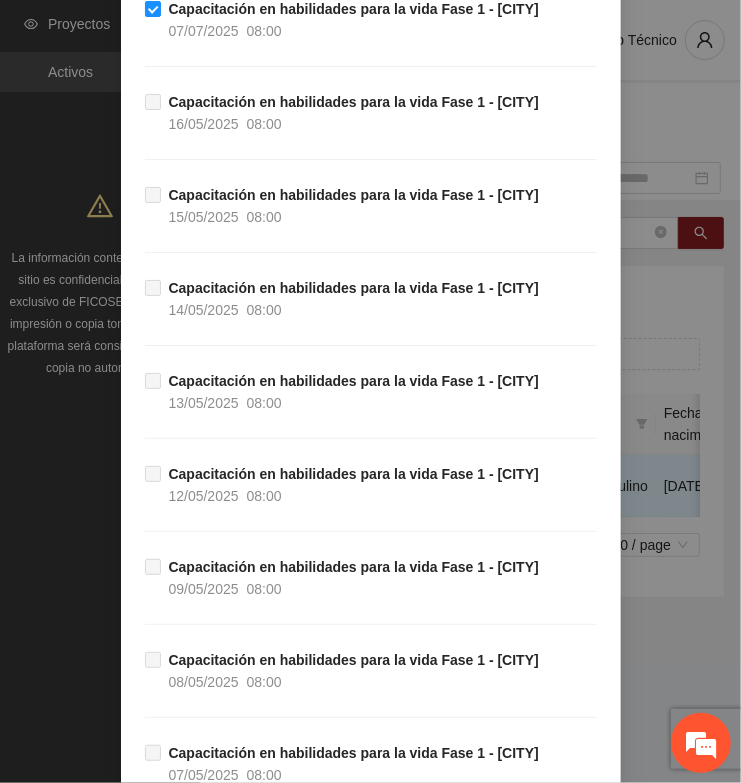 scroll, scrollTop: 2555, scrollLeft: 0, axis: vertical 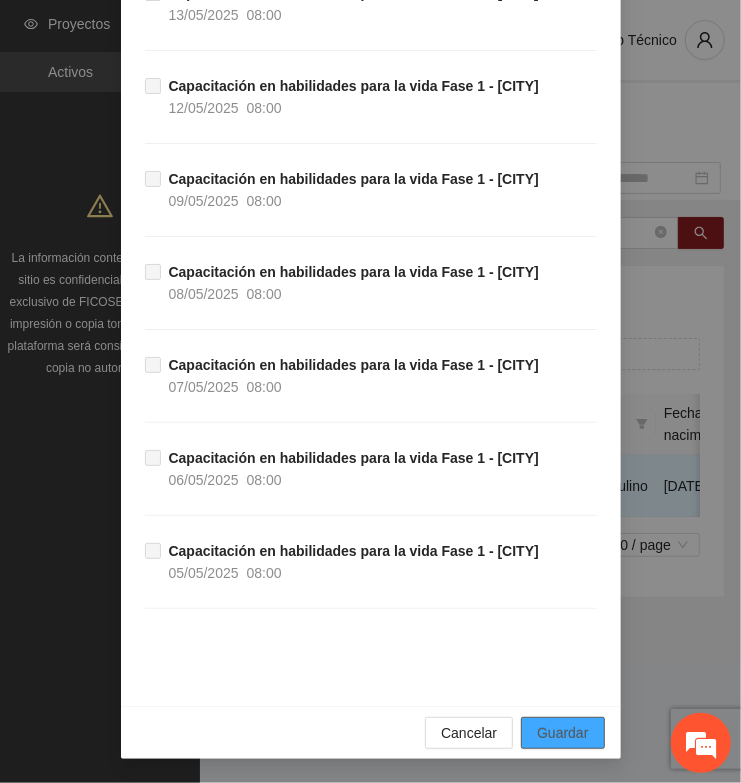 click on "Guardar" at bounding box center (562, 733) 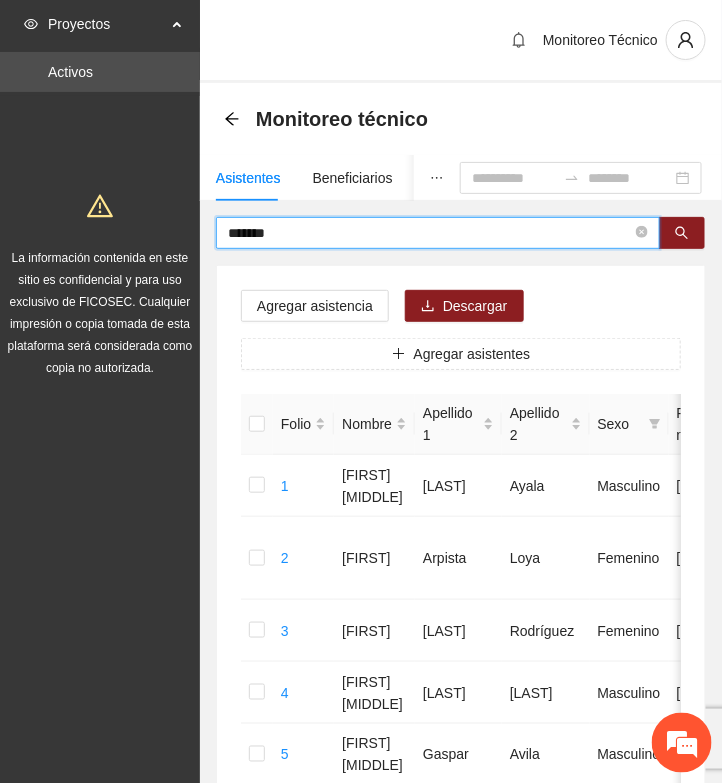 drag, startPoint x: 335, startPoint y: 228, endPoint x: 107, endPoint y: 231, distance: 228.01973 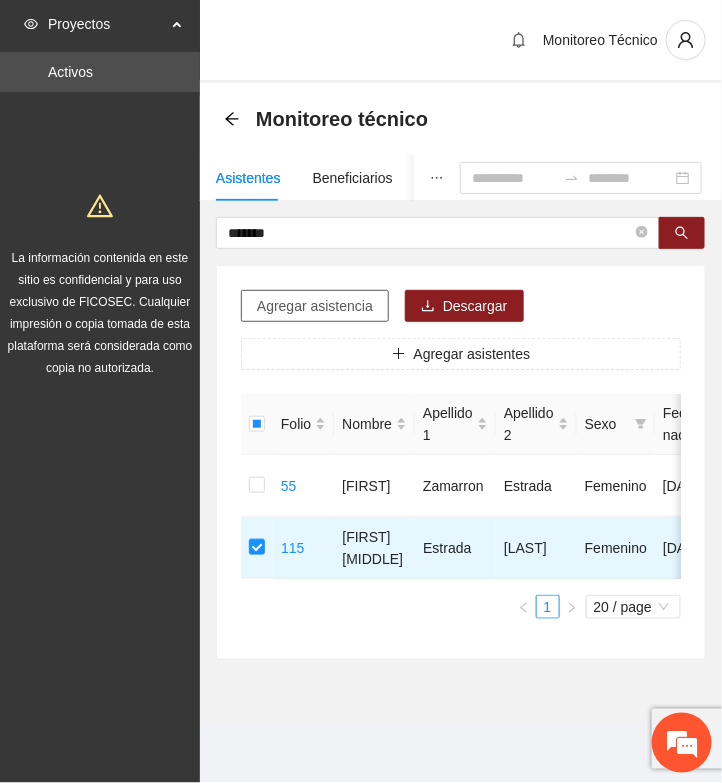 click on "Agregar asistencia" at bounding box center (315, 306) 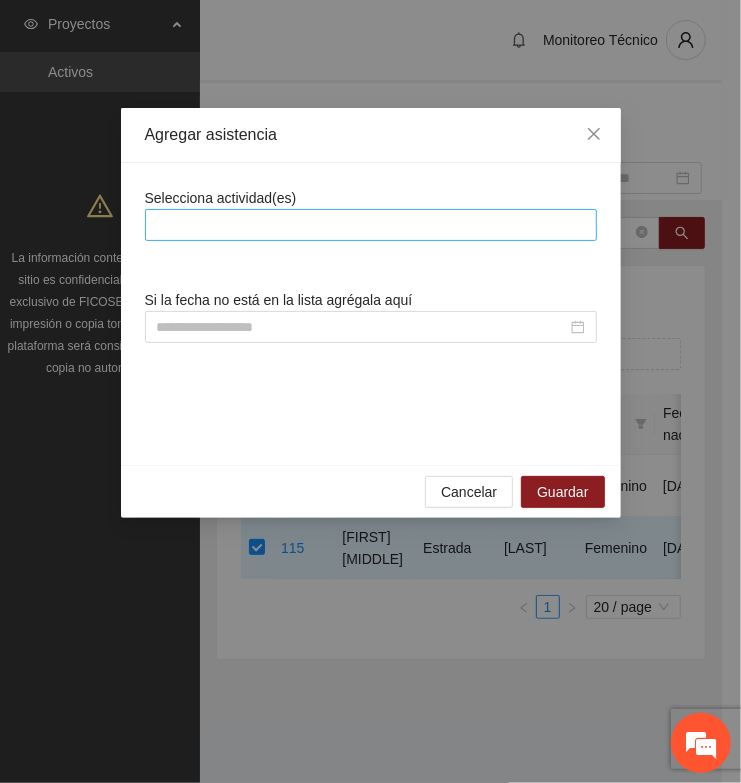 click at bounding box center [371, 225] 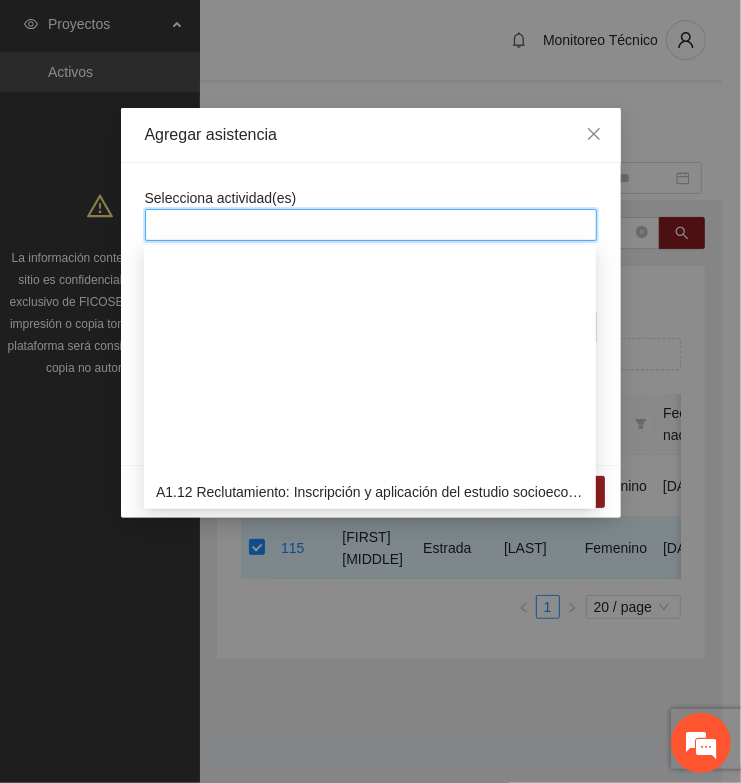 scroll, scrollTop: 375, scrollLeft: 0, axis: vertical 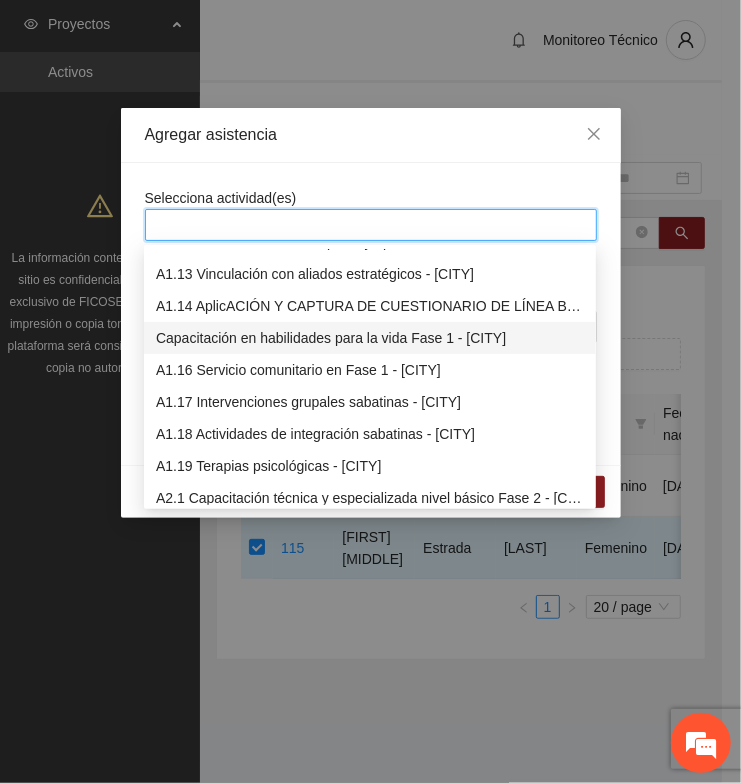 click on "Capacitación en habilidades para la vida Fase 1 - [CITY]" at bounding box center [370, 338] 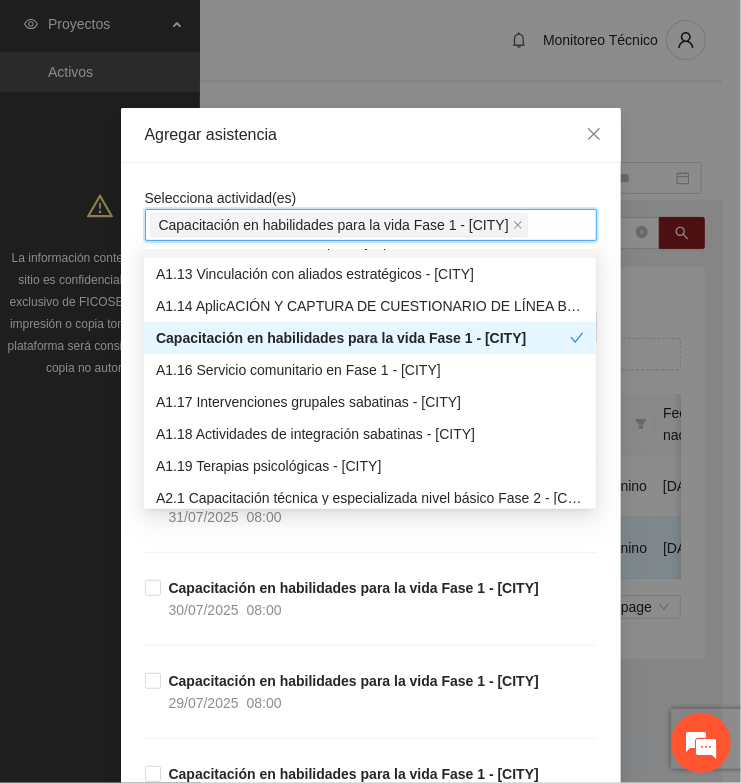 click on "Selecciona actividad(es) A1.15 Capacitación en habilidades para la vida Fase 1 - [CITY]  Si la fecha no está en la lista agrégala aquí Capacitación en habilidades para la vida Fase 1 - [CITY] [DATE] [TIME] Capacitación en habilidades para la vida Fase 1 - [CITY] [DATE] [TIME] Capacitación en habilidades para la vida Fase 1 - [CITY] [DATE] [TIME] Capacitación en habilidades para la vida Fase 1 - [CITY] [DATE] [TIME] Capacitación en habilidades para la vida Fase 1 - [CITY] [DATE] [TIME] Capacitación en habilidades para la vida Fase 1 - [CITY] [DATE] [TIME] Capacitación en habilidades para la vida Fase 1 - [CITY] [DATE] [TIME] Capacitación en habilidades para la vida Fase 1 - [CITY] [DATE] [TIME] Capacitación en habilidades para la vida Fase 1 - [CITY] [DATE] [TIME] Capacitación en habilidades para la vida Fase 1 - [CITY] [DATE] [TIME] Capacitación en habilidades para la vida Fase 1 - [CITY] [DATE] [TIME] [DATE] [TIME]" at bounding box center (371, 1708) 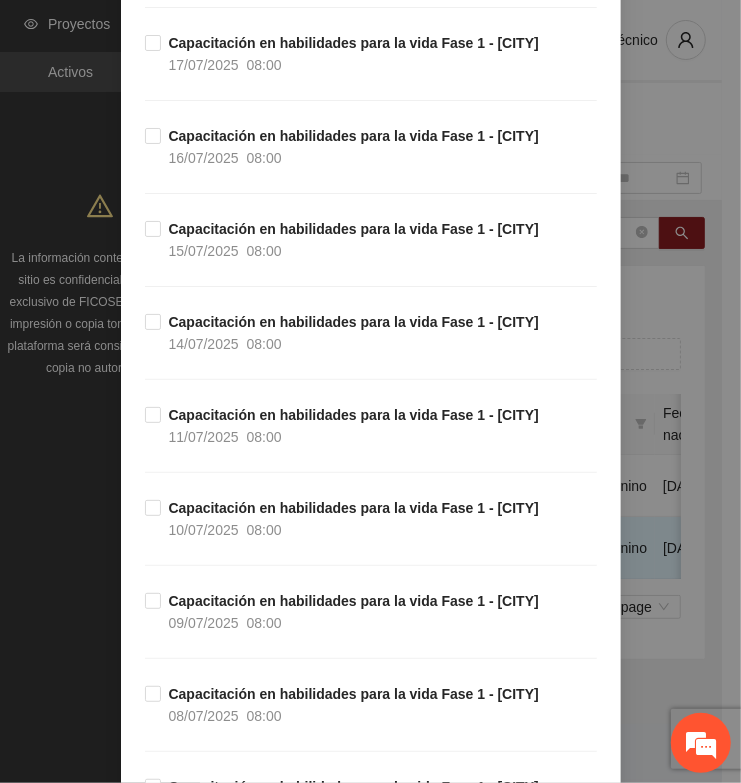 scroll, scrollTop: 1500, scrollLeft: 0, axis: vertical 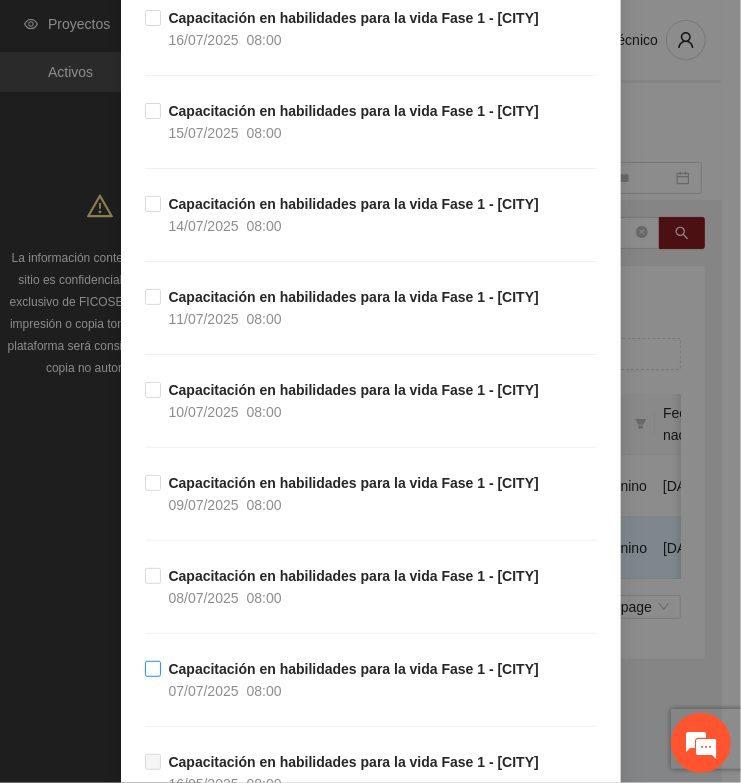 click on "Capacitación en habilidades para la vida Fase 1 - [CITY]" at bounding box center [354, 669] 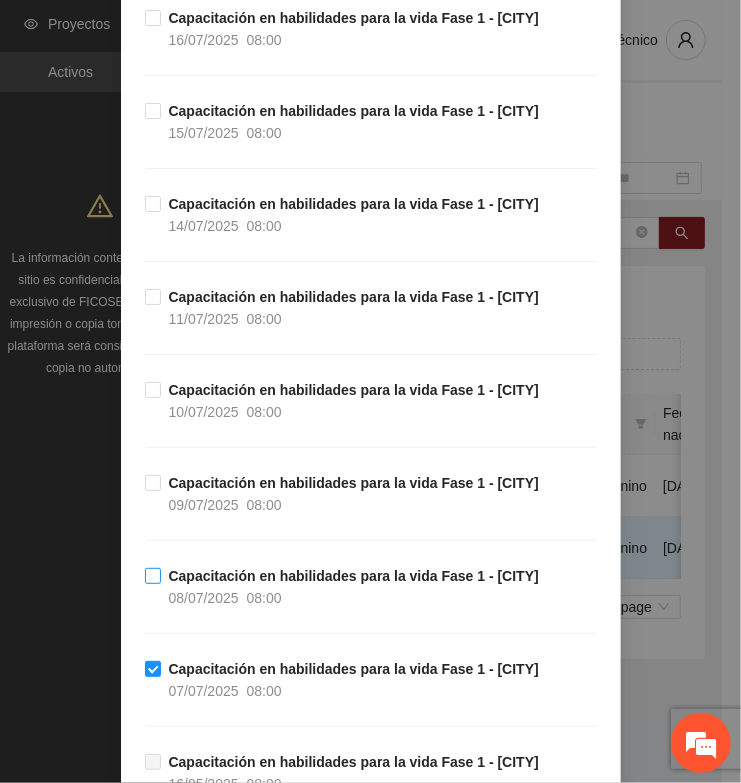 click on "Capacitación en habilidades para la vida Fase 1 - [CITY]" at bounding box center (354, 576) 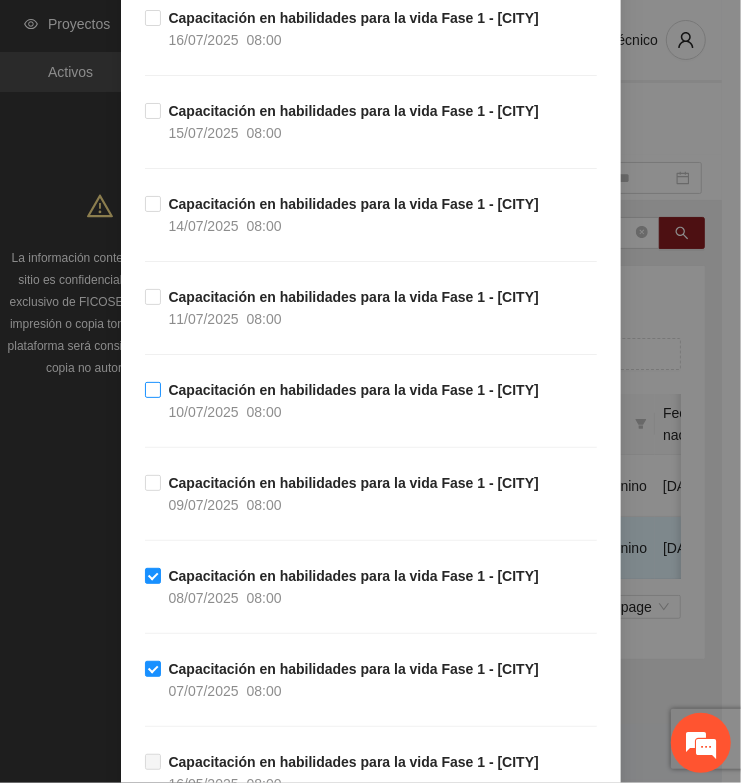 drag, startPoint x: 302, startPoint y: 491, endPoint x: 266, endPoint y: 408, distance: 90.47099 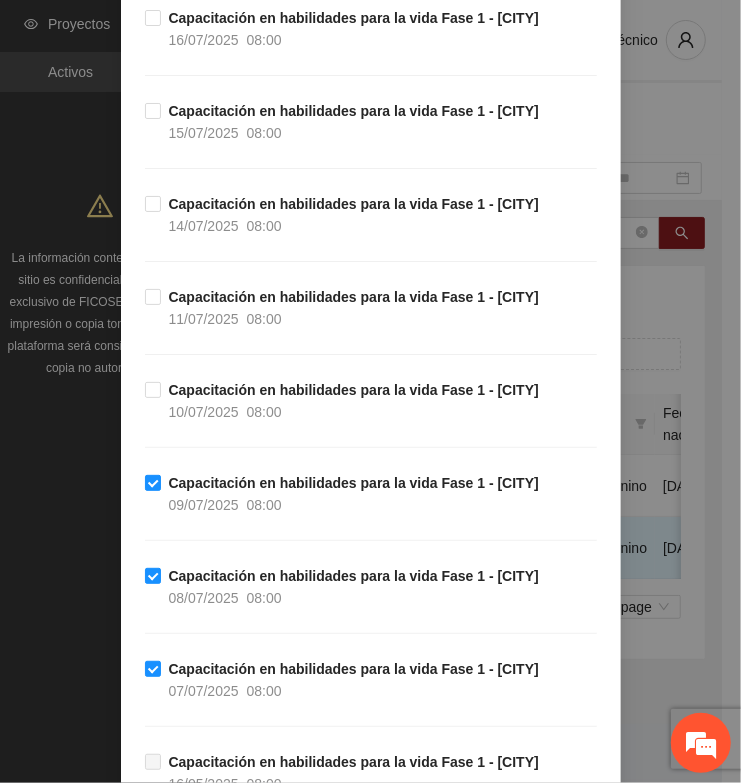 drag, startPoint x: 256, startPoint y: 393, endPoint x: 245, endPoint y: 342, distance: 52.17279 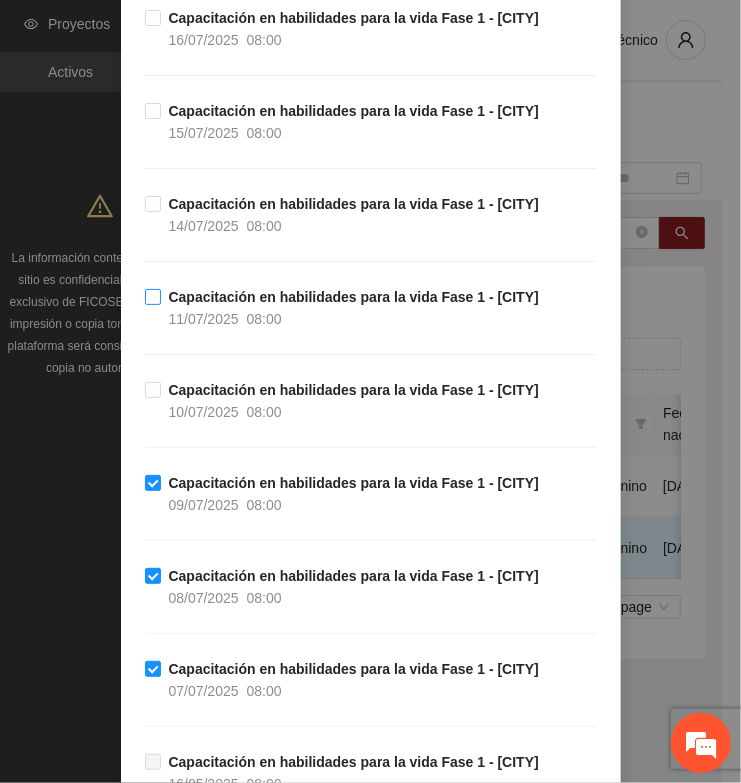 click on "08:00" at bounding box center (264, 319) 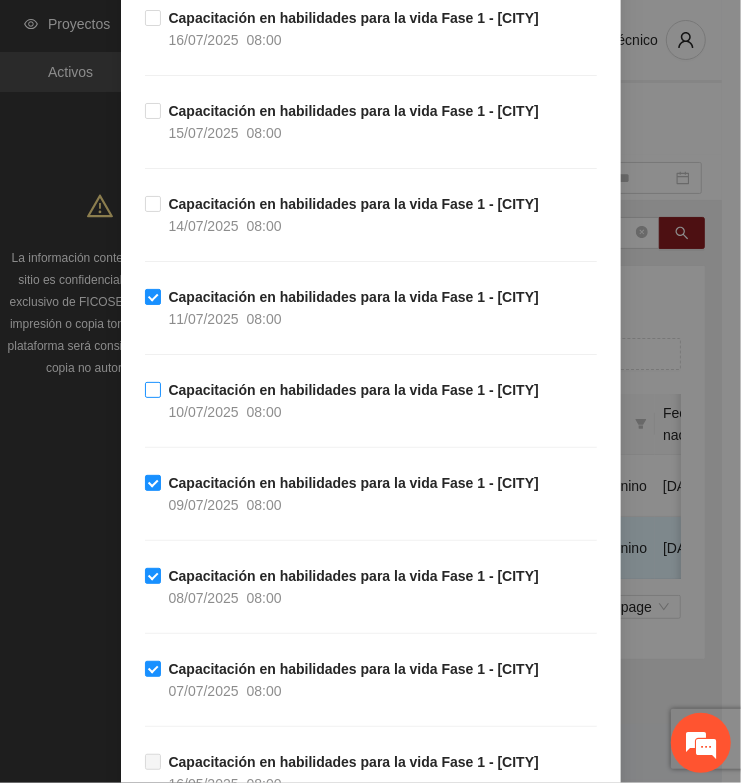 click on "Capacitación en habilidades para la vida Fase 1 - [CITY]" at bounding box center (354, 390) 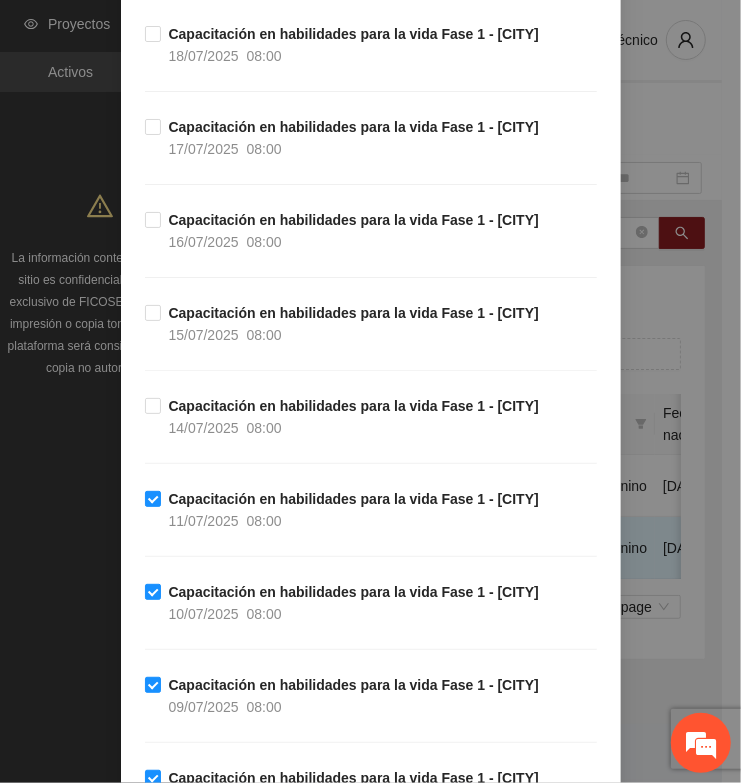 scroll, scrollTop: 1250, scrollLeft: 0, axis: vertical 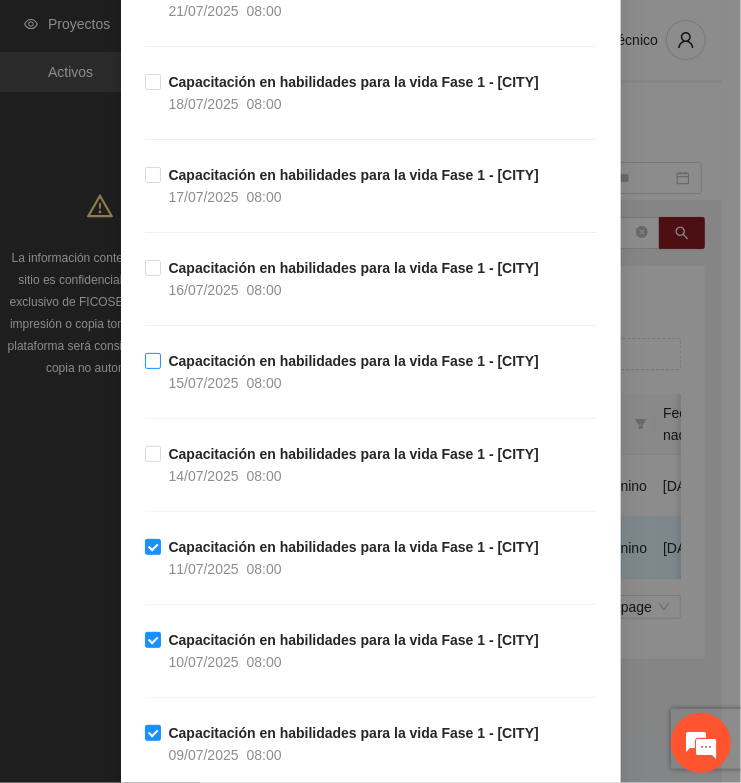 click on "15/07/2025 08:00" at bounding box center [225, 383] 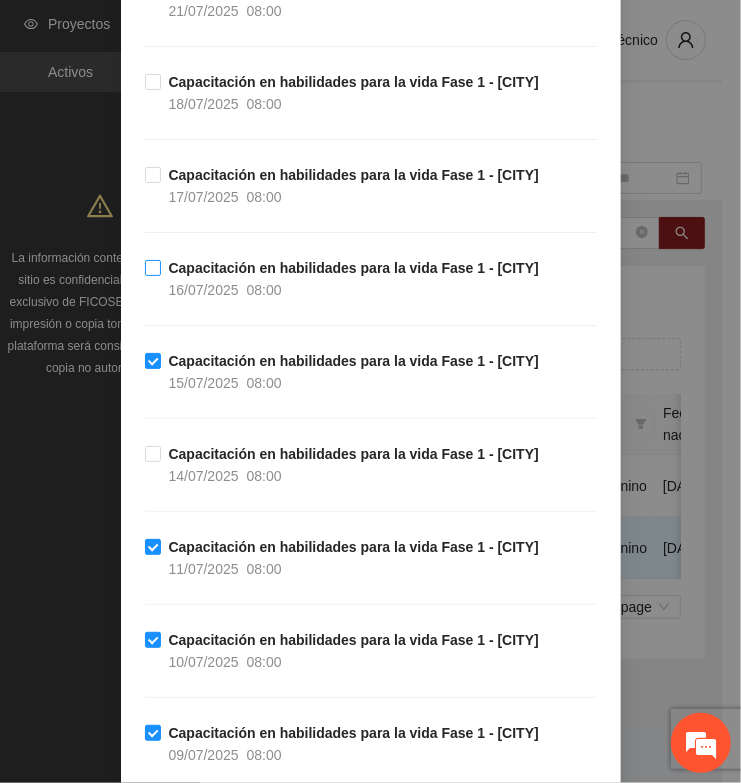 click on "16/07/2025" at bounding box center [204, 290] 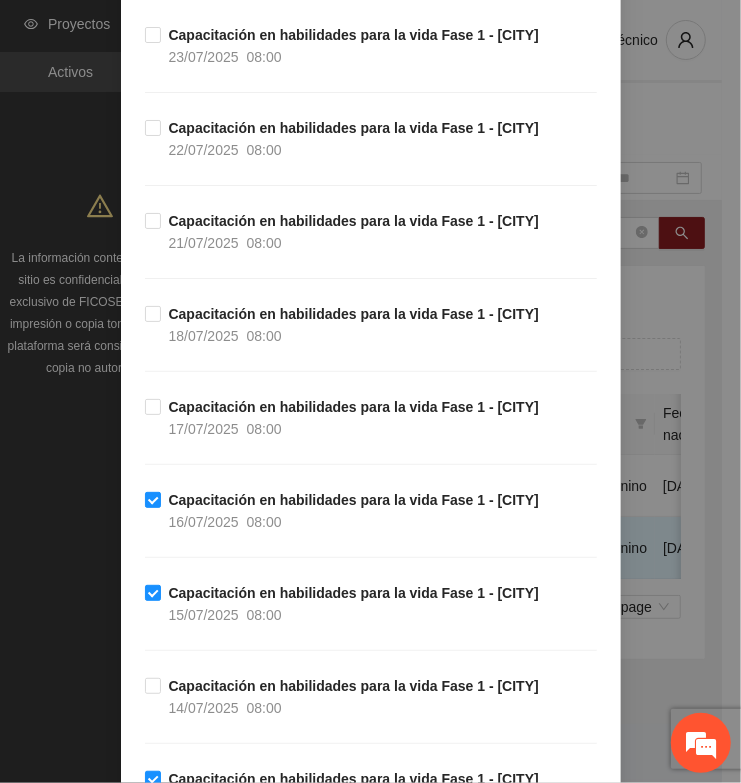 scroll, scrollTop: 1000, scrollLeft: 0, axis: vertical 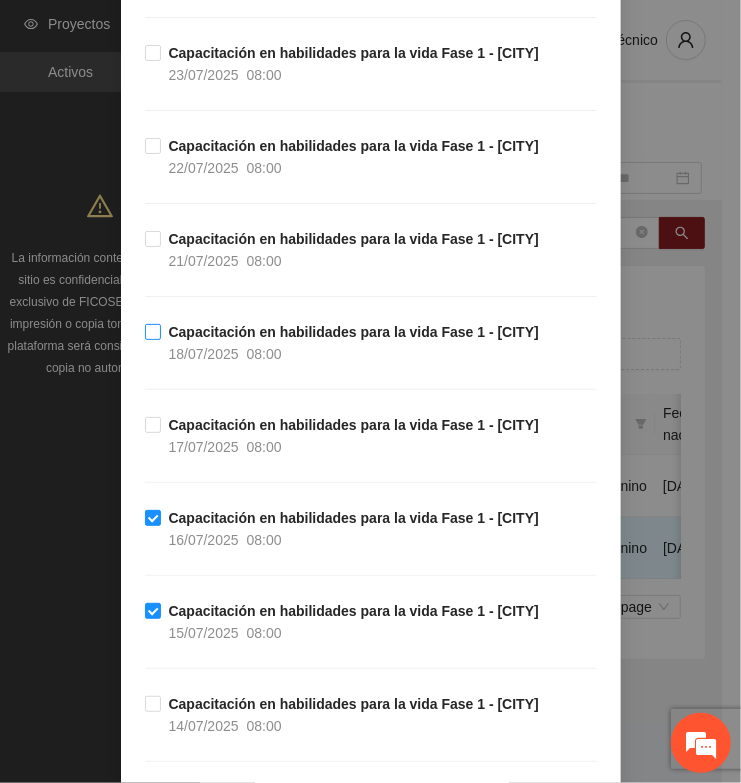 click on "Capacitación en habilidades para la vida Fase 1 - [CITY]" at bounding box center [354, 332] 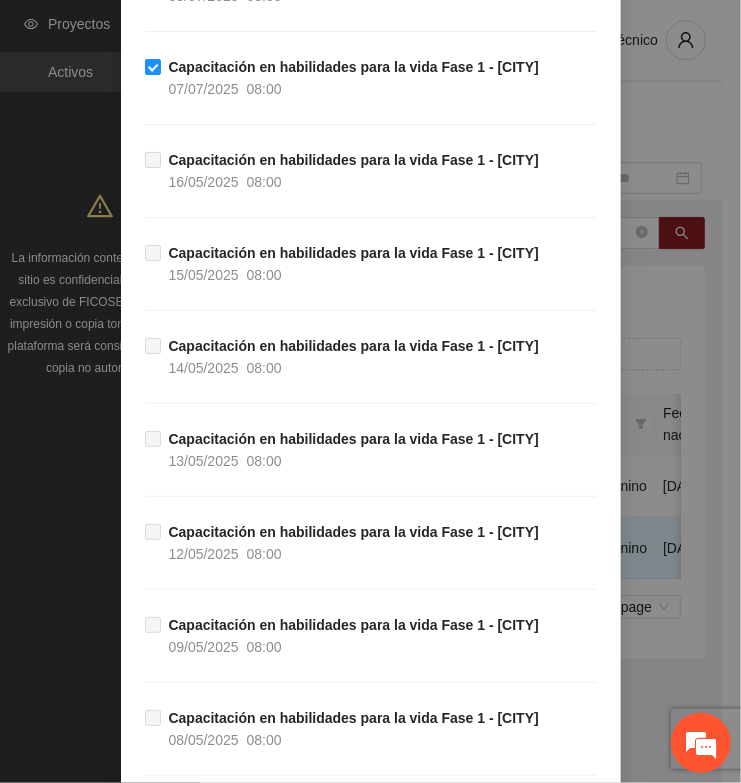 scroll, scrollTop: 2555, scrollLeft: 0, axis: vertical 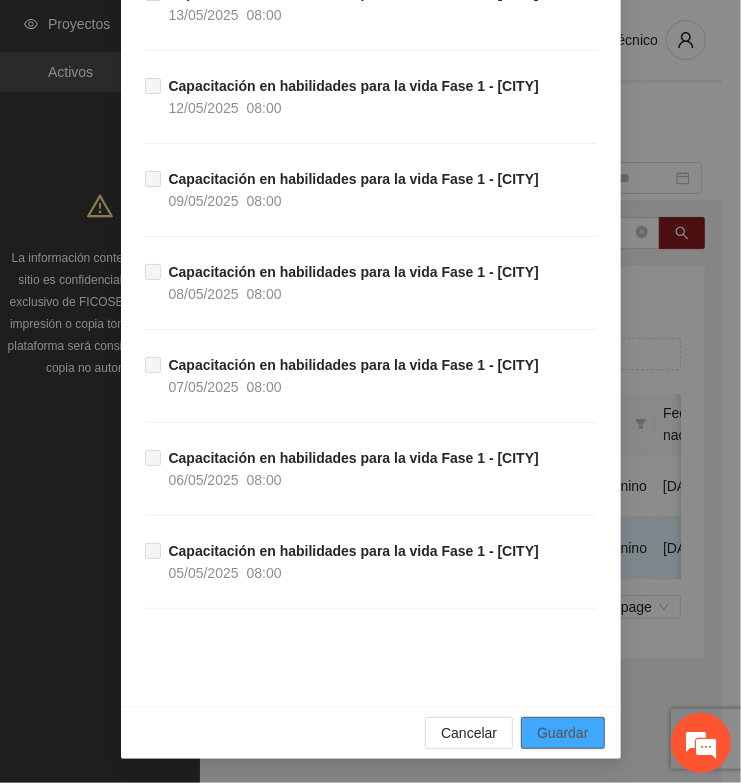 click on "Guardar" at bounding box center (562, 733) 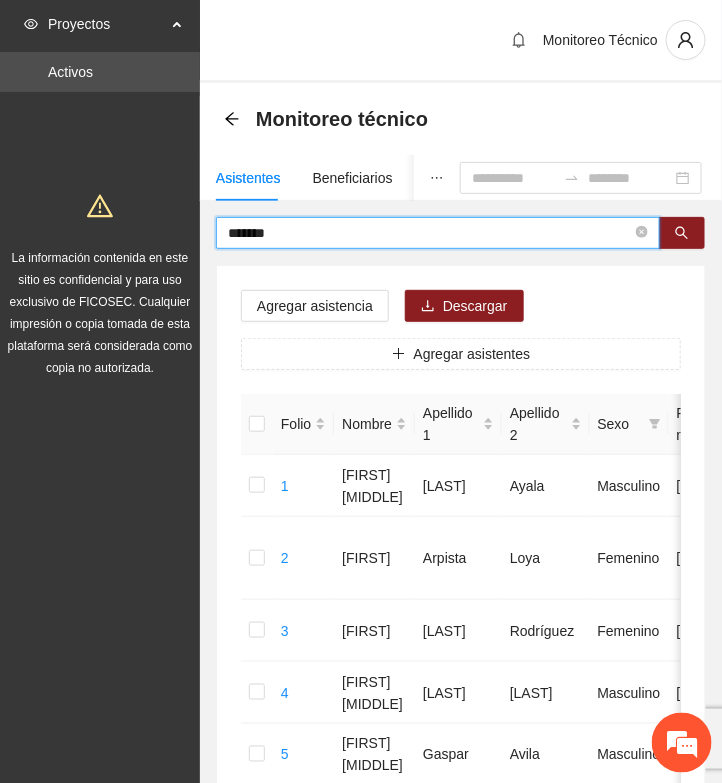 drag, startPoint x: 302, startPoint y: 233, endPoint x: 50, endPoint y: 247, distance: 252.3886 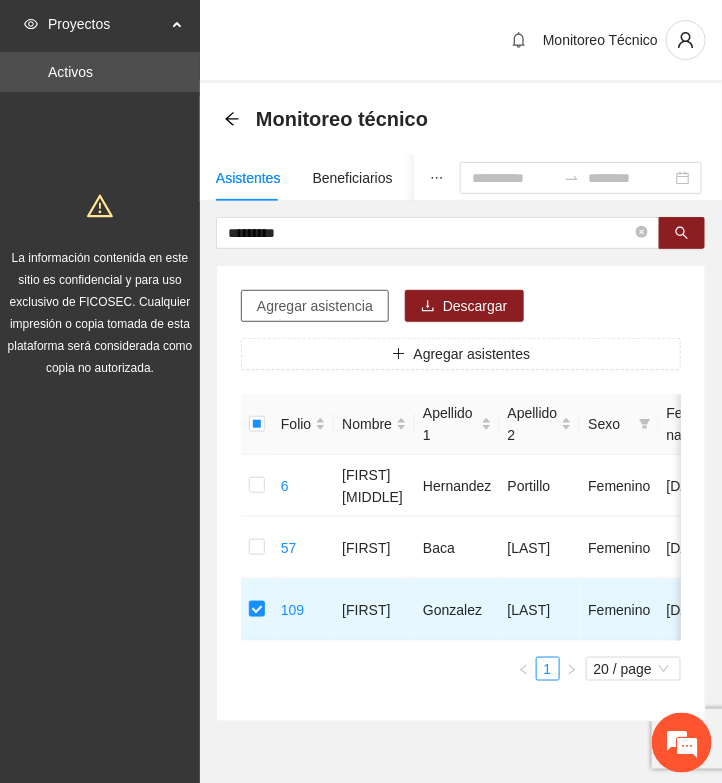 click on "Agregar asistencia" at bounding box center [315, 306] 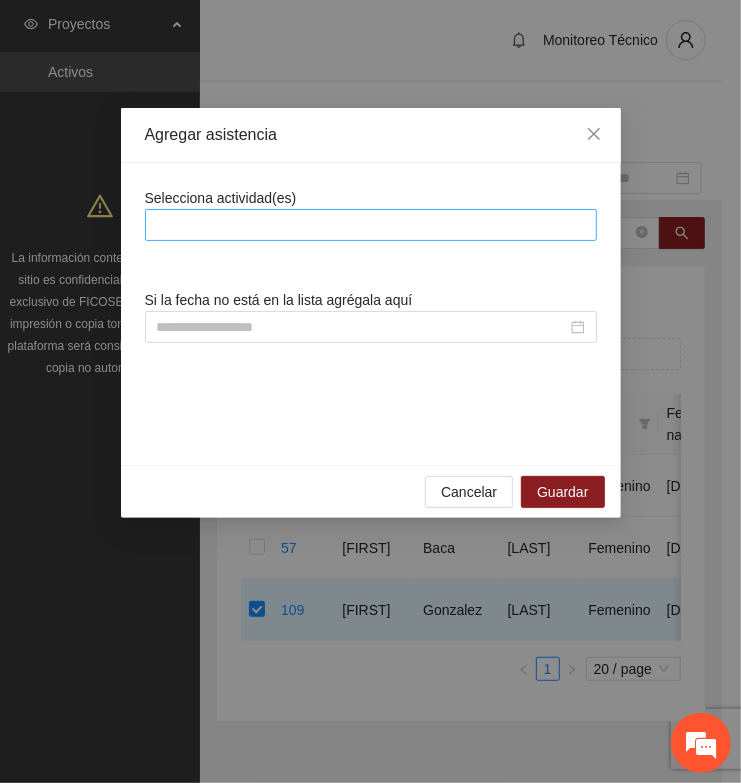 click at bounding box center [371, 225] 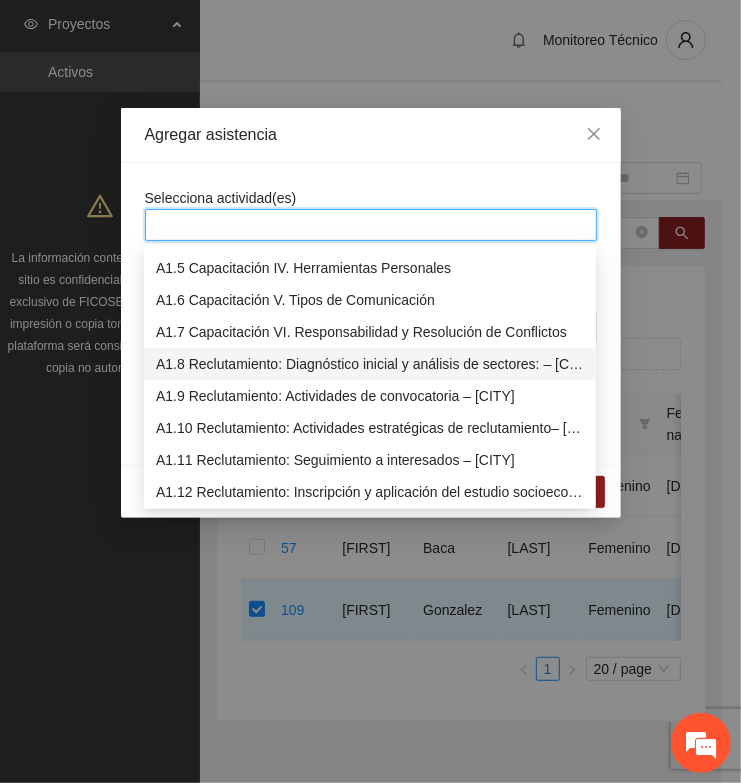 scroll, scrollTop: 250, scrollLeft: 0, axis: vertical 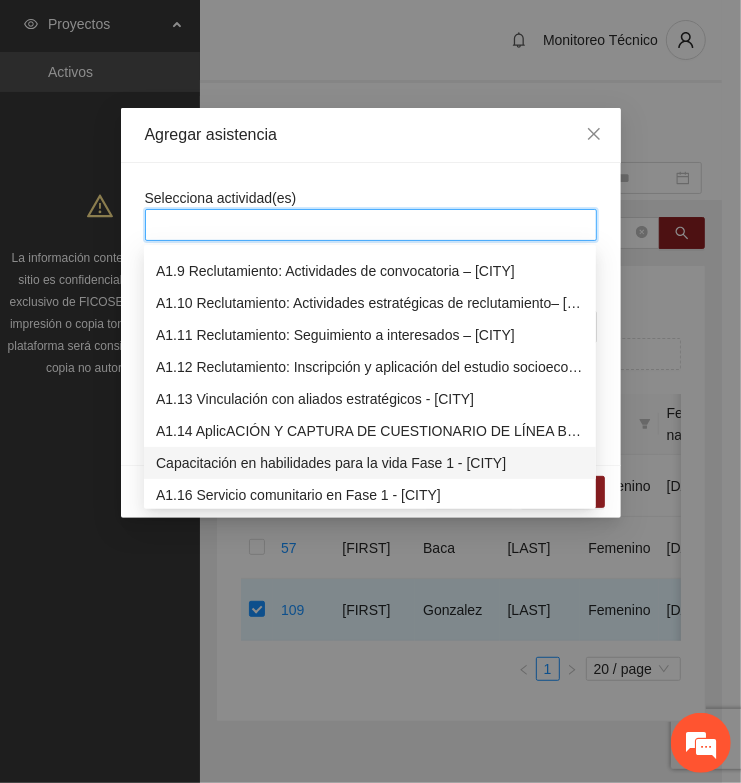 click on "Capacitación en habilidades para la vida Fase 1 - [CITY]" at bounding box center [370, 463] 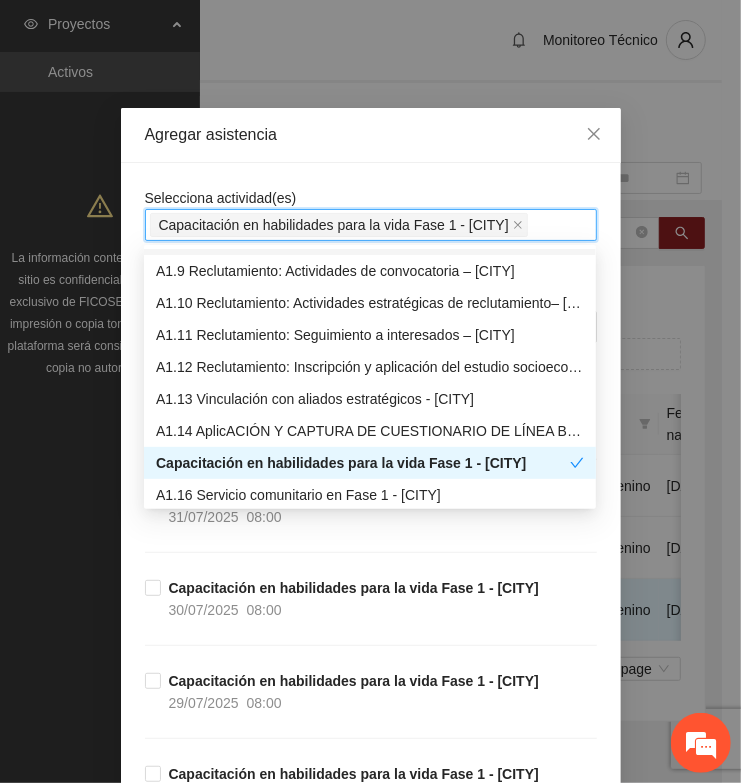 click on "Selecciona actividad(es) A1.15 Capacitación en habilidades para la vida Fase 1 - [CITY] A1.15 Capacitación en habilidades para la vida Fase 1 - [CITY]  Si la fecha no está en la lista agrégala aquí Capacitación en habilidades para la vida Fase 1 - [CITY] [DATE] [TIME] Capacitación en habilidades para la vida Fase 1 - [CITY] [DATE] [TIME] Capacitación en habilidades para la vida Fase 1 - [CITY] [DATE] [TIME] Capacitación en habilidades para la vida Fase 1 - [CITY] [DATE] [TIME] Capacitación en habilidades para la vida Fase 1 - [CITY] [DATE] [TIME] Capacitación en habilidades para la vida Fase 1 - [CITY] [DATE] [TIME] Capacitación en habilidades para la vida Fase 1 - [CITY] [DATE] [TIME] Capacitación en habilidades para la vida Fase 1 - [CITY] [DATE] [TIME] Capacitación en habilidades para la vida Fase 1 - [CITY] [DATE] [TIME] Capacitación en habilidades para la vida Fase 1 - [CITY] [DATE] [TIME] [DATE] [TIME] [DATE] [TIME]" at bounding box center [371, 1708] 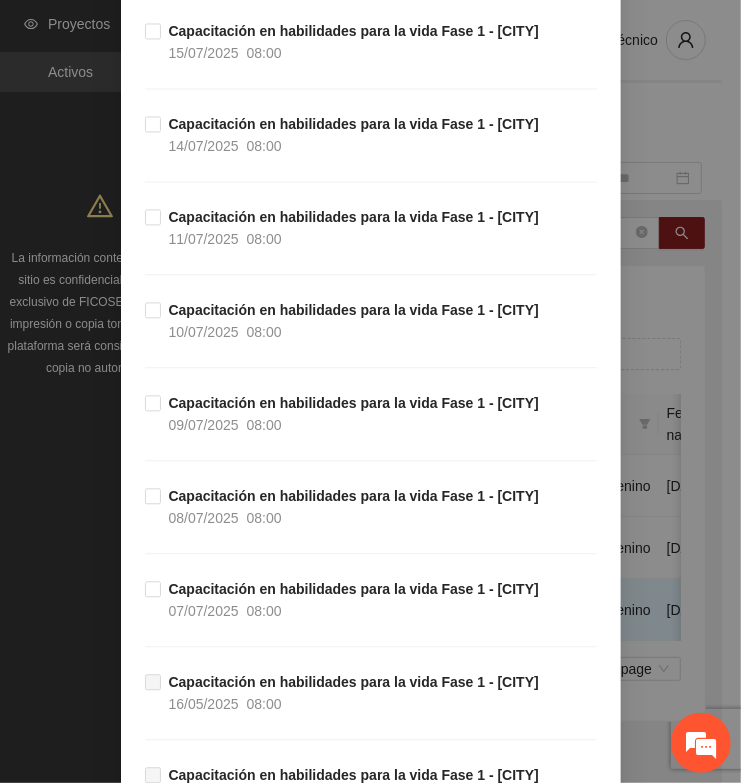 scroll, scrollTop: 1625, scrollLeft: 0, axis: vertical 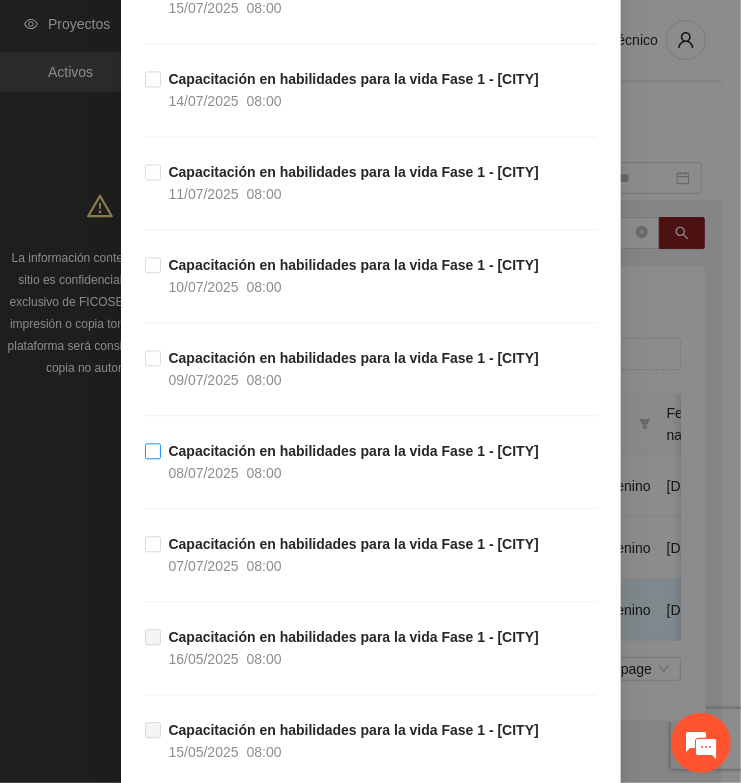 click on "08:00" at bounding box center [264, 473] 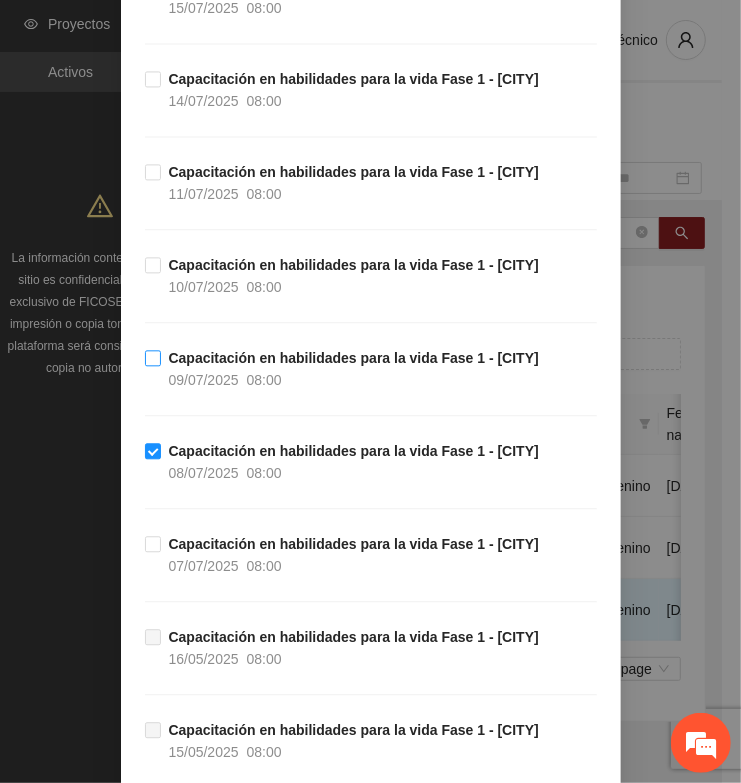 click on "08:00" at bounding box center [264, 380] 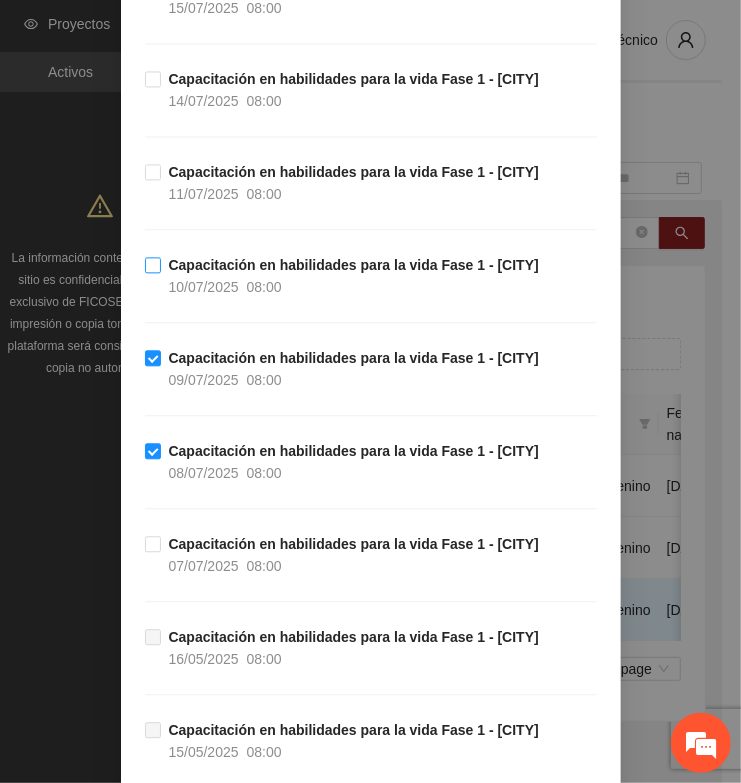 click on "10/07/2025" at bounding box center (204, 287) 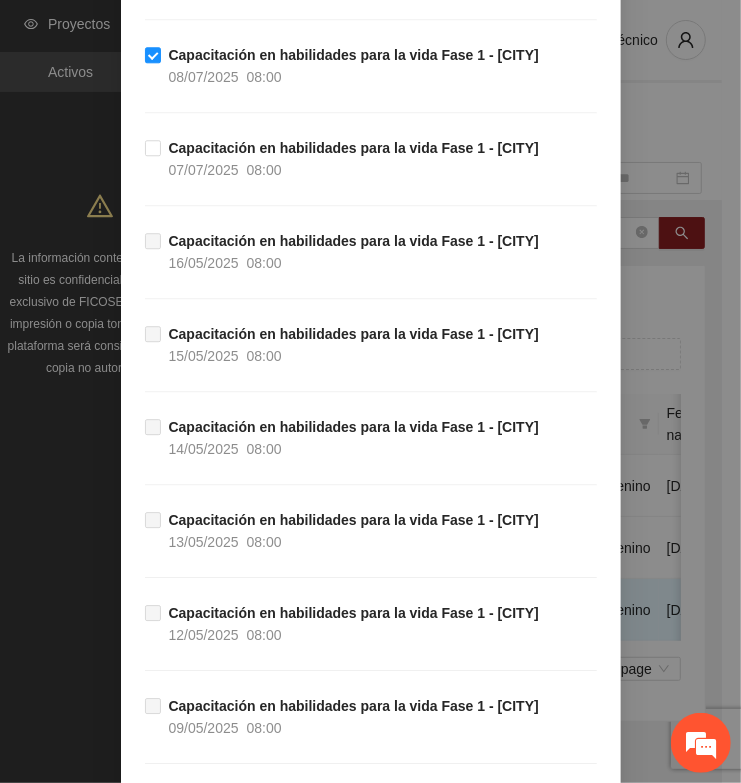 scroll, scrollTop: 2555, scrollLeft: 0, axis: vertical 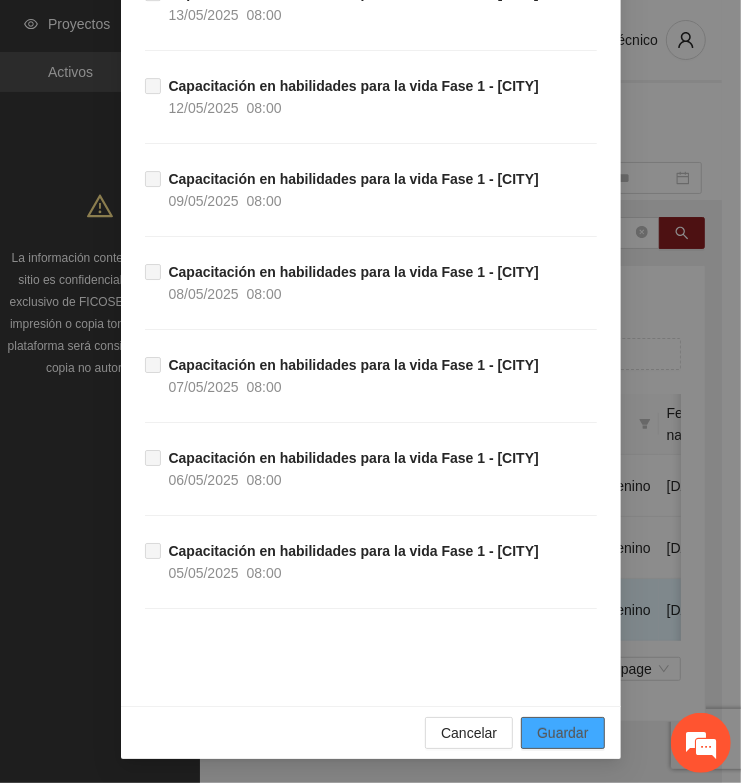 click on "Guardar" at bounding box center (562, 733) 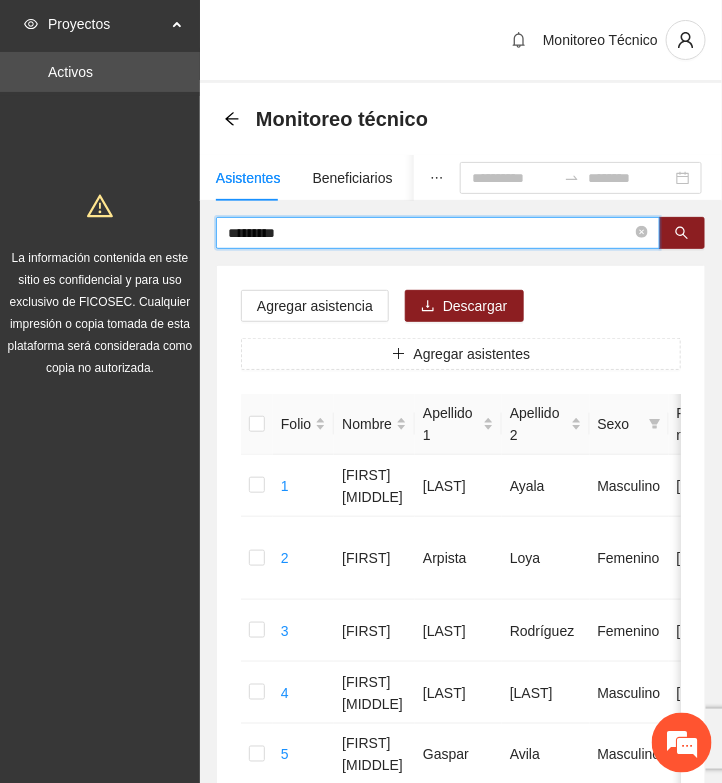 drag, startPoint x: 305, startPoint y: 235, endPoint x: 123, endPoint y: 222, distance: 182.4637 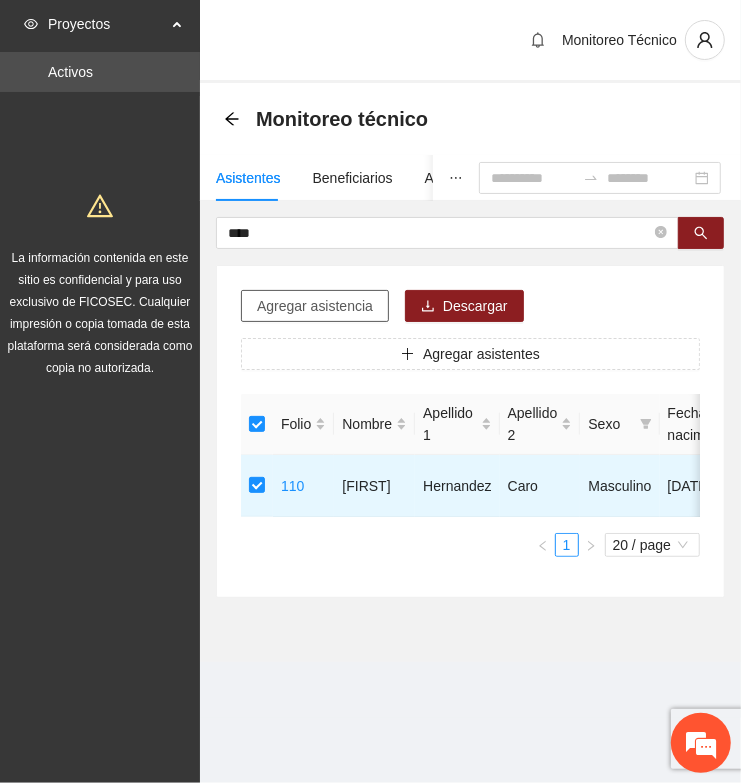 click on "Agregar asistencia" at bounding box center (315, 306) 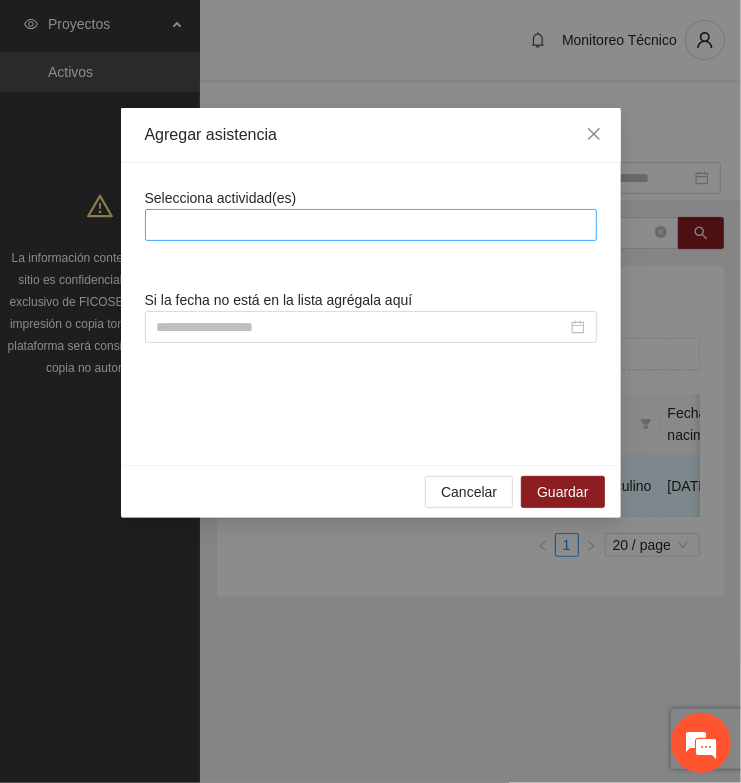 click at bounding box center [371, 225] 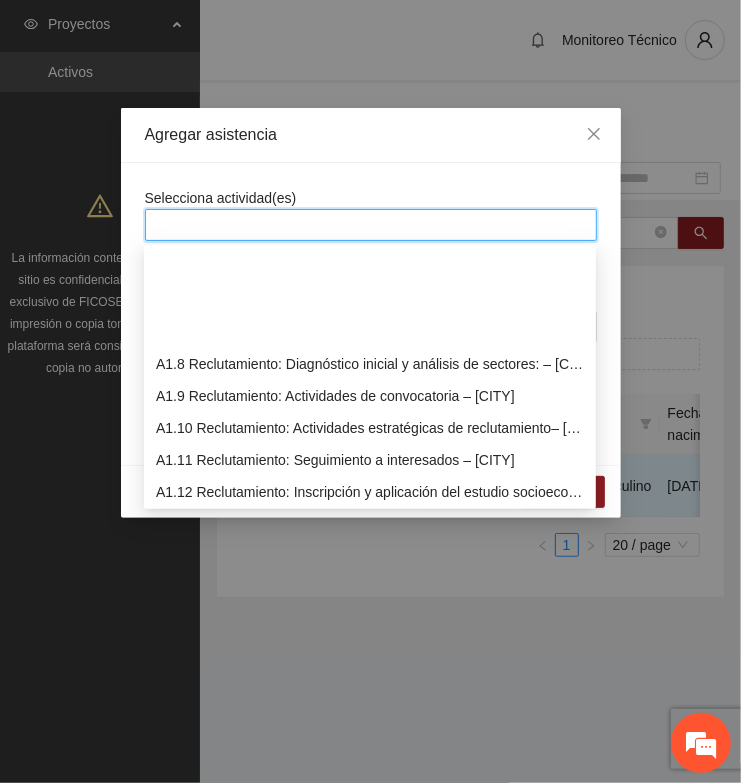 scroll, scrollTop: 250, scrollLeft: 0, axis: vertical 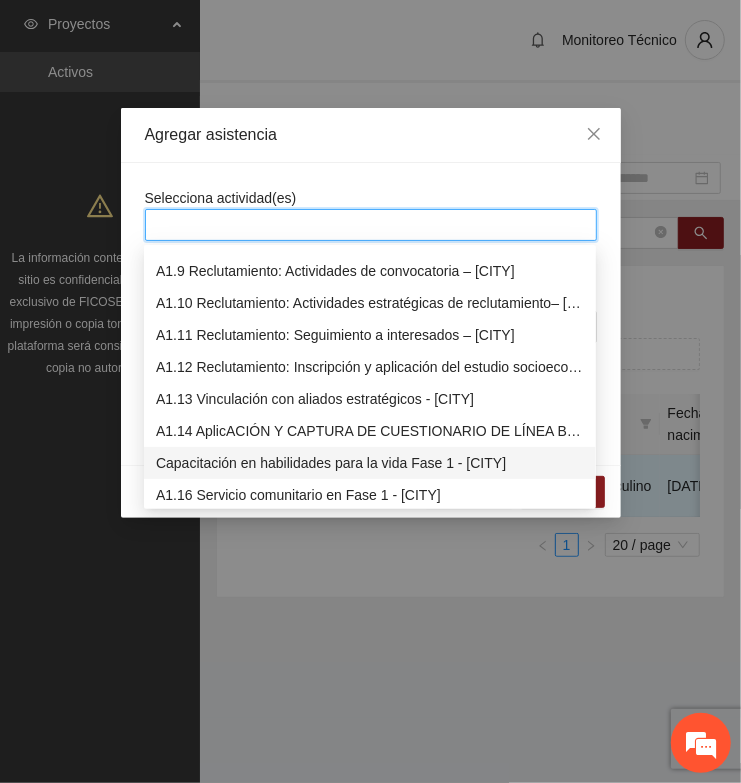 click on "Capacitación en habilidades para la vida Fase 1 - [CITY]" at bounding box center [370, 463] 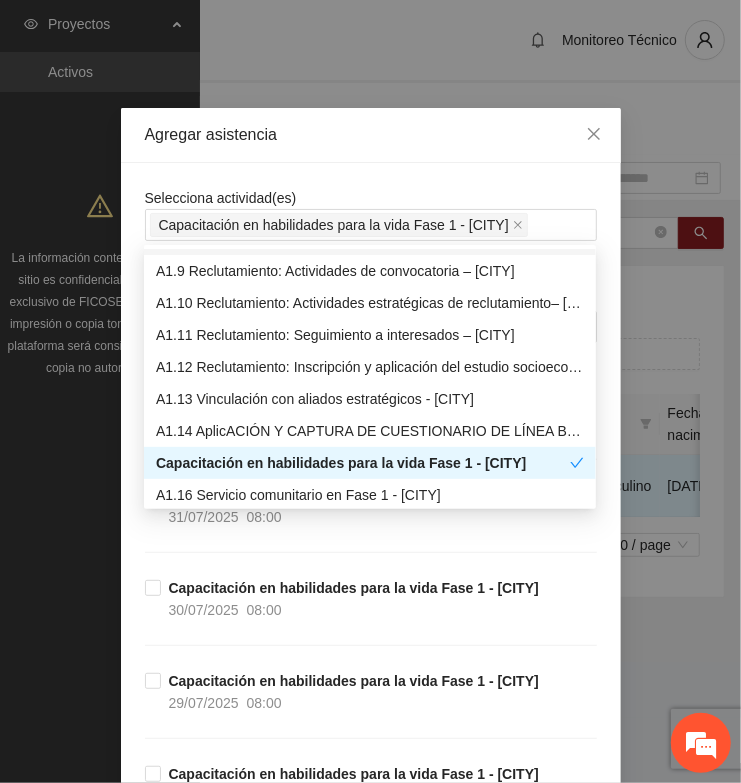 click on "Selecciona actividad(es) A1.15 Capacitación en habilidades para la vida Fase 1 - [CITY]  Si la fecha no está en la lista agrégala aquí Capacitación en habilidades para la vida Fase 1 - [CITY] [DATE] [TIME] Capacitación en habilidades para la vida Fase 1 - [CITY] [DATE] [TIME] Capacitación en habilidades para la vida Fase 1 - [CITY] [DATE] [TIME] Capacitación en habilidades para la vida Fase 1 - [CITY] [DATE] [TIME] Capacitación en habilidades para la vida Fase 1 - [CITY] [DATE] [TIME] Capacitación en habilidades para la vida Fase 1 - [CITY] [DATE] [TIME] Capacitación en habilidades para la vida Fase 1 - [CITY] [DATE] [TIME] Capacitación en habilidades para la vida Fase 1 - [CITY] [DATE] [TIME] Capacitación en habilidades para la vida Fase 1 - [CITY] [DATE] [TIME] Capacitación en habilidades para la vida Fase 1 - [CITY] [DATE] [TIME] Capacitación en habilidades para la vida Fase 1 - [CITY] [DATE] [TIME] [DATE] [TIME]" at bounding box center (371, 1708) 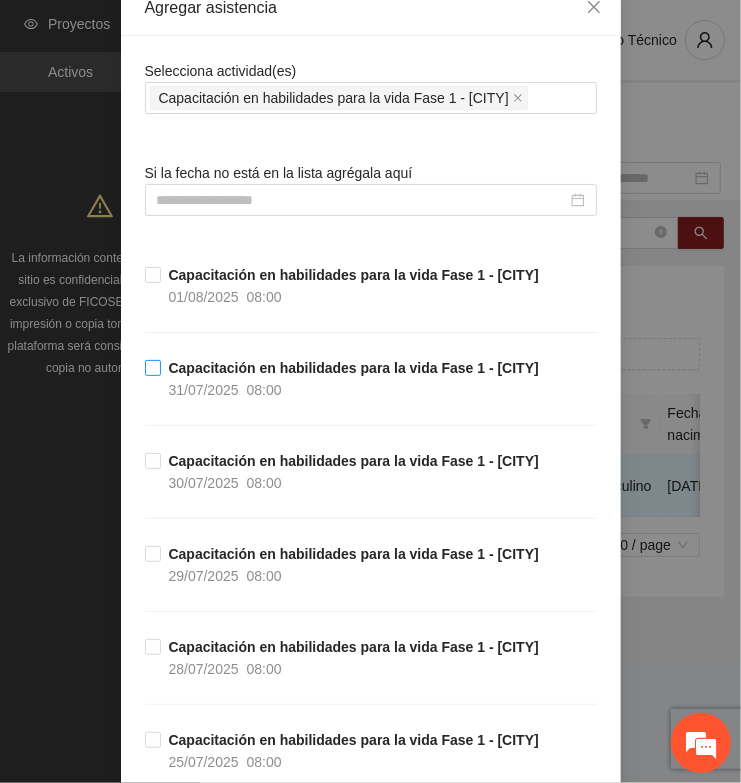 scroll, scrollTop: 0, scrollLeft: 0, axis: both 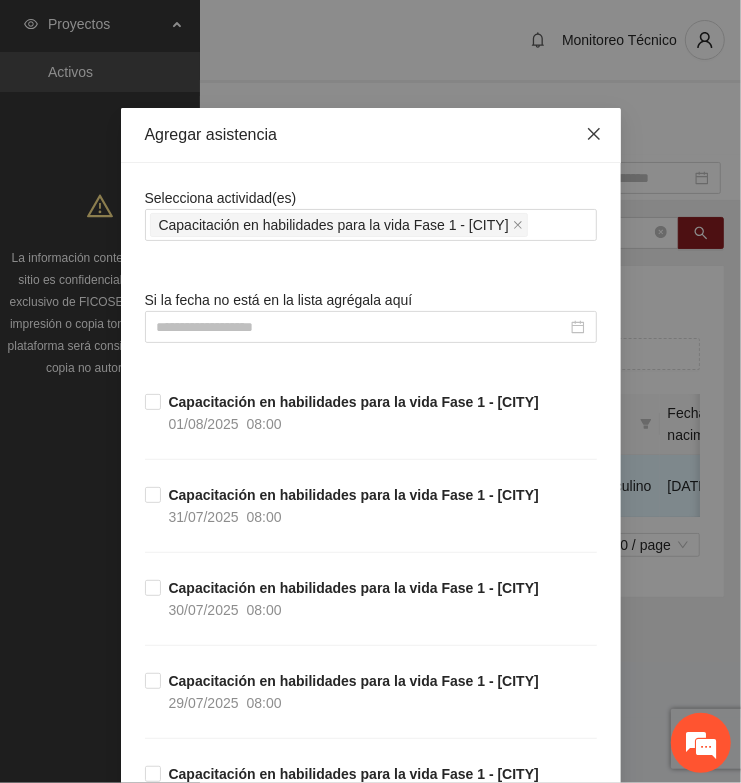click 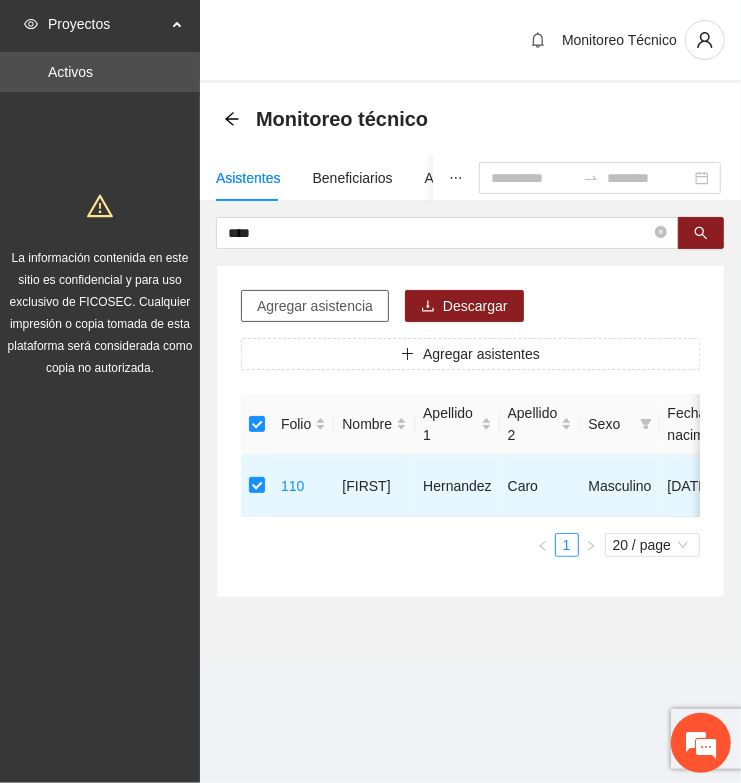 click on "Agregar asistencia" at bounding box center (315, 306) 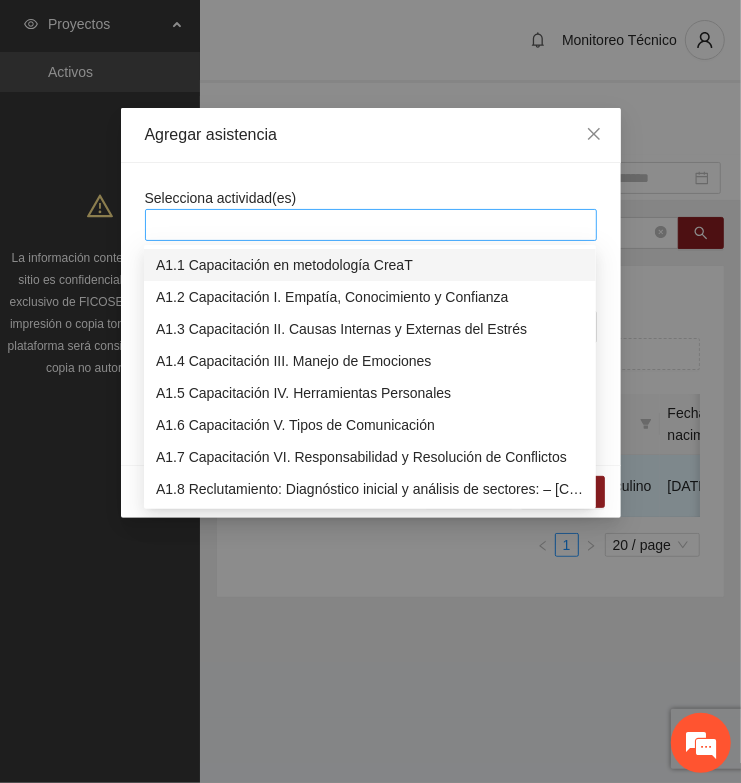 click at bounding box center [371, 225] 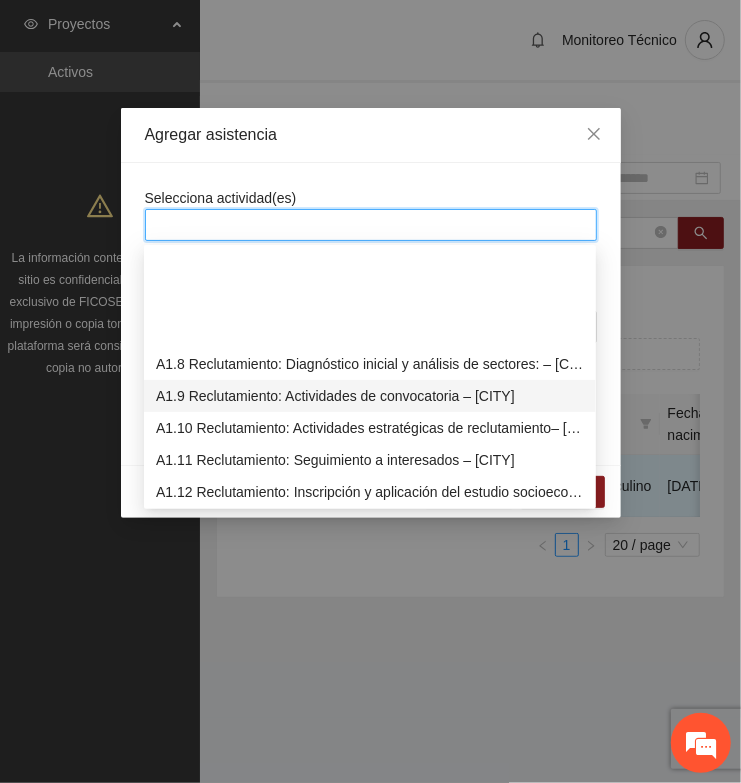 scroll, scrollTop: 250, scrollLeft: 0, axis: vertical 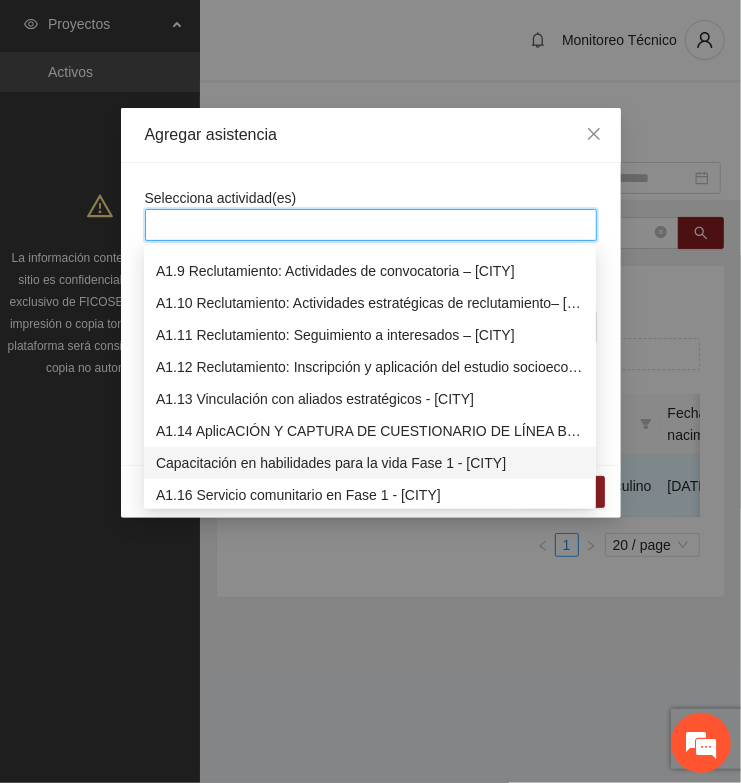 click on "Capacitación en habilidades para la vida Fase 1 - [CITY]" at bounding box center (370, 463) 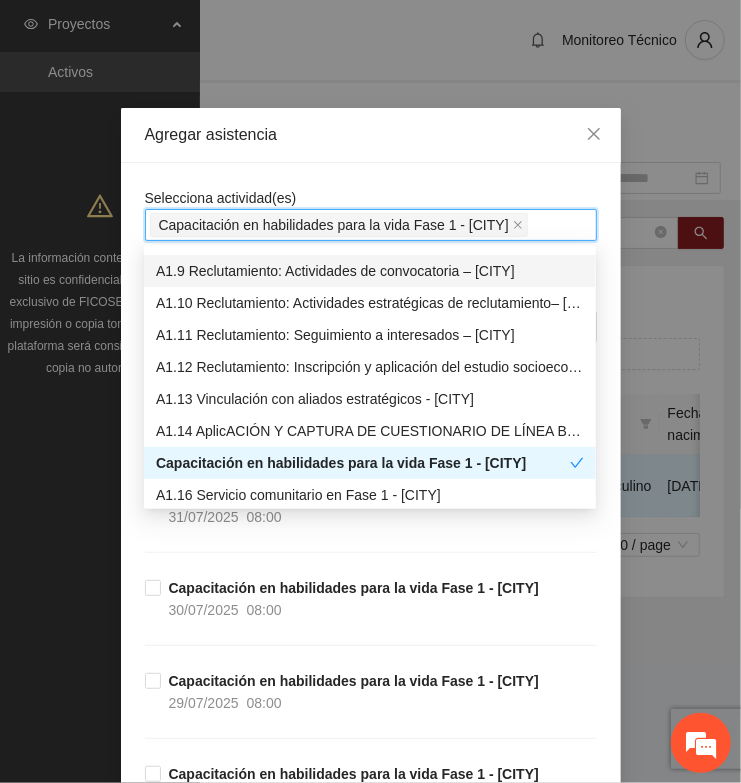 click on "Agregar asistencia" at bounding box center (371, 135) 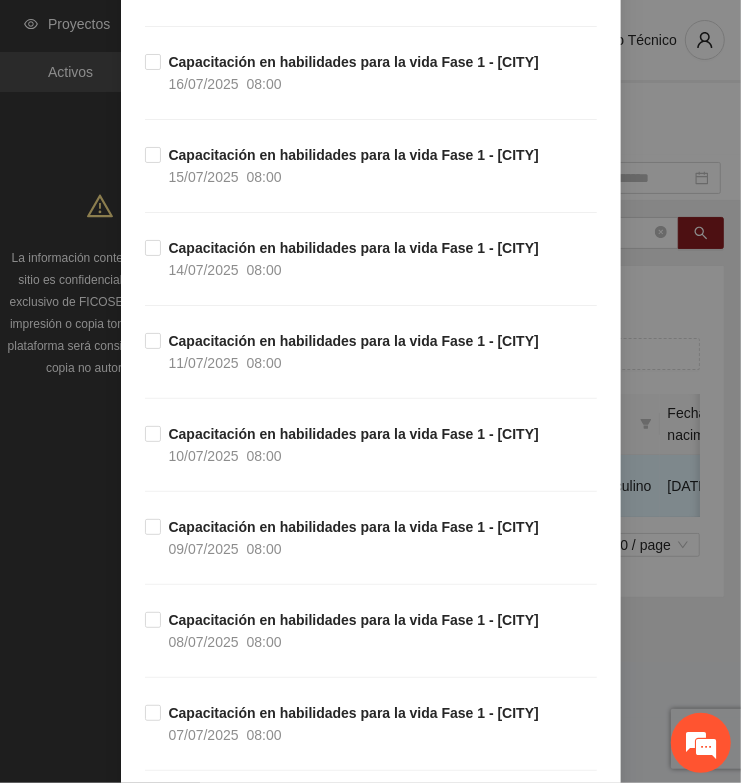 scroll, scrollTop: 1581, scrollLeft: 0, axis: vertical 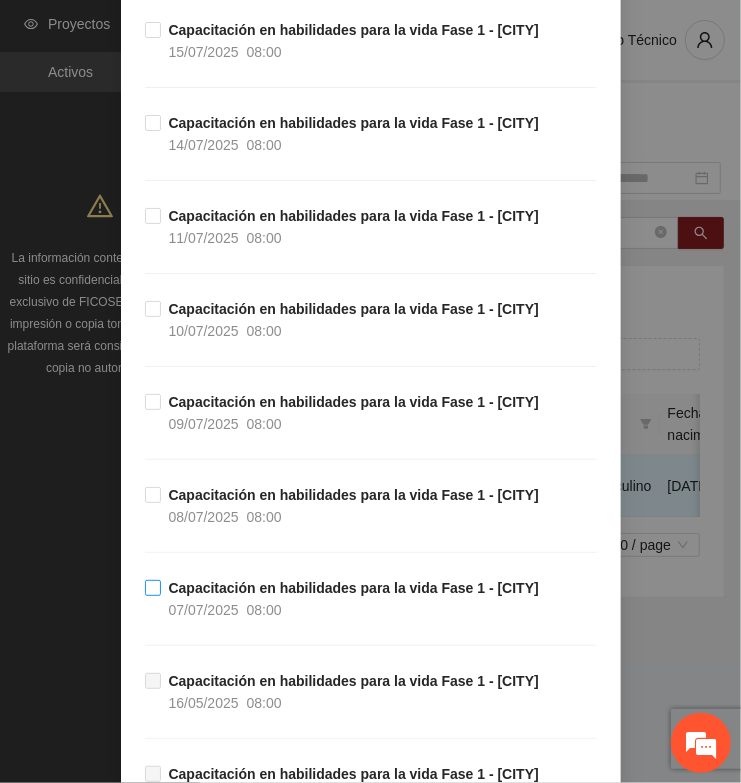 click on "Capacitación en habilidades para la vida Fase 1 - [CITY]" at bounding box center (354, 588) 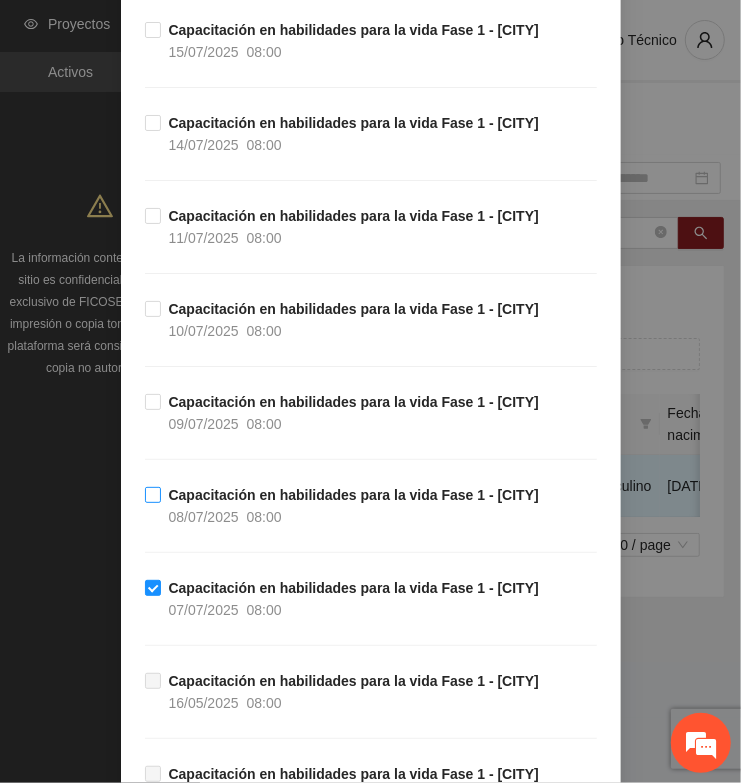 click on "08:00" at bounding box center [264, 517] 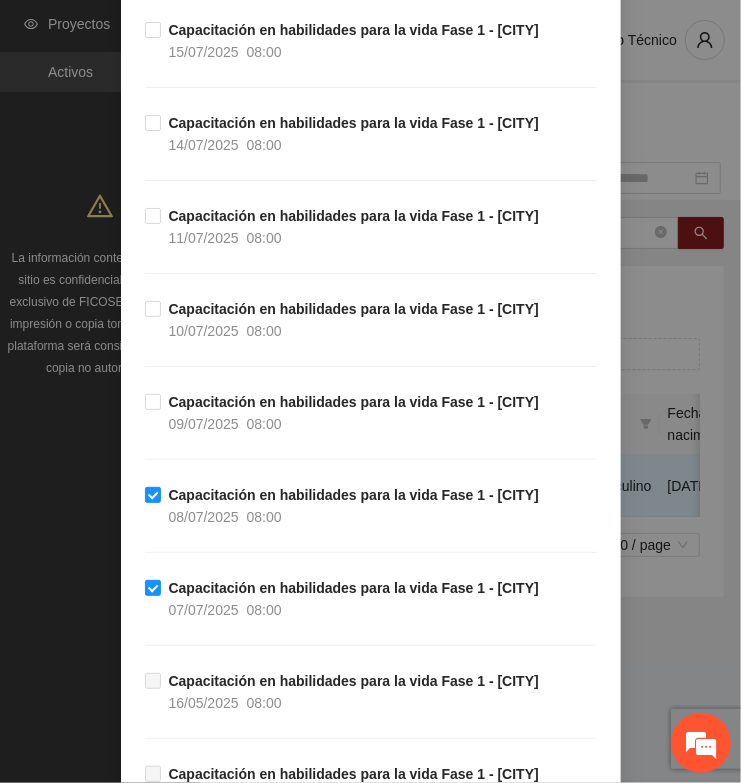 scroll, scrollTop: 2555, scrollLeft: 0, axis: vertical 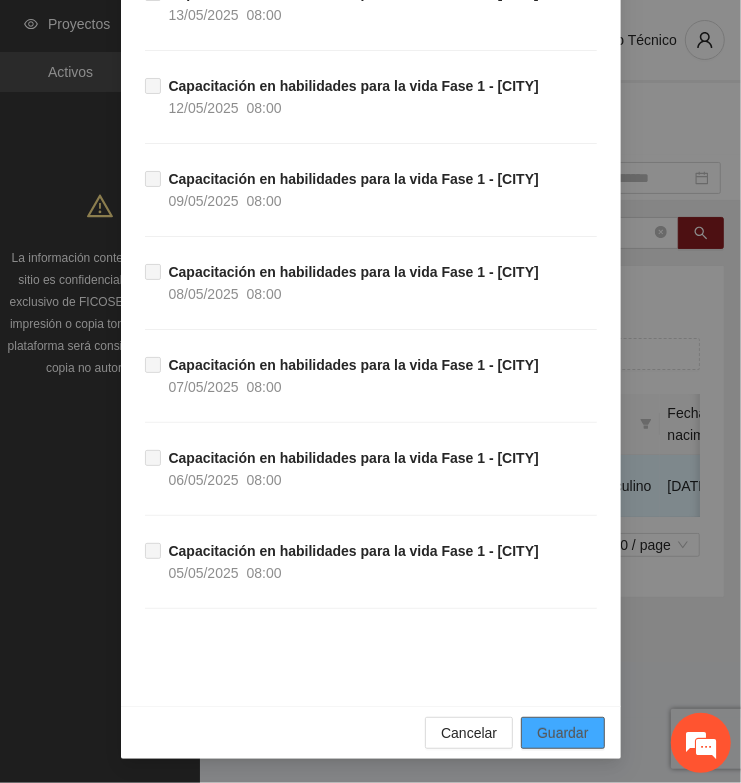 click on "Guardar" at bounding box center [562, 733] 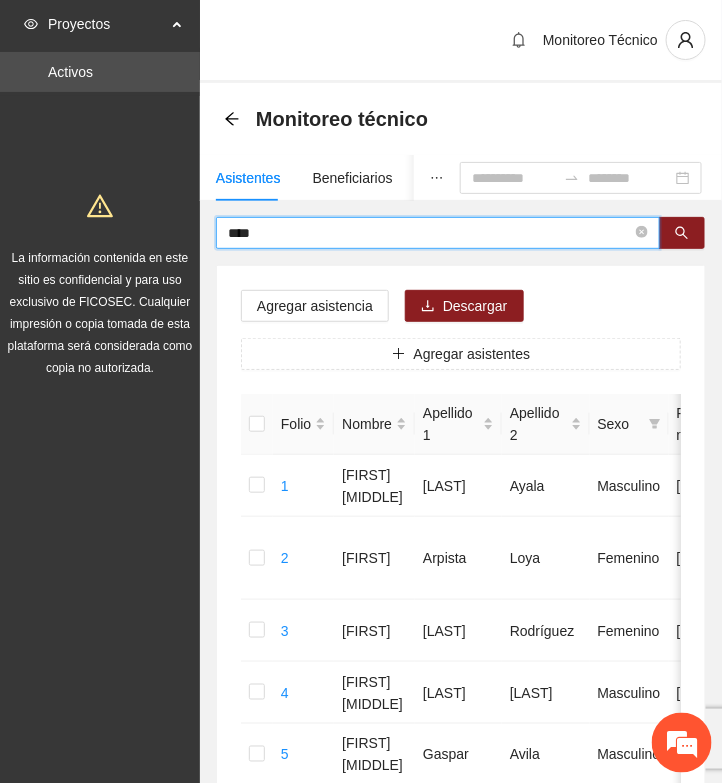 drag, startPoint x: 308, startPoint y: 232, endPoint x: 112, endPoint y: 211, distance: 197.1218 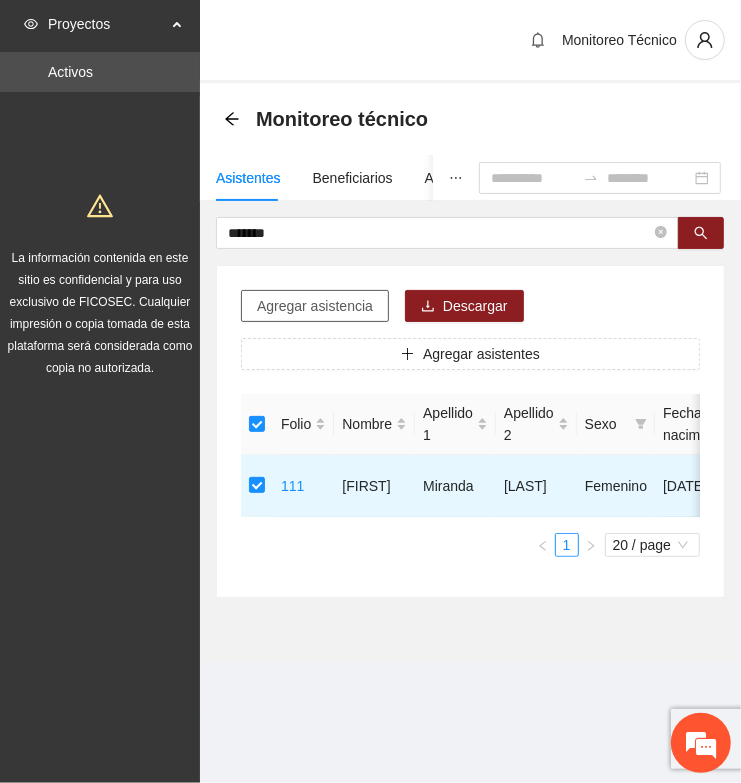 click on "Agregar asistencia" at bounding box center [315, 306] 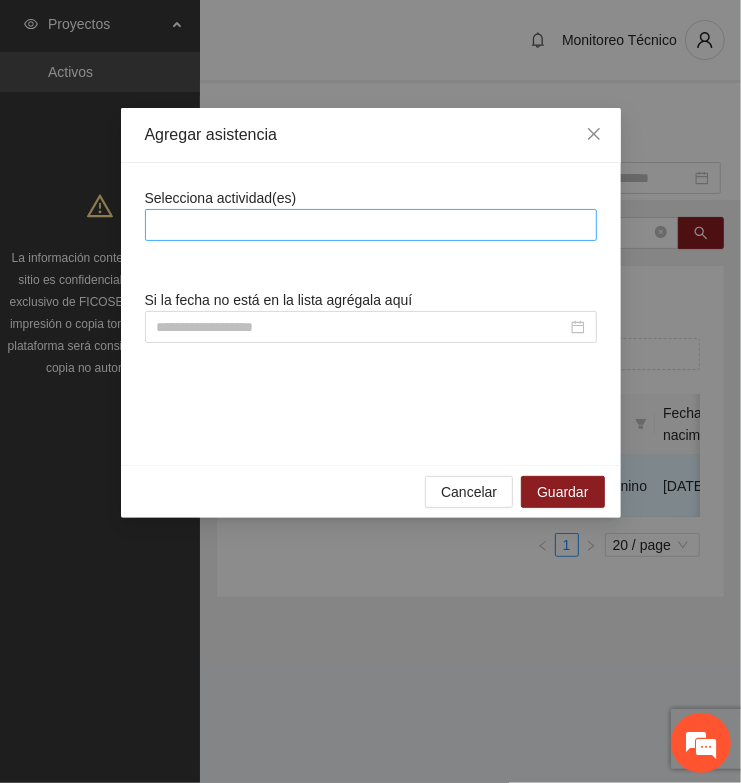 click at bounding box center [371, 225] 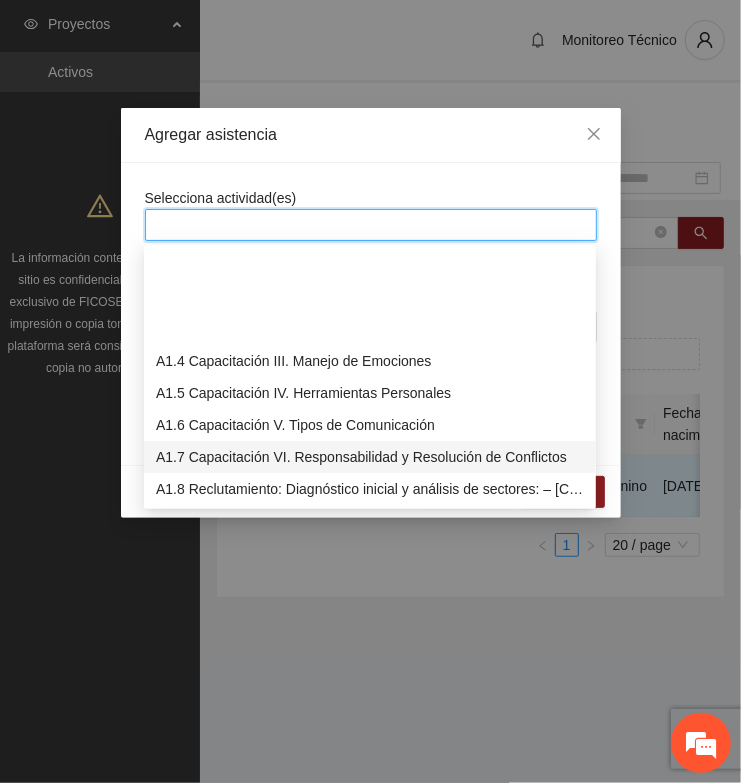 scroll, scrollTop: 250, scrollLeft: 0, axis: vertical 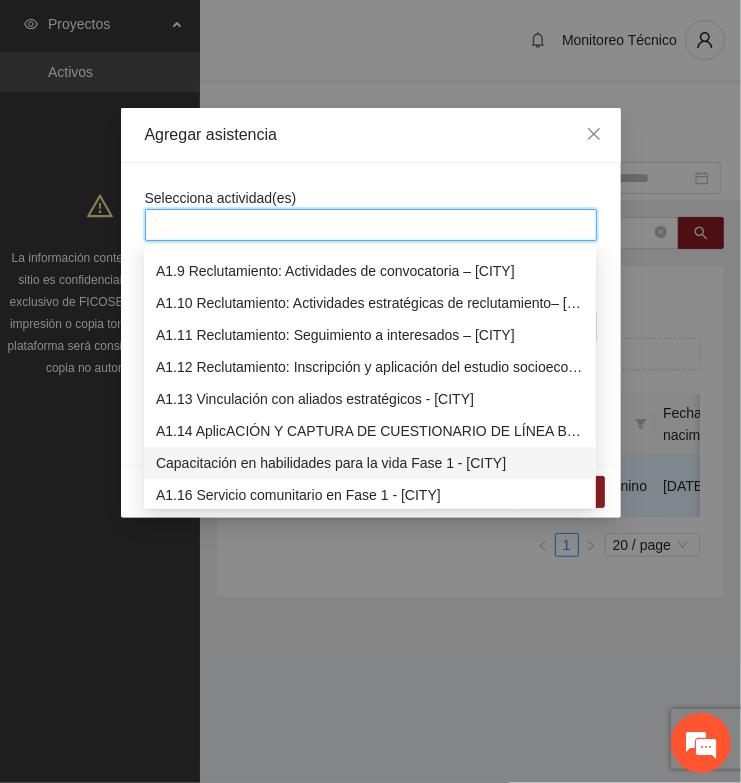 click on "Capacitación en habilidades para la vida Fase 1 - [CITY]" at bounding box center [370, 463] 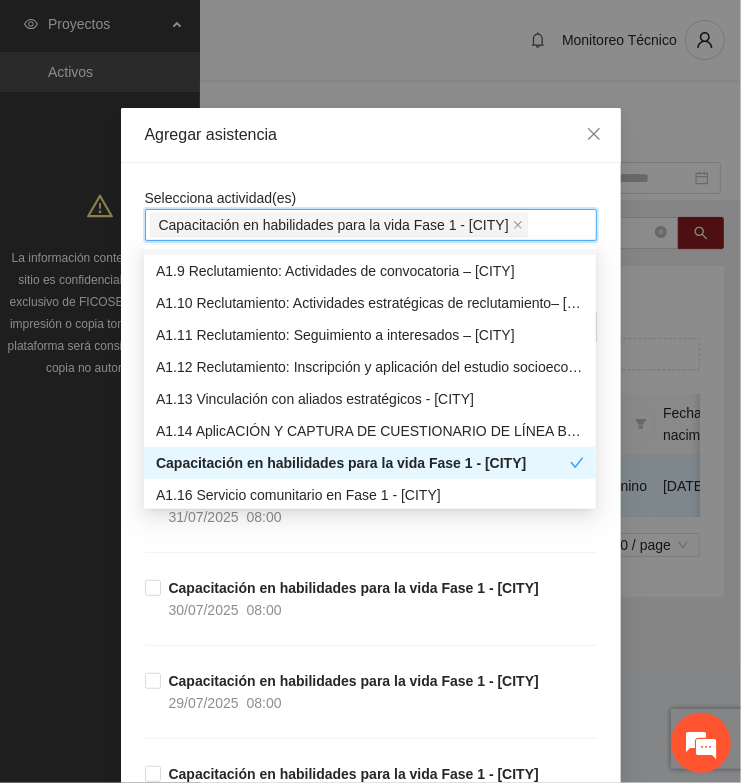 click on "Selecciona actividad(es) A1.15 Capacitación en habilidades para la vida Fase 1 - [CITY]  Si la fecha no está en la lista agrégala aquí Capacitación en habilidades para la vida Fase 1 - [CITY] [DATE] [TIME] Capacitación en habilidades para la vida Fase 1 - [CITY] [DATE] [TIME] Capacitación en habilidades para la vida Fase 1 - [CITY] [DATE] [TIME] Capacitación en habilidades para la vida Fase 1 - [CITY] [DATE] [TIME] Capacitación en habilidades para la vida Fase 1 - [CITY] [DATE] [TIME] Capacitación en habilidades para la vida Fase 1 - [CITY] [DATE] [TIME] Capacitación en habilidades para la vida Fase 1 - [CITY] [DATE] [TIME] Capacitación en habilidades para la vida Fase 1 - [CITY] [DATE] [TIME] Capacitación en habilidades para la vida Fase 1 - [CITY] [DATE] [TIME] Capacitación en habilidades para la vida Fase 1 - [CITY] [DATE] [TIME] Capacitación en habilidades para la vida Fase 1 - [CITY] [DATE] [TIME] [DATE] [TIME]" at bounding box center (371, 1708) 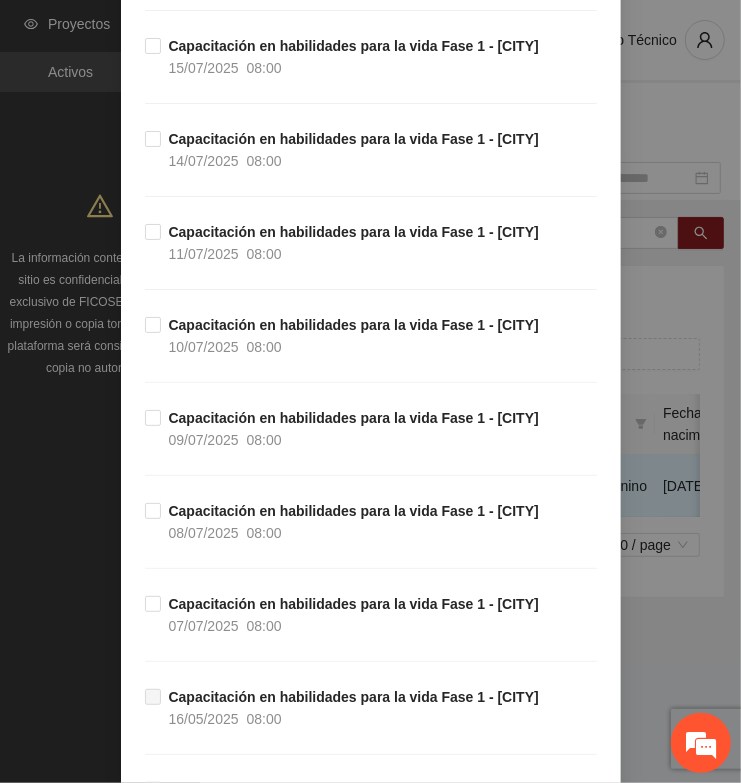 scroll, scrollTop: 1625, scrollLeft: 0, axis: vertical 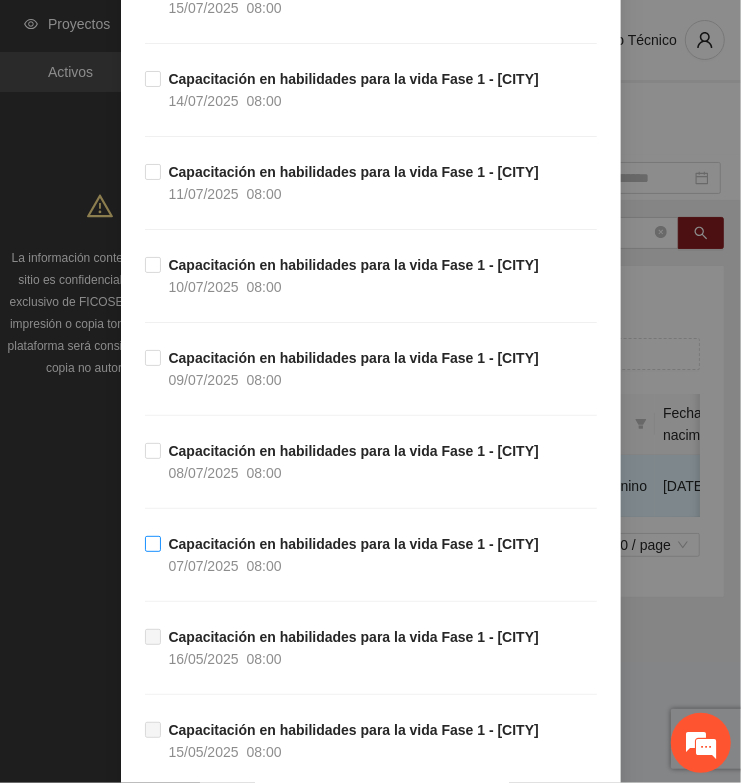click on "Capacitación en habilidades para la vida Fase 1 - [CITY]" at bounding box center (354, 544) 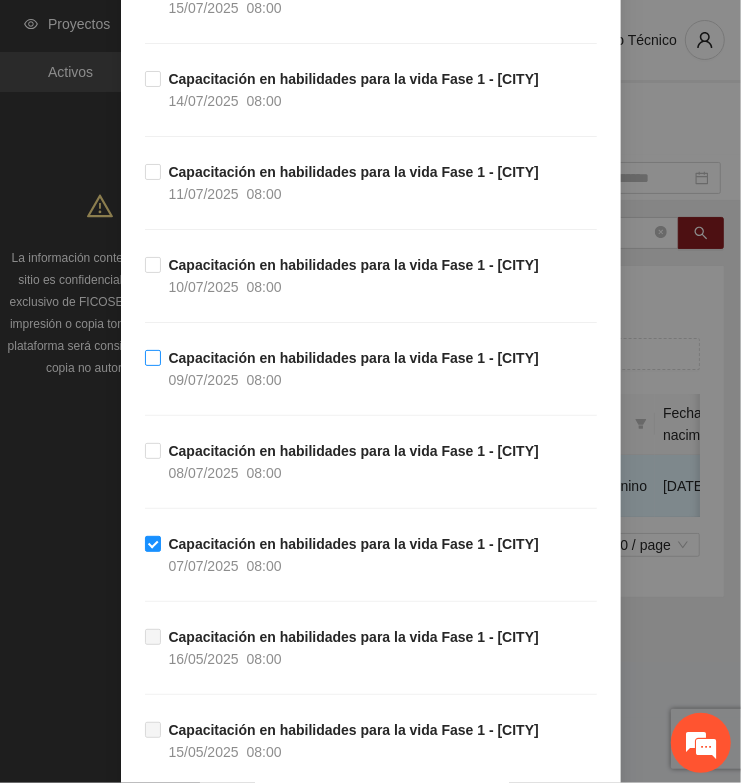 click on "Capacitación en habilidades para la vida Fase 1 - [CITY]" at bounding box center (354, 358) 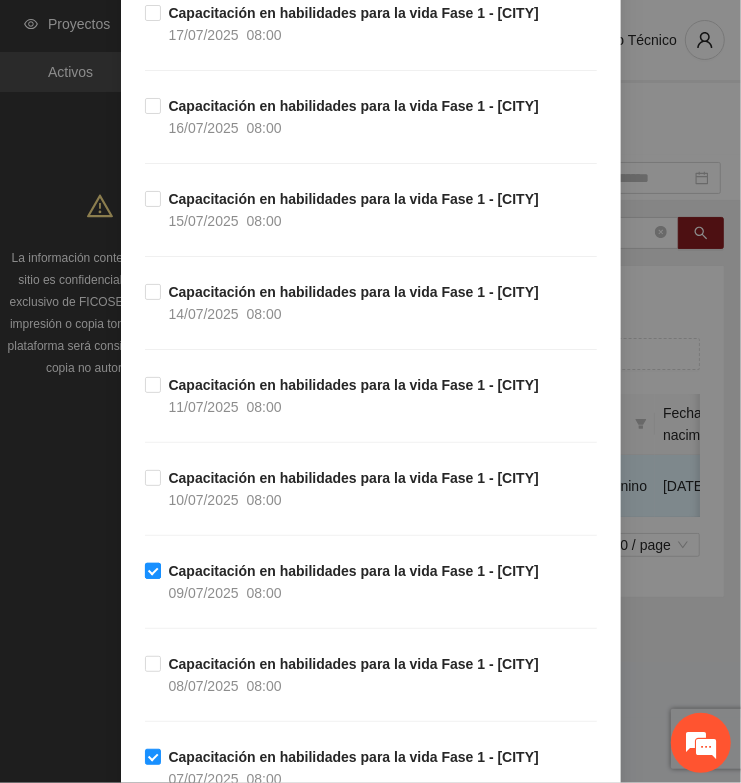 scroll, scrollTop: 1375, scrollLeft: 0, axis: vertical 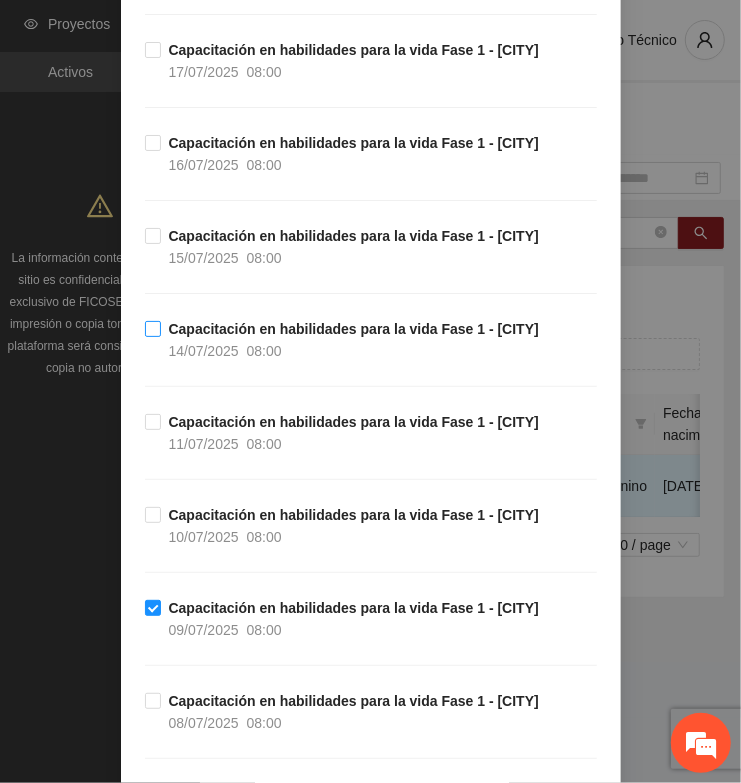 click on "14/07/2025" at bounding box center (204, 351) 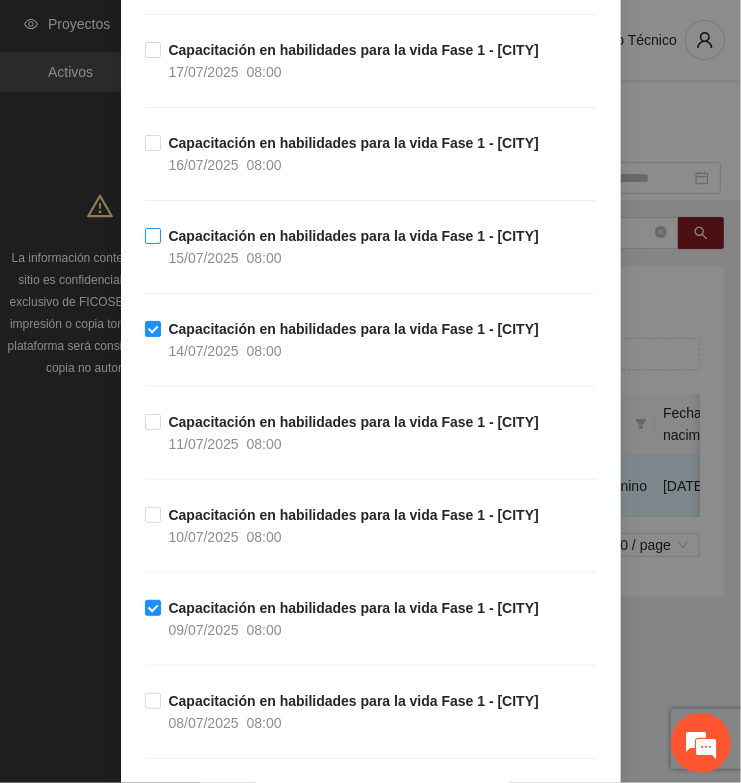 click on "15/07/2025" at bounding box center (204, 258) 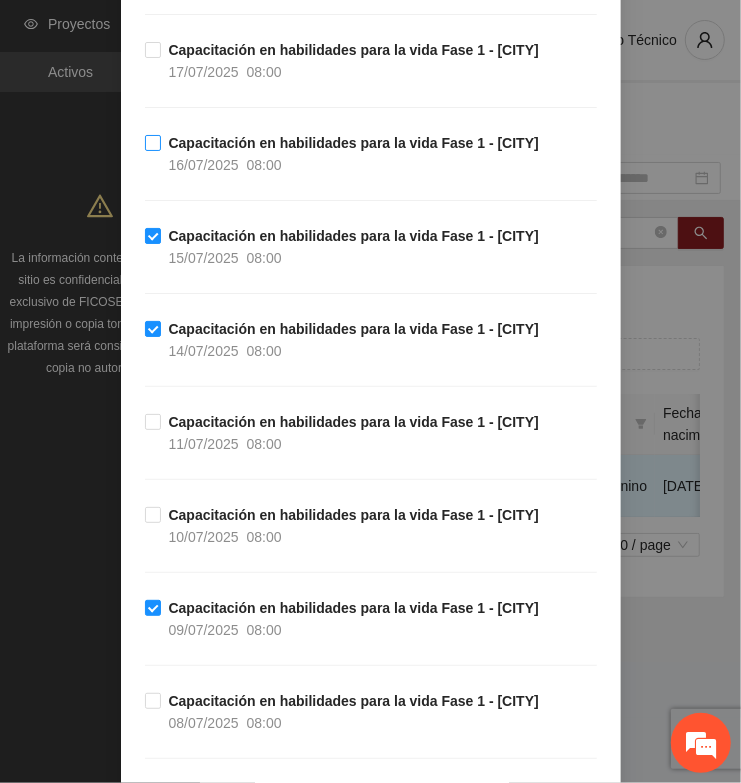 click on "16/07/2025 08:00" at bounding box center [225, 165] 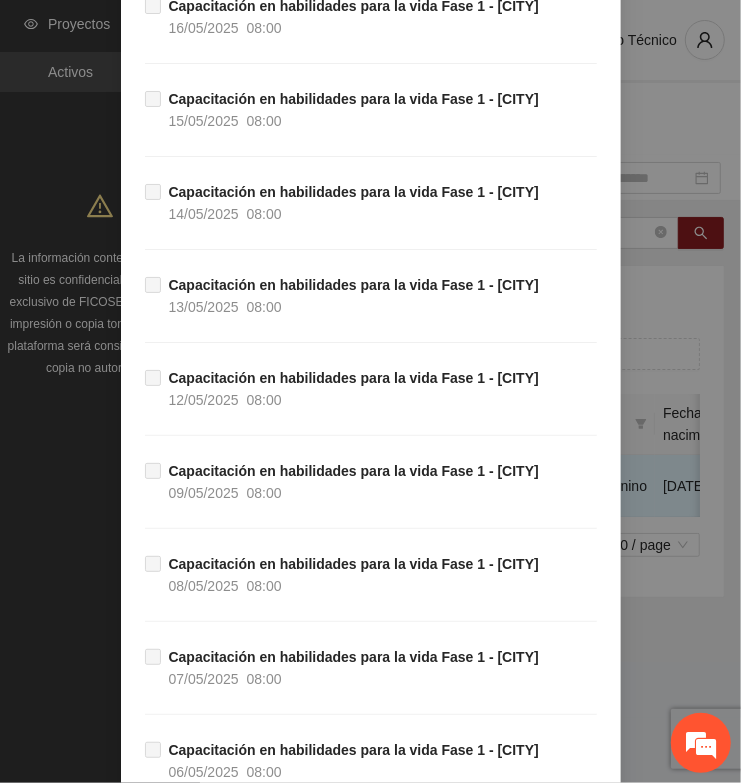 scroll, scrollTop: 2555, scrollLeft: 0, axis: vertical 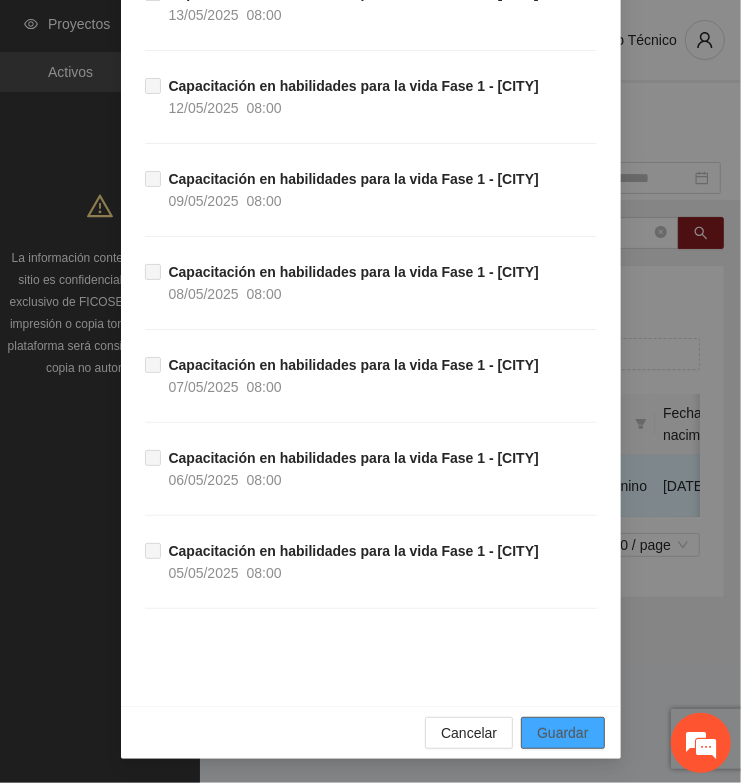 click on "Guardar" at bounding box center [562, 733] 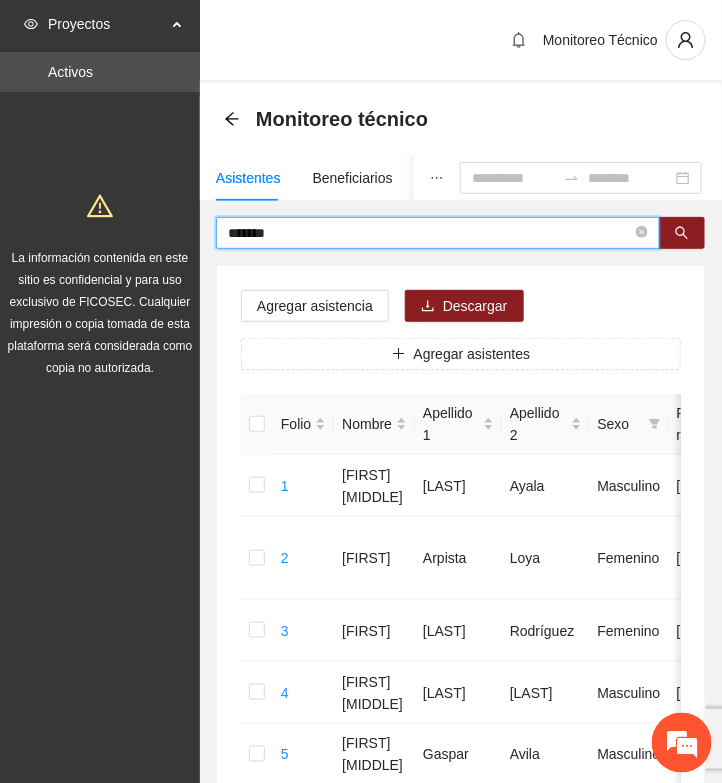 drag, startPoint x: 325, startPoint y: 231, endPoint x: 112, endPoint y: 235, distance: 213.03755 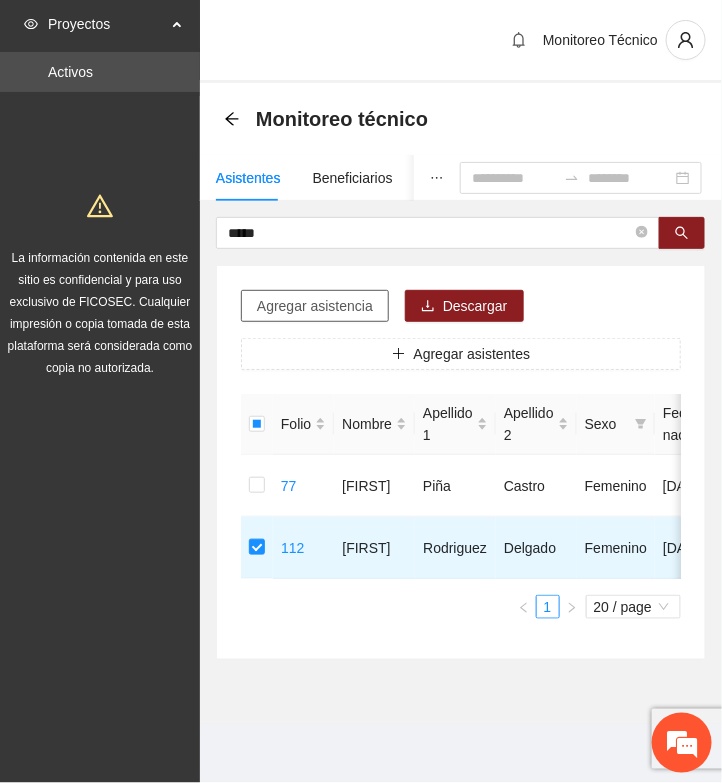 click on "Agregar asistencia" at bounding box center [315, 306] 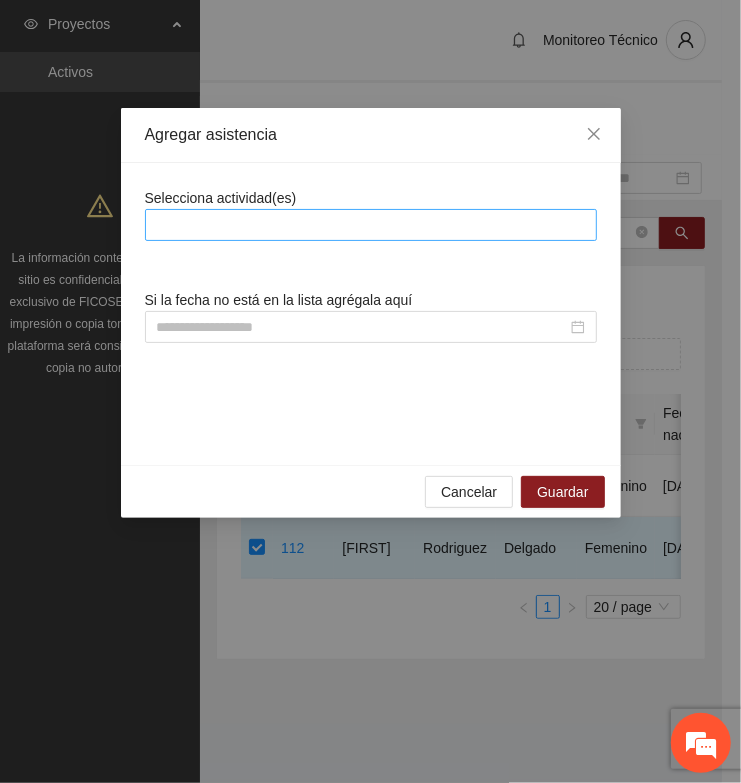 click at bounding box center [371, 225] 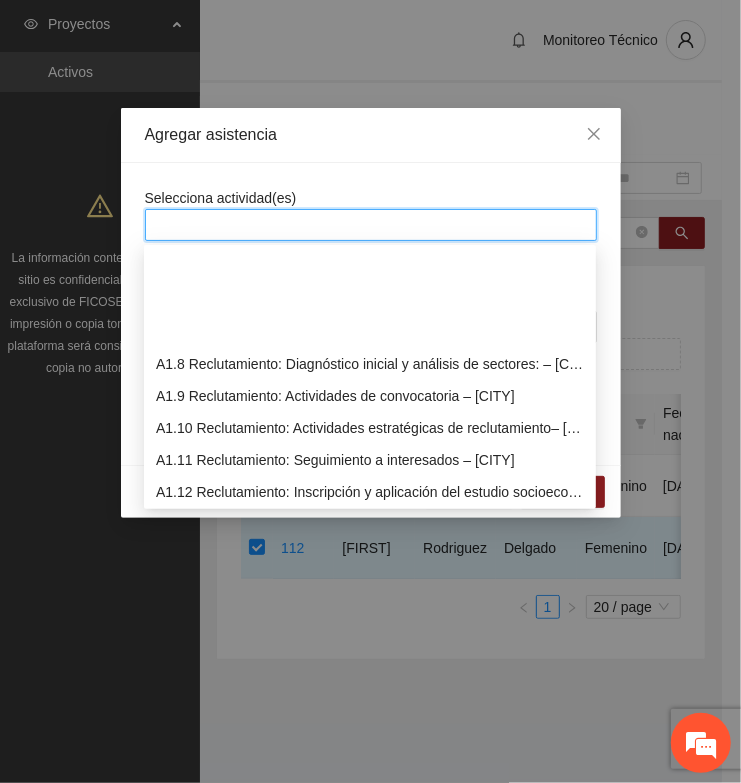 scroll, scrollTop: 250, scrollLeft: 0, axis: vertical 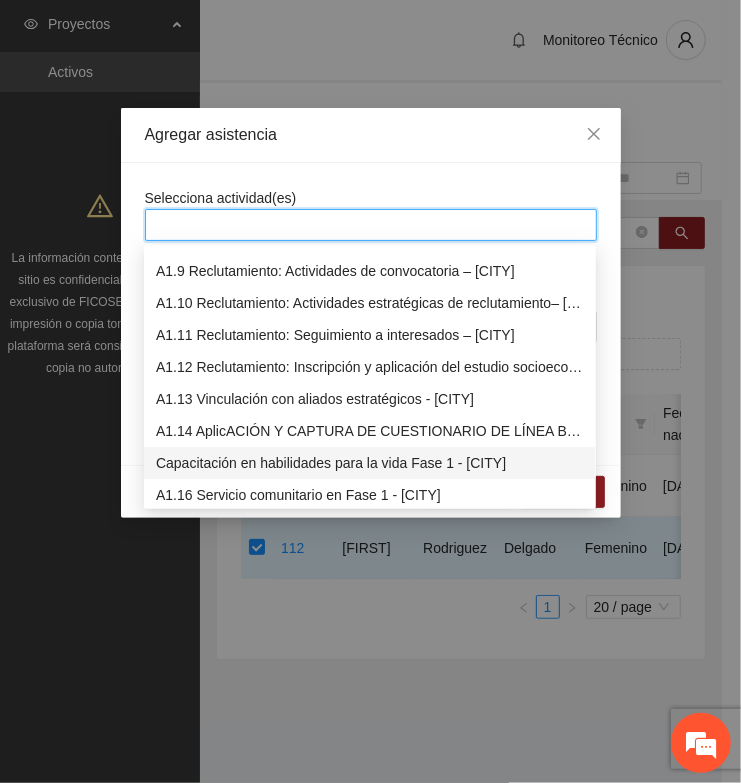 click on "Capacitación en habilidades para la vida Fase 1 - [CITY]" at bounding box center (370, 463) 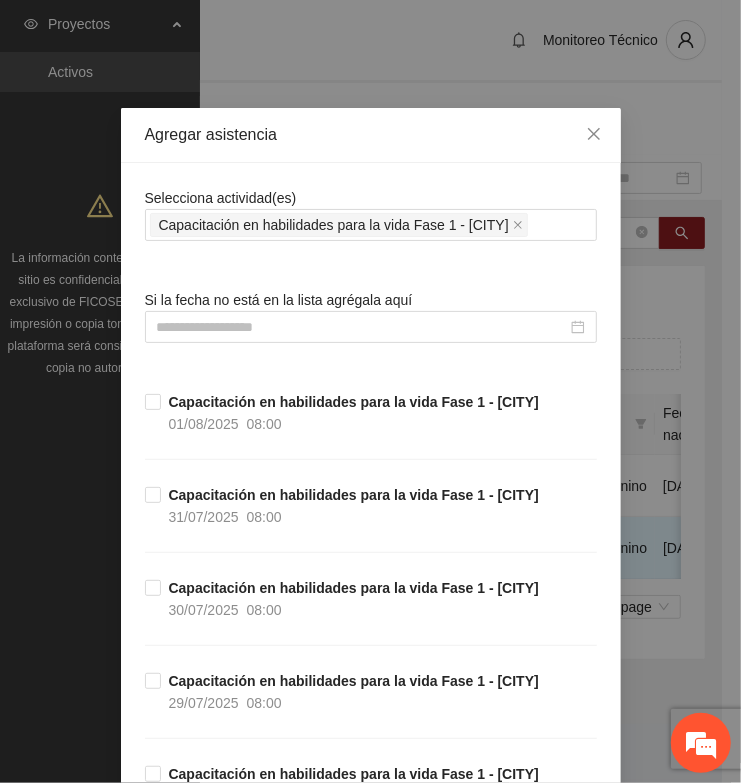 click on "Selecciona actividad(es) A1.15 Capacitación en habilidades para la vida Fase 1 - [CITY]  Si la fecha no está en la lista agrégala aquí Capacitación en habilidades para la vida Fase 1 - [CITY] [DATE] [TIME] Capacitación en habilidades para la vida Fase 1 - [CITY] [DATE] [TIME] Capacitación en habilidades para la vida Fase 1 - [CITY] [DATE] [TIME] Capacitación en habilidades para la vida Fase 1 - [CITY] [DATE] [TIME] Capacitación en habilidades para la vida Fase 1 - [CITY] [DATE] [TIME] Capacitación en habilidades para la vida Fase 1 - [CITY] [DATE] [TIME] Capacitación en habilidades para la vida Fase 1 - [CITY] [DATE] [TIME] Capacitación en habilidades para la vida Fase 1 - [CITY] [DATE] [TIME] Capacitación en habilidades para la vida Fase 1 - [CITY] [DATE] [TIME] Capacitación en habilidades para la vida Fase 1 - [CITY] [DATE] [TIME] Capacitación en habilidades para la vida Fase 1 - [CITY] [DATE] [TIME] [DATE] [TIME]" at bounding box center [371, 1708] 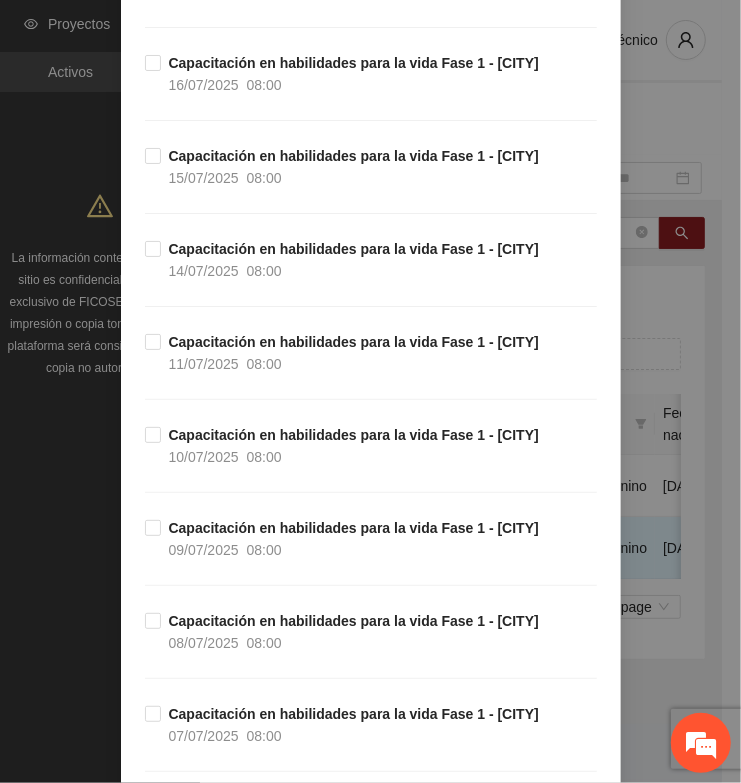 scroll, scrollTop: 1500, scrollLeft: 0, axis: vertical 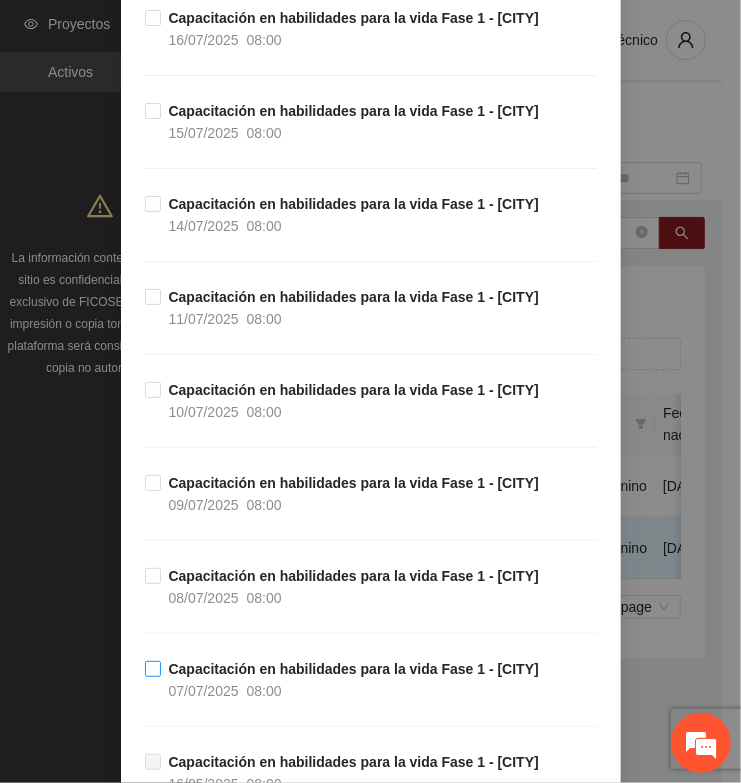 click on "Capacitación en habilidades para la vida Fase 1 - [CITY] [DATE] [TIME]" at bounding box center (354, 680) 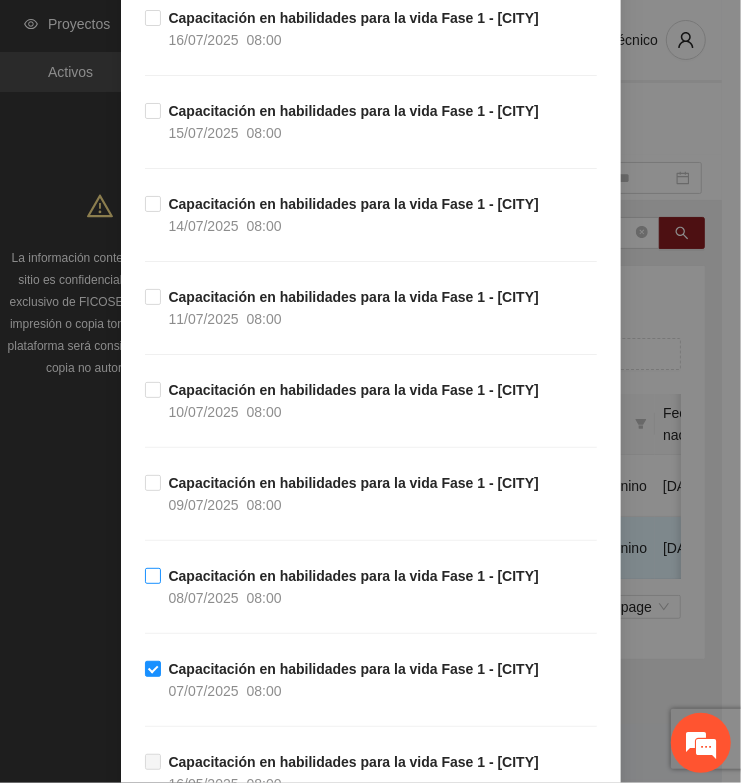 click on "Capacitación en habilidades para la vida Fase 1 - [CITY]" at bounding box center [354, 576] 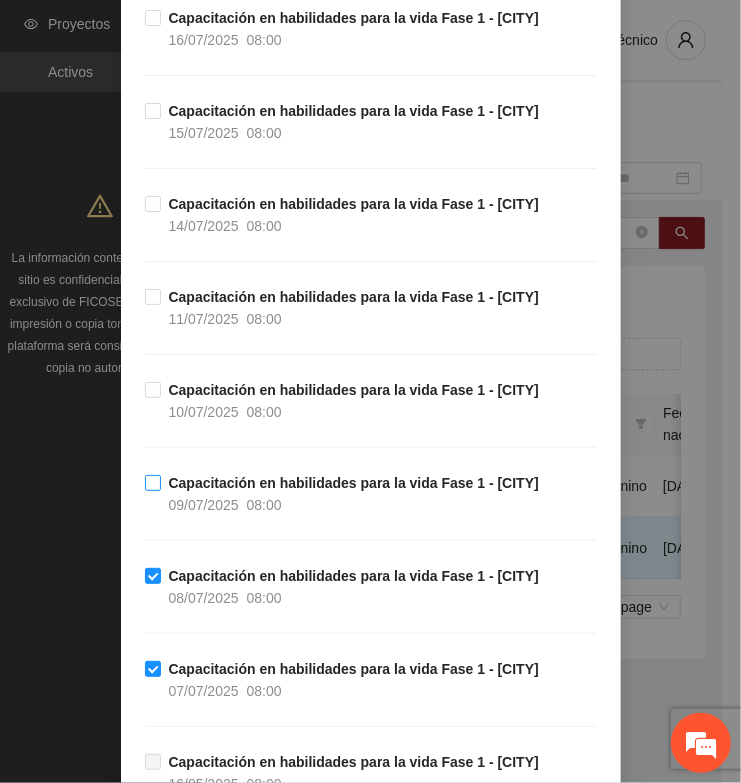 click on "08:00" at bounding box center [264, 505] 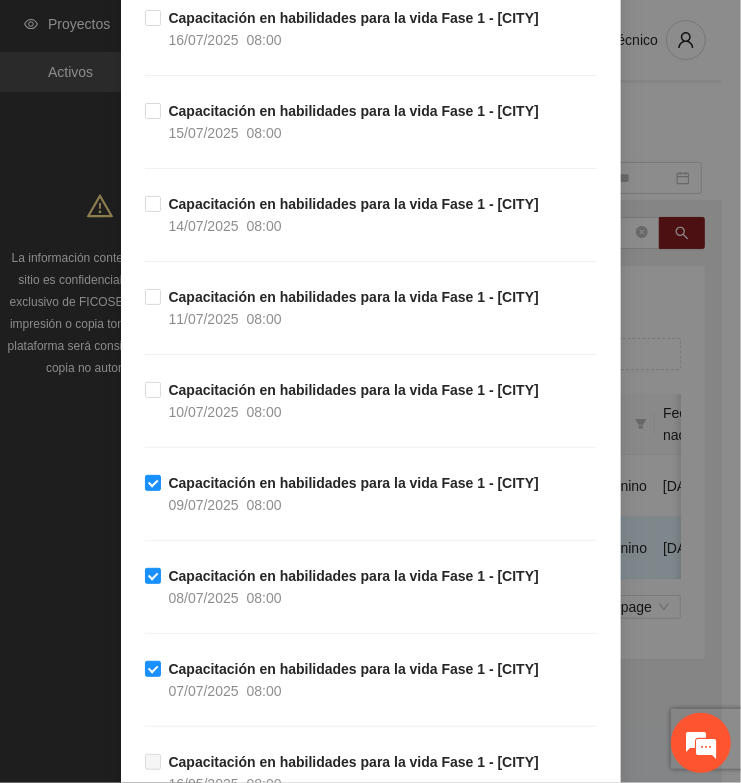 drag, startPoint x: 253, startPoint y: 403, endPoint x: 245, endPoint y: 353, distance: 50.635956 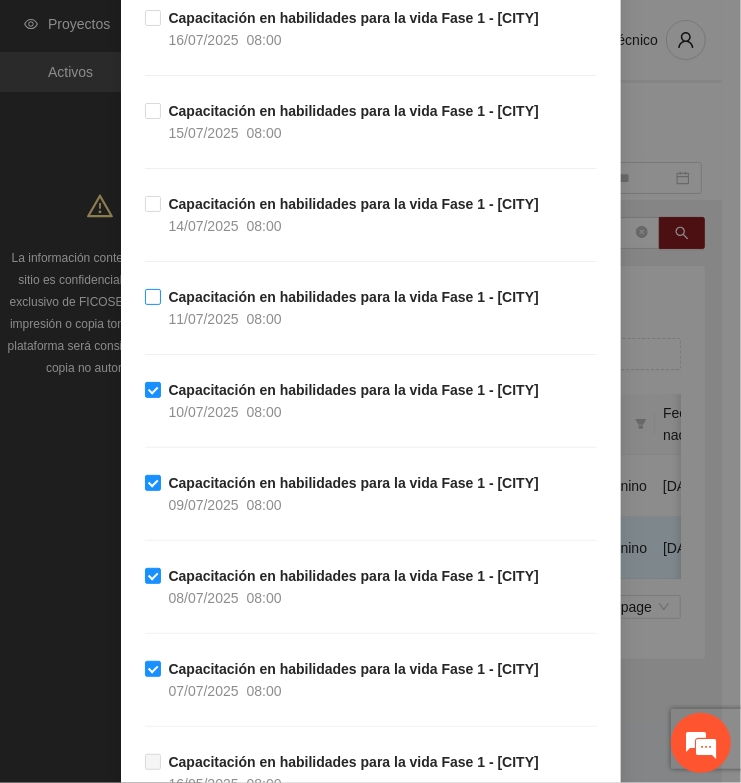 click on "08:00" at bounding box center [264, 319] 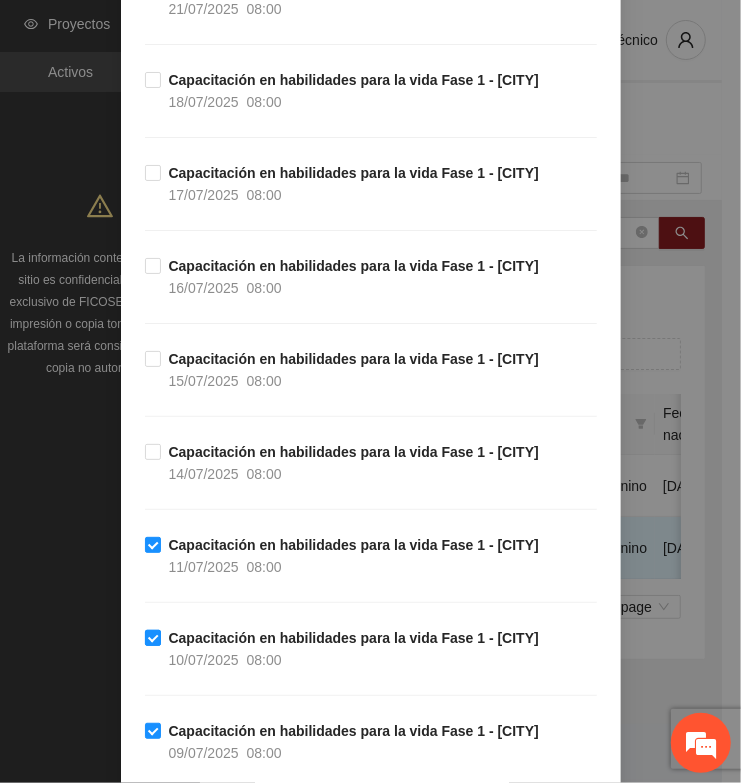 scroll, scrollTop: 1250, scrollLeft: 0, axis: vertical 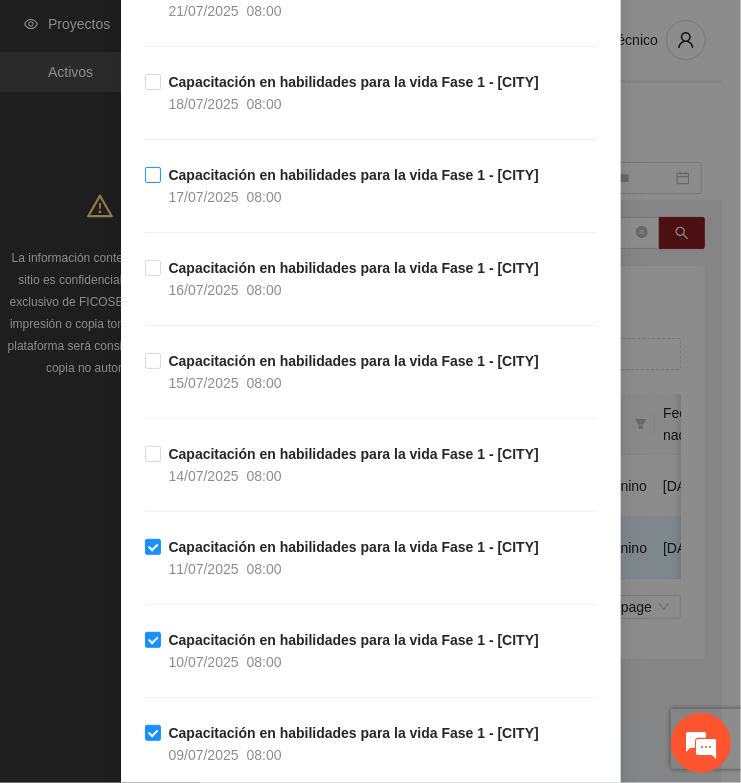 click on "08:00" at bounding box center (264, 197) 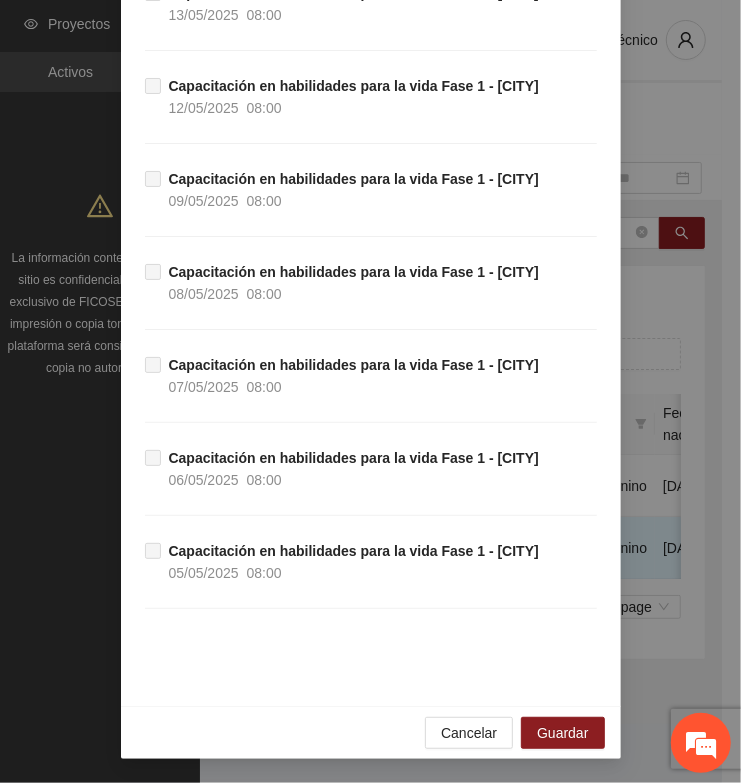 scroll, scrollTop: 2555, scrollLeft: 0, axis: vertical 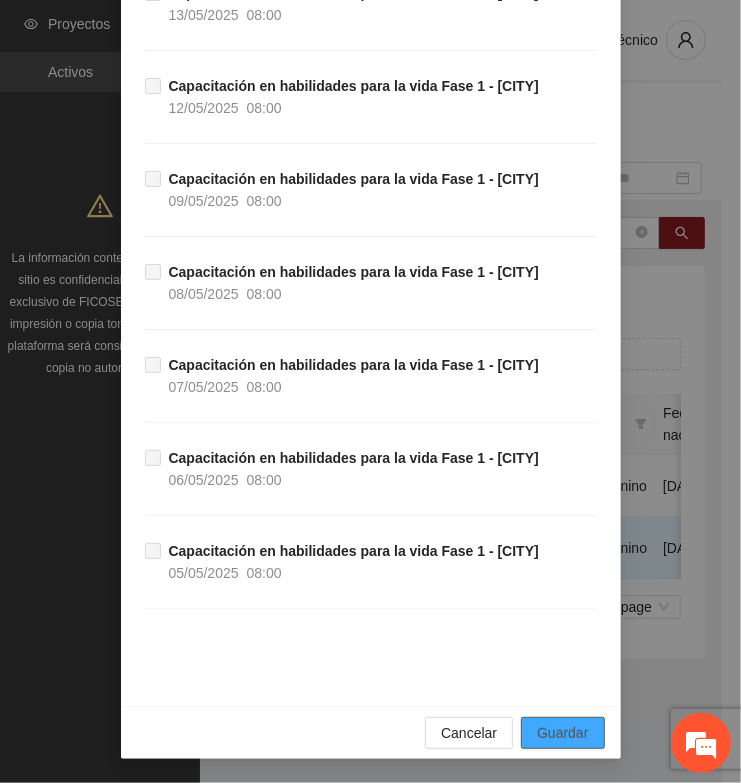 click on "Guardar" at bounding box center (562, 733) 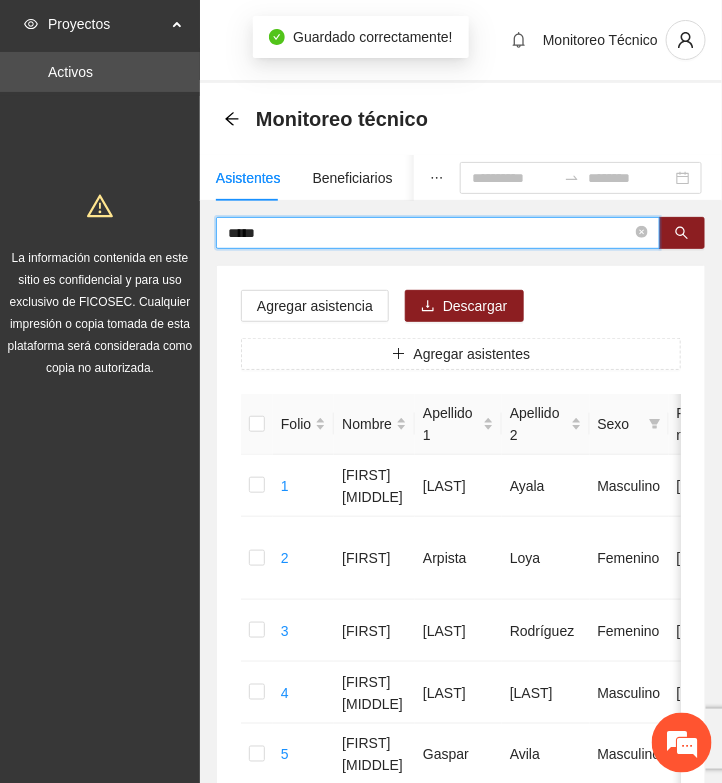 drag, startPoint x: 291, startPoint y: 230, endPoint x: 80, endPoint y: 223, distance: 211.11609 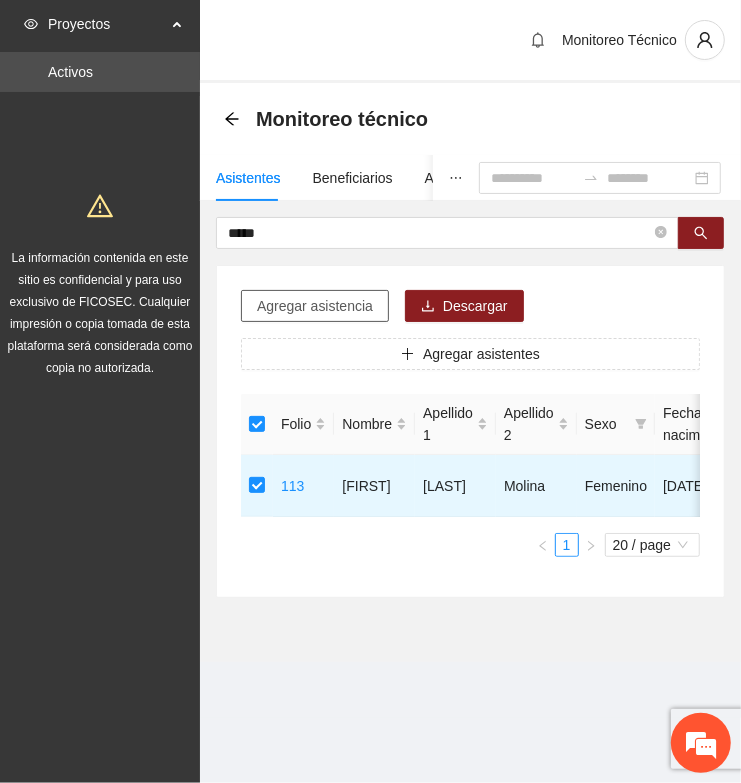 click on "Agregar asistencia" at bounding box center [315, 306] 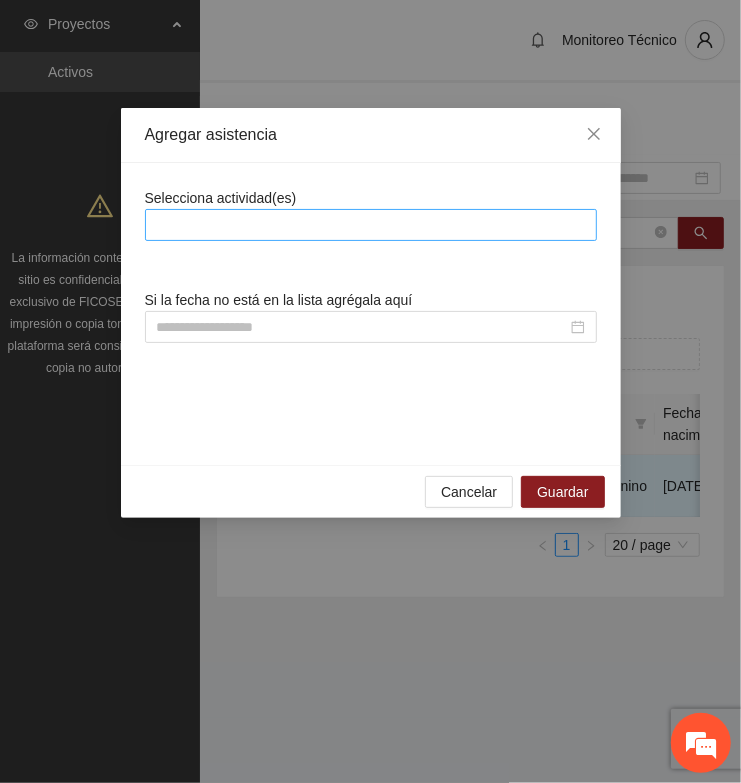 click at bounding box center (371, 225) 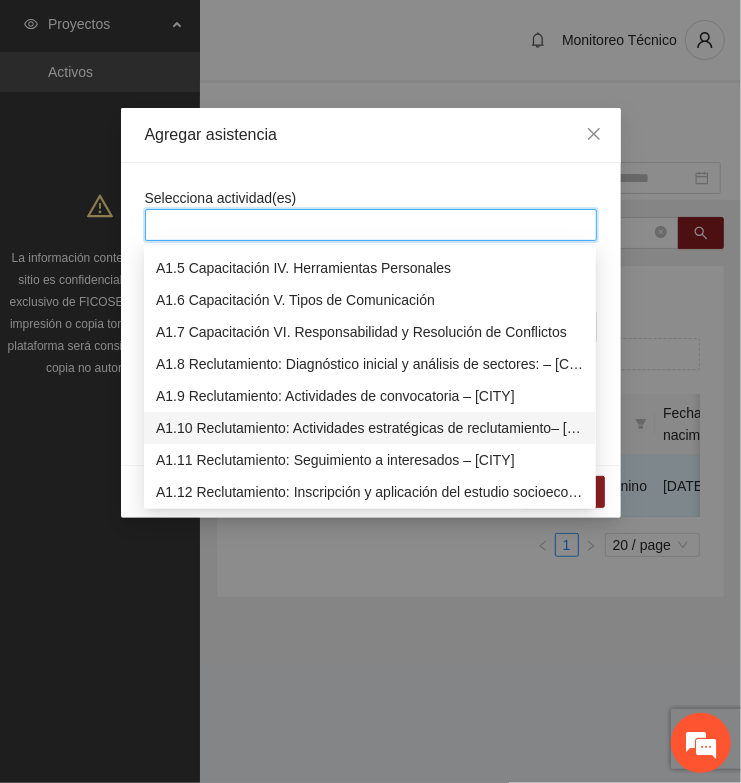 scroll, scrollTop: 250, scrollLeft: 0, axis: vertical 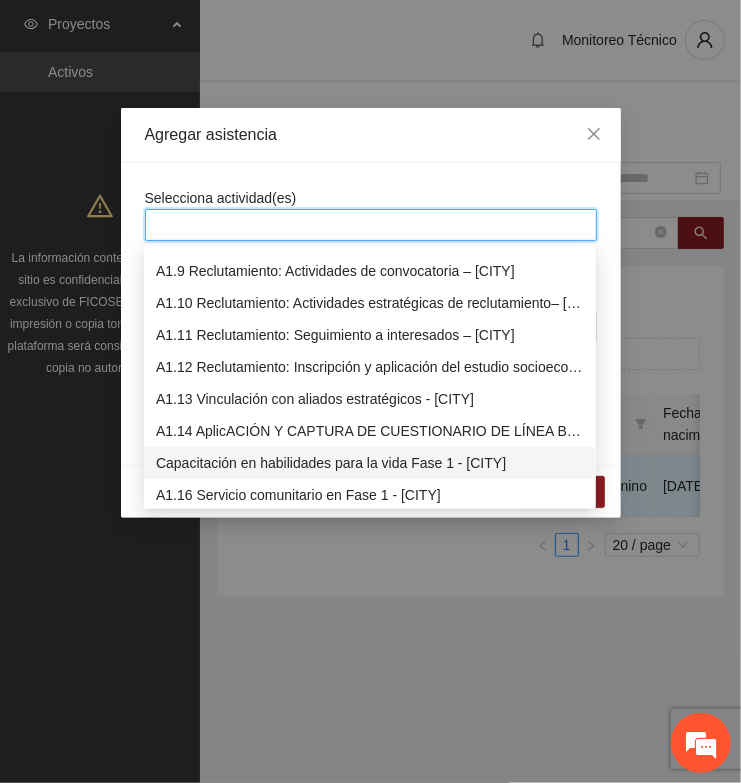 click on "Capacitación en habilidades para la vida Fase 1 - [CITY]" at bounding box center [370, 463] 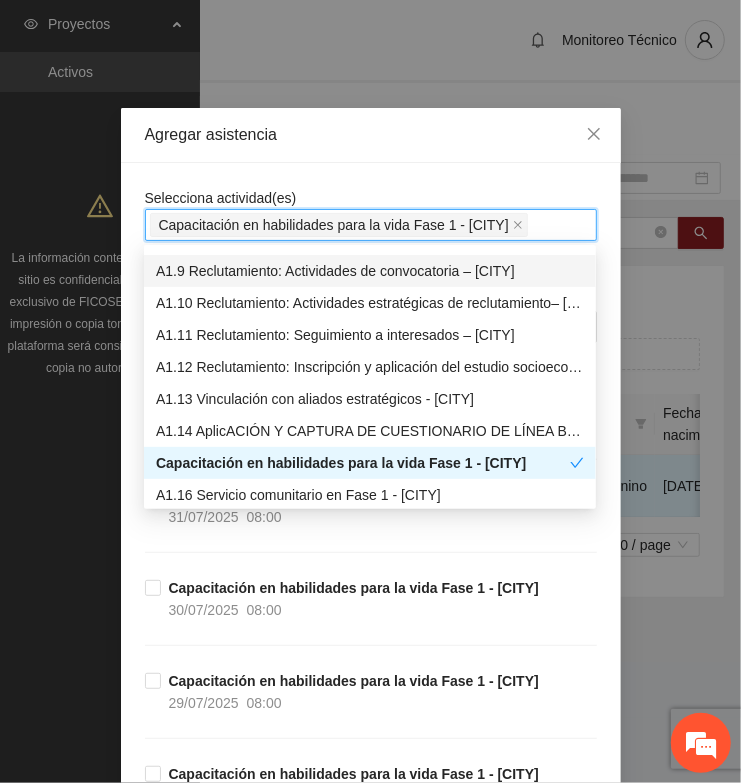click on "Agregar asistencia" at bounding box center [371, 135] 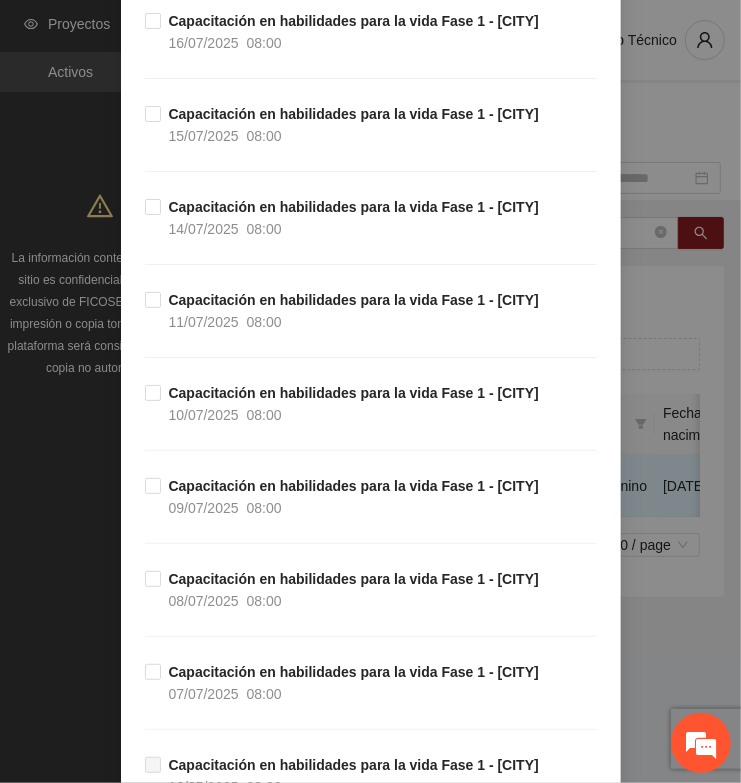 scroll, scrollTop: 1500, scrollLeft: 0, axis: vertical 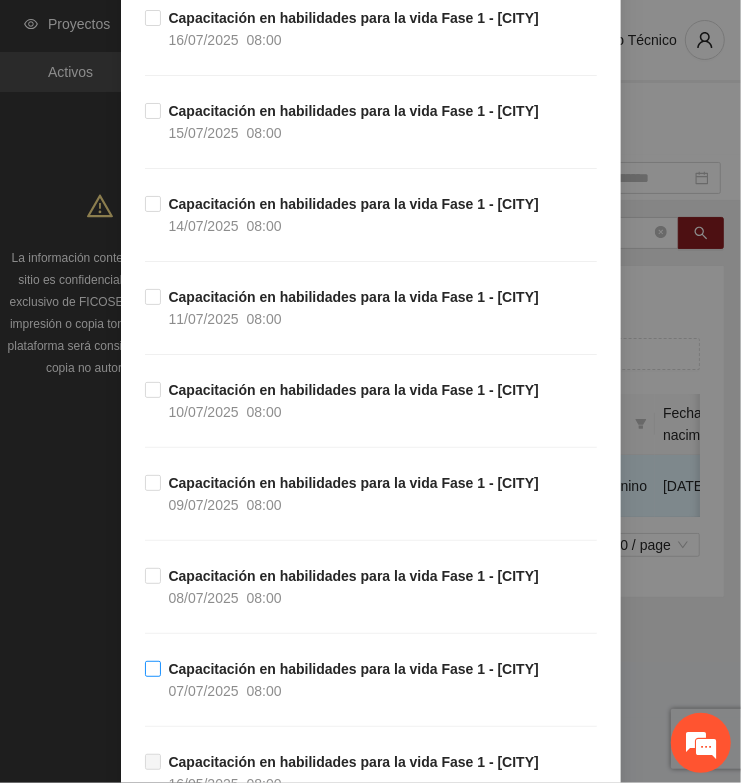 click on "Capacitación en habilidades para la vida Fase 1 - [CITY]" at bounding box center (354, 669) 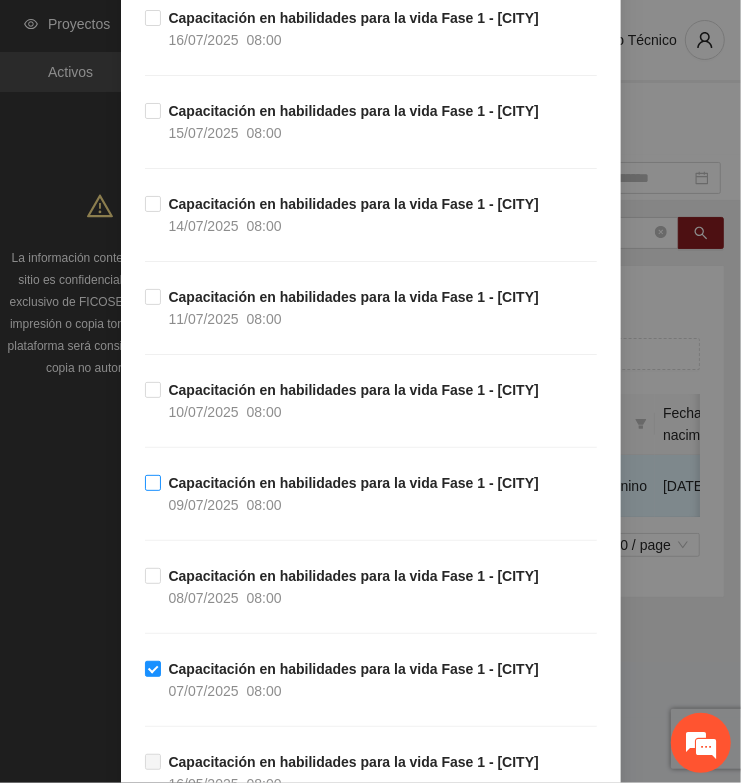 click on "Capacitación en habilidades para la vida Fase 1 - [CITY]" at bounding box center [354, 483] 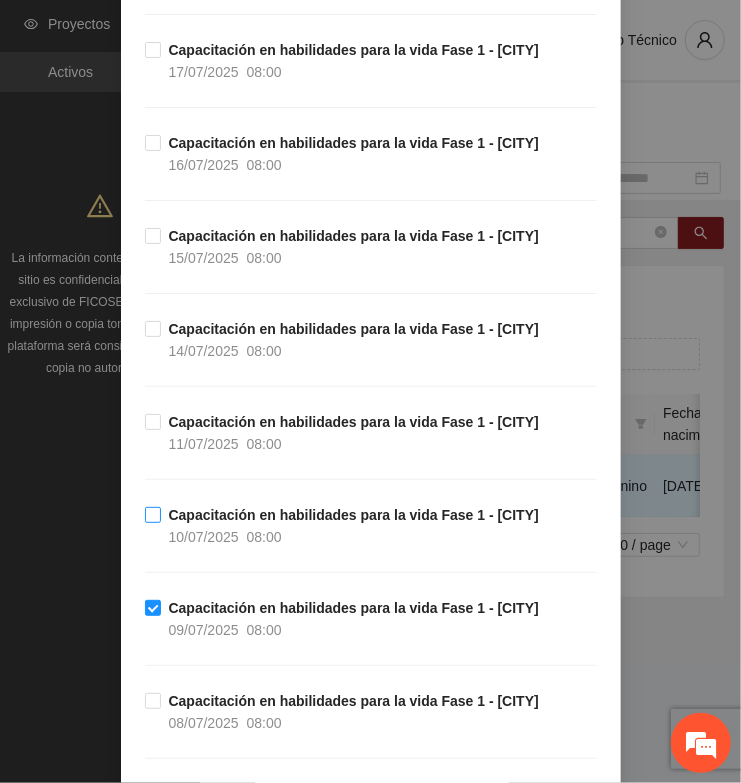 scroll, scrollTop: 1250, scrollLeft: 0, axis: vertical 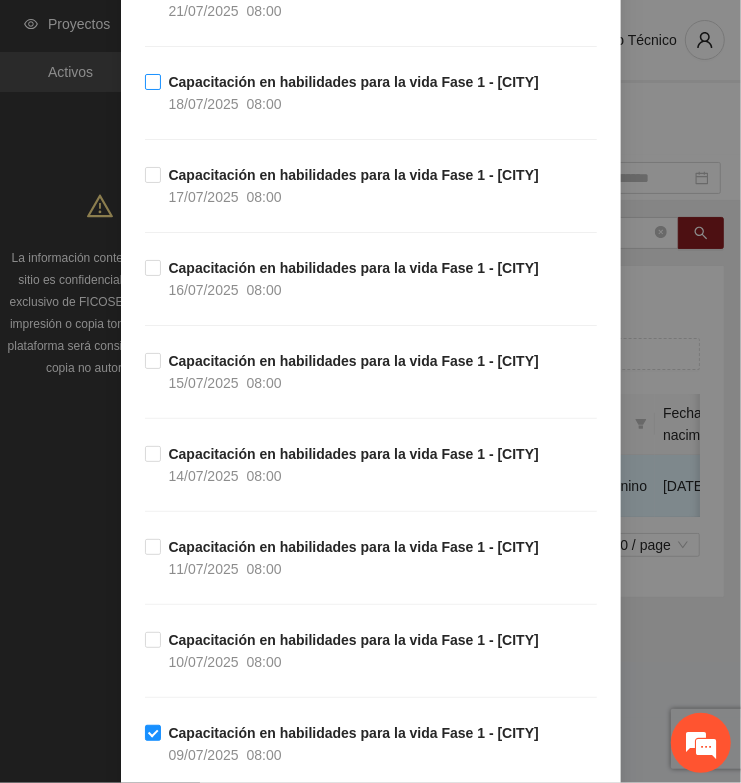 click on "Capacitación en habilidades para la vida Fase 1 - [CITY]" at bounding box center (354, 82) 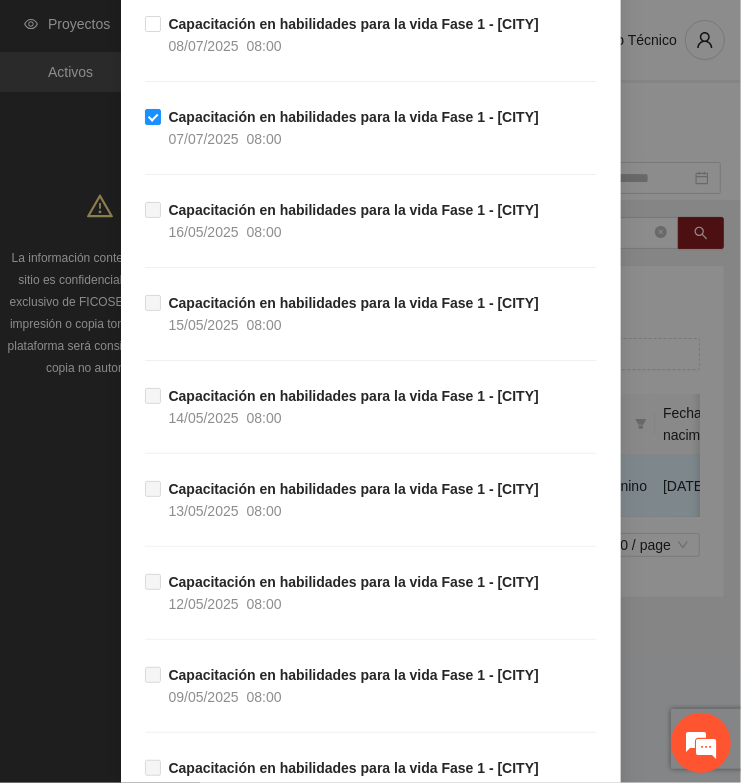 scroll, scrollTop: 2555, scrollLeft: 0, axis: vertical 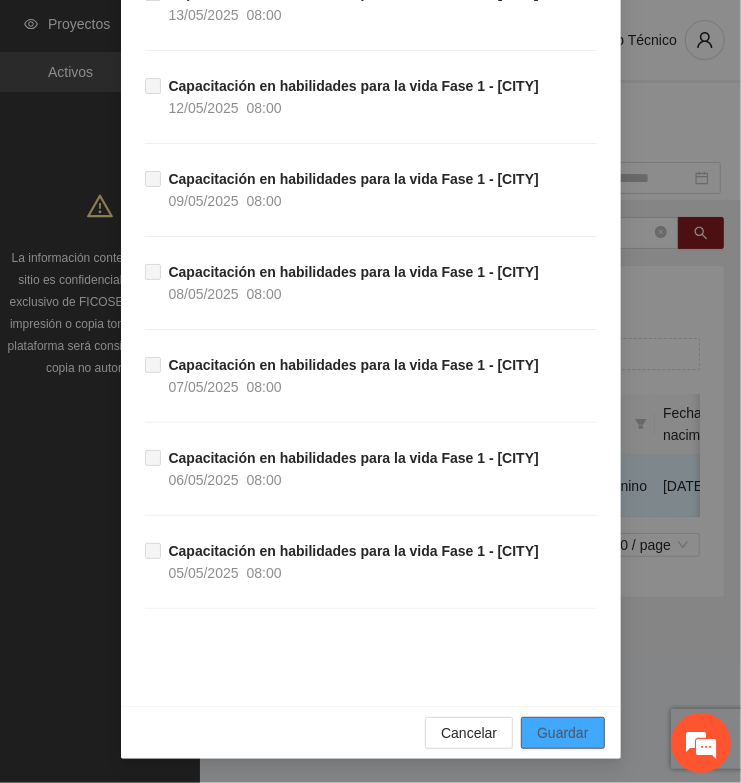 click on "Guardar" at bounding box center (562, 733) 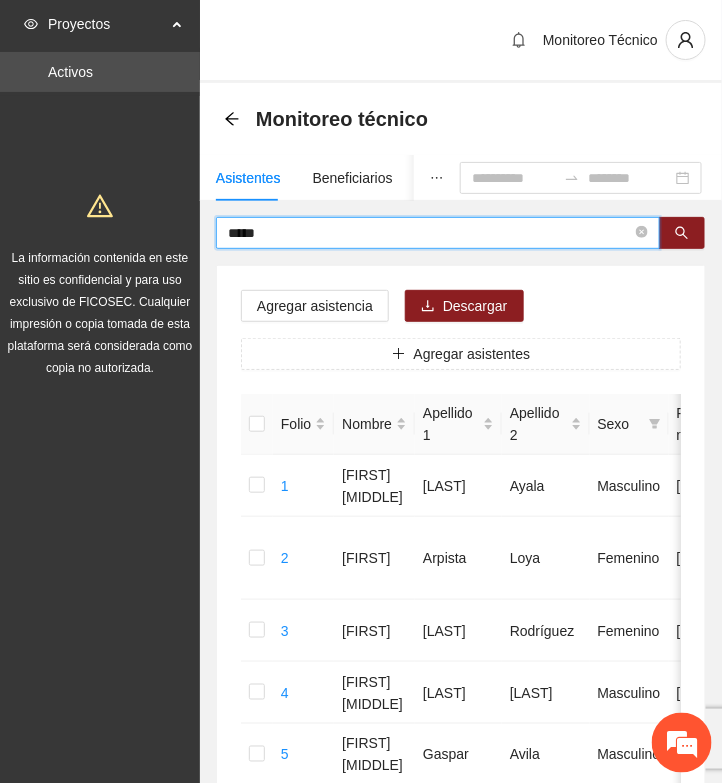 drag, startPoint x: 337, startPoint y: 225, endPoint x: 38, endPoint y: 240, distance: 299.376 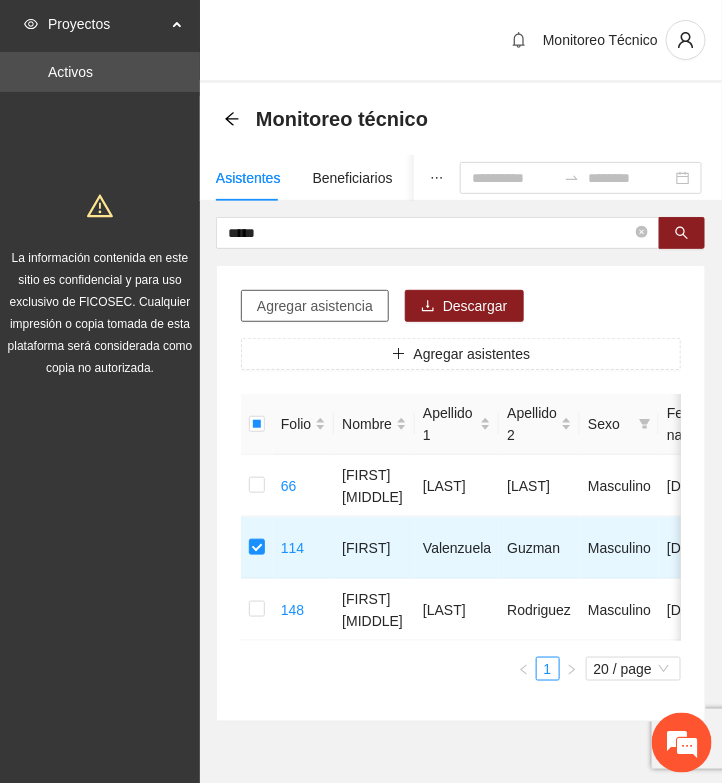 click on "Agregar asistencia" at bounding box center (315, 306) 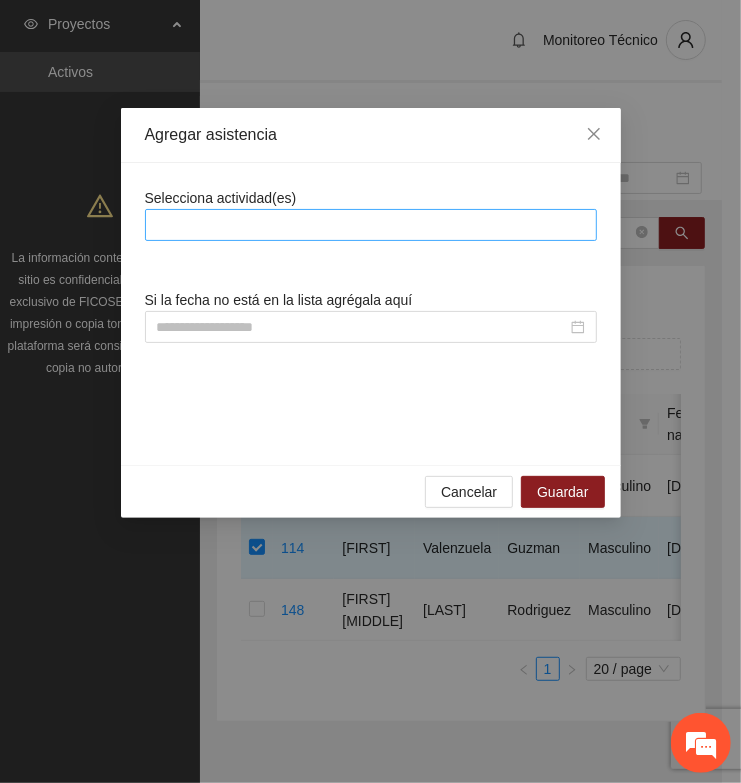 click at bounding box center (371, 225) 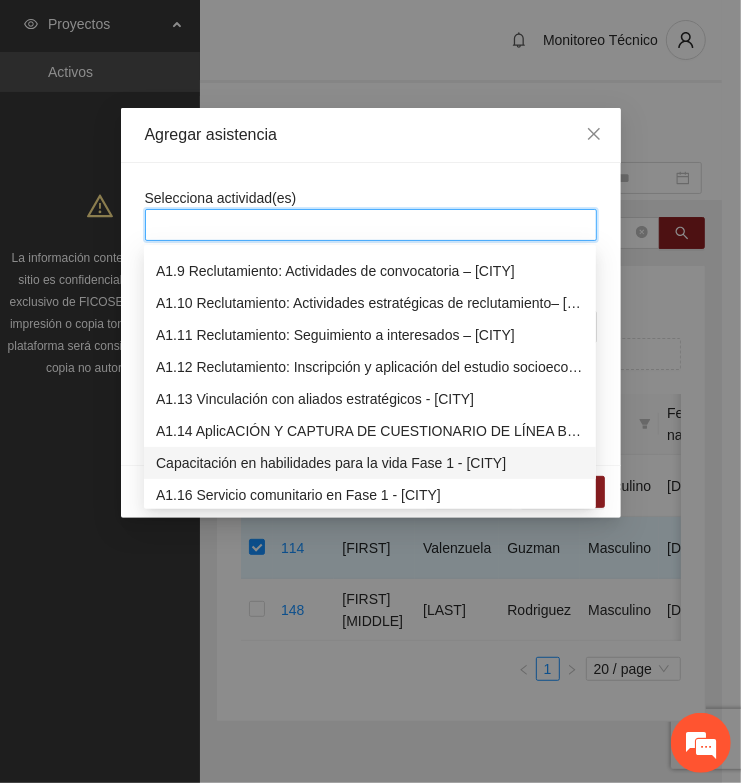 scroll, scrollTop: 375, scrollLeft: 0, axis: vertical 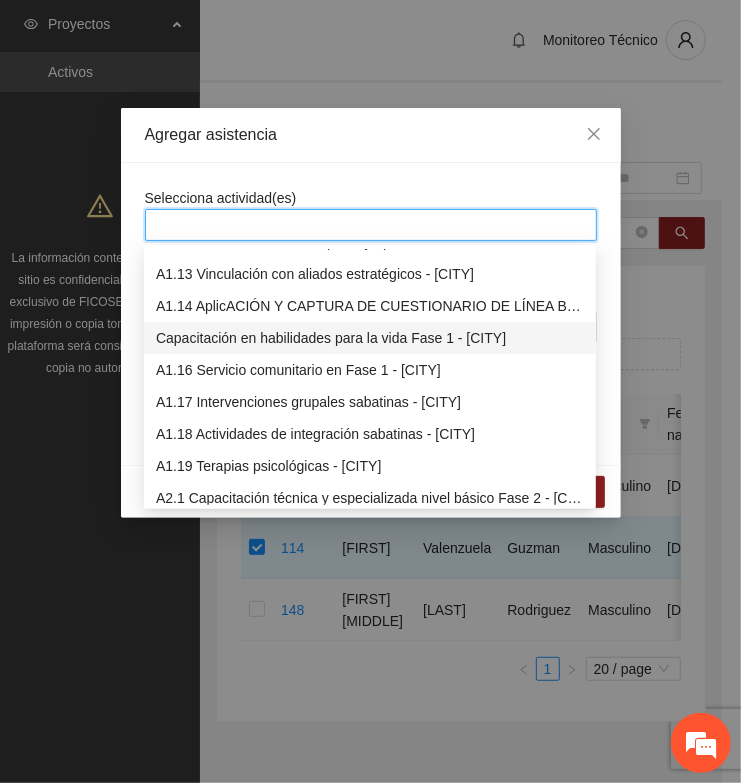 click on "Capacitación en habilidades para la vida Fase 1 - [CITY]" at bounding box center [370, 338] 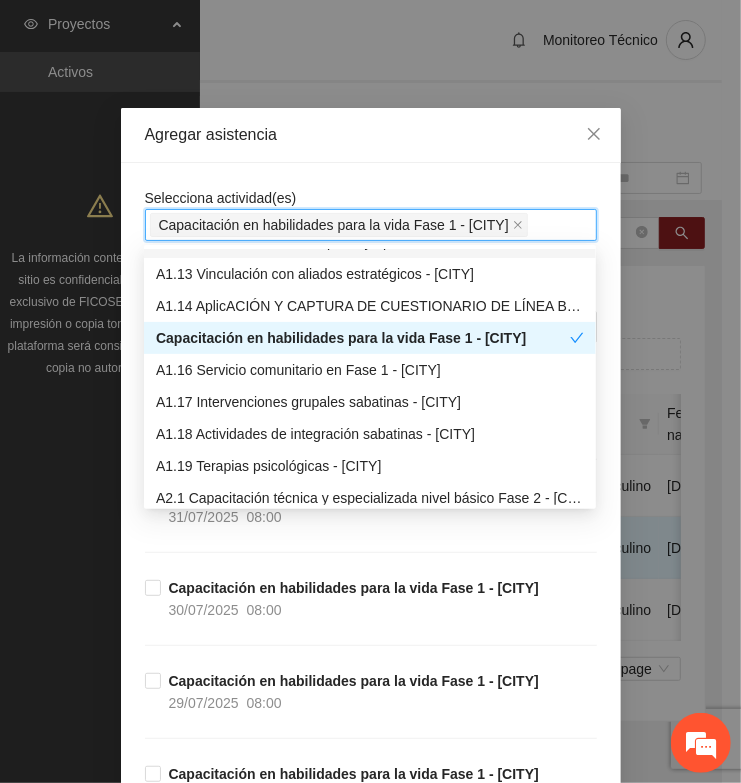click on "Agregar asistencia" at bounding box center [371, 135] 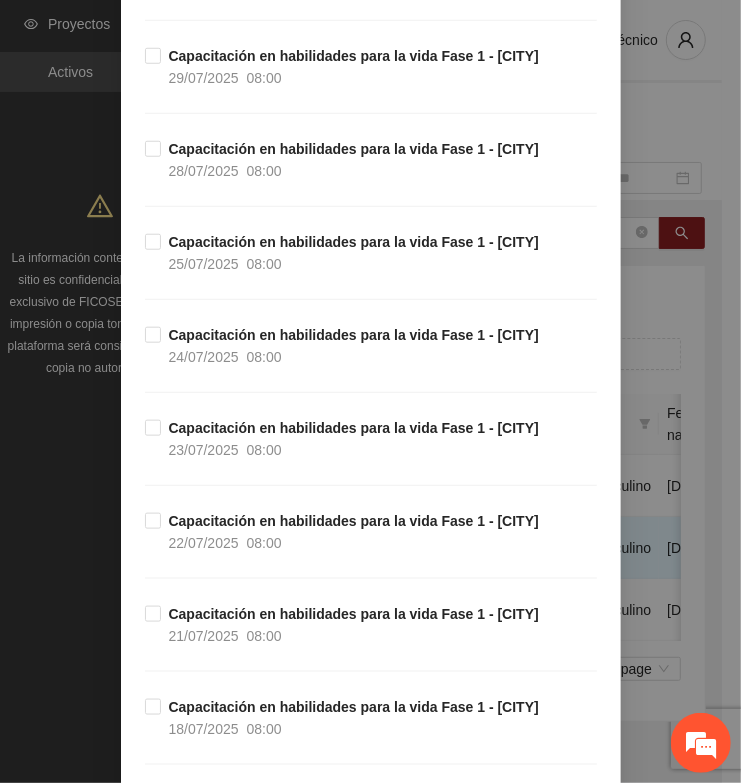 scroll, scrollTop: 1500, scrollLeft: 0, axis: vertical 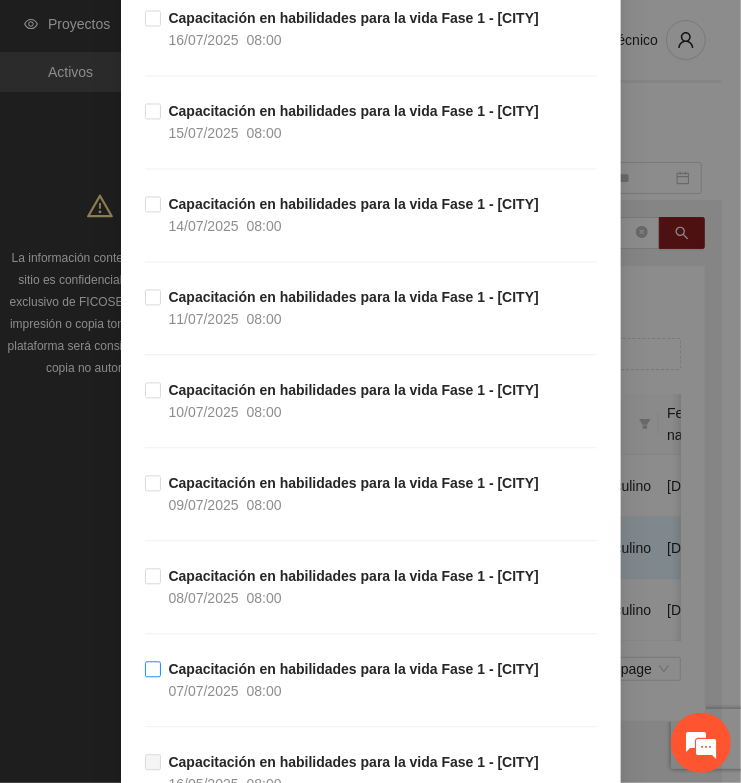 click on "Capacitación en habilidades para la vida Fase 1 - [CITY]" at bounding box center [354, 669] 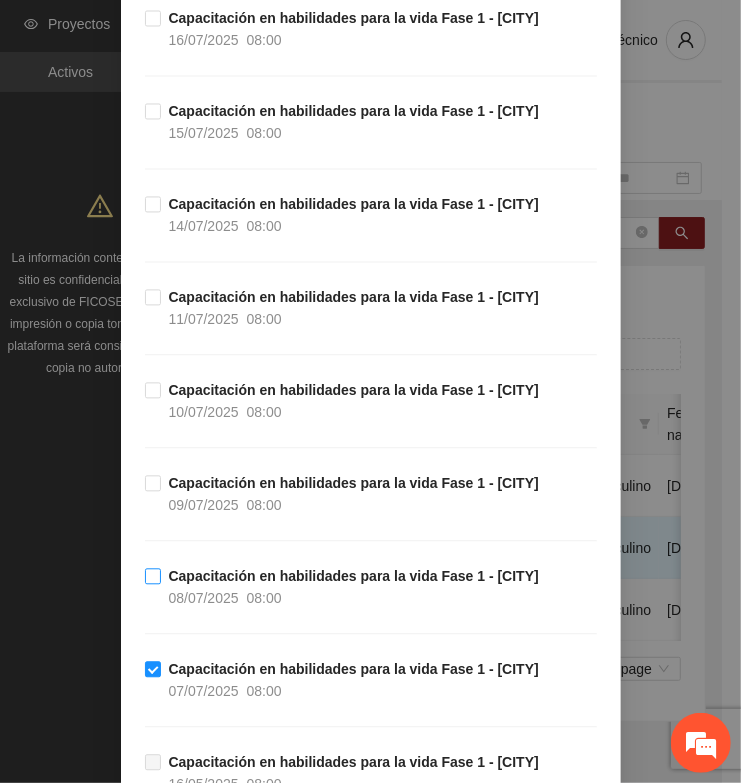 click on "Capacitación en habilidades para la vida Fase 1 - [CITY]" at bounding box center [354, 576] 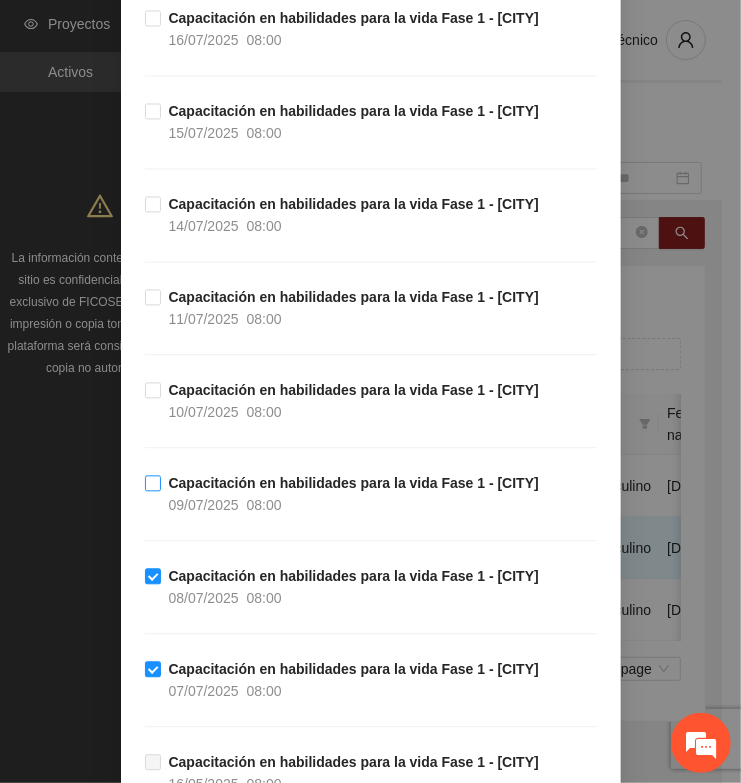 click on "Capacitación en habilidades para la vida Fase 1 - [CITY]" at bounding box center (354, 483) 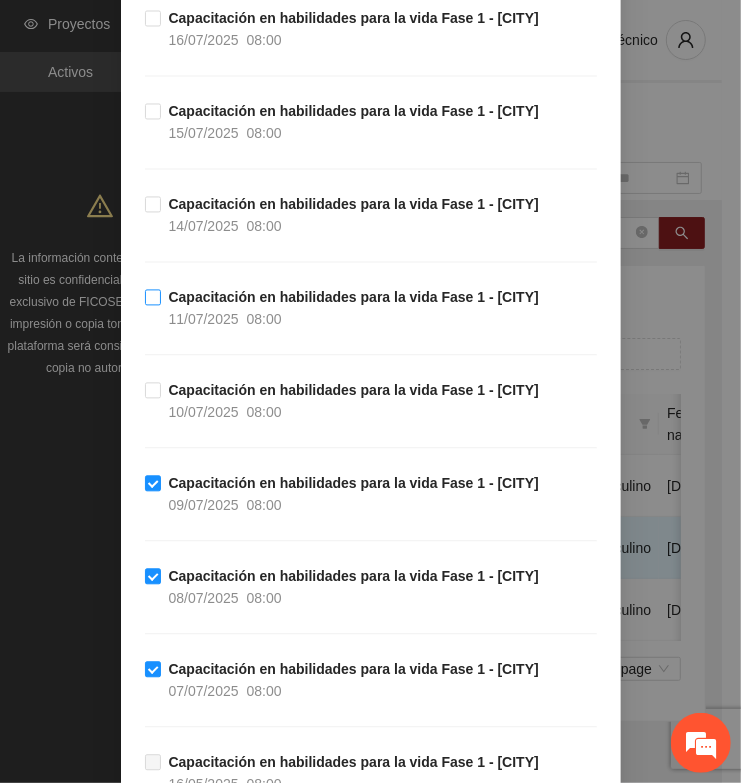 click on "Capacitación en habilidades para la vida Fase 1 - [CITY]" at bounding box center (354, 297) 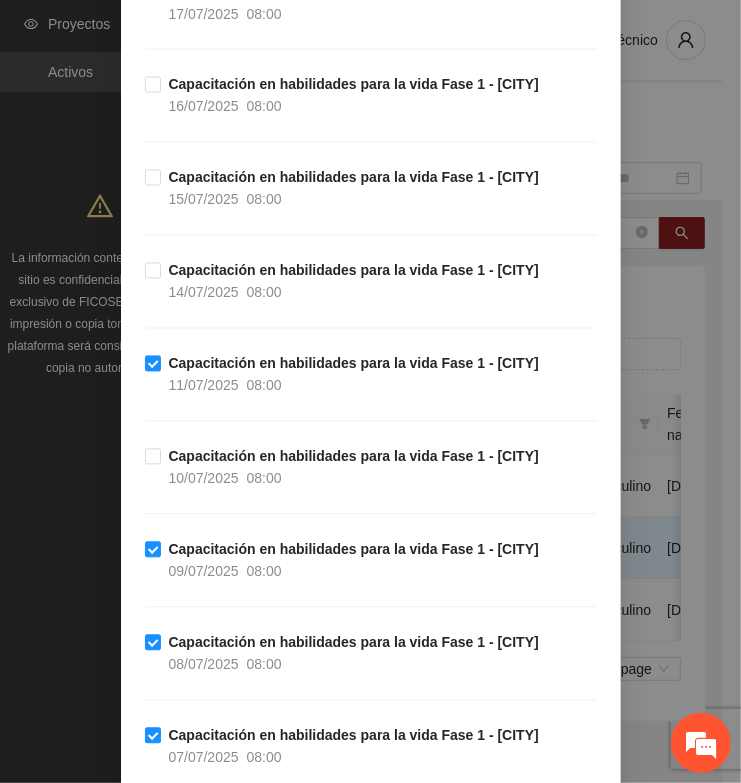 scroll, scrollTop: 1375, scrollLeft: 0, axis: vertical 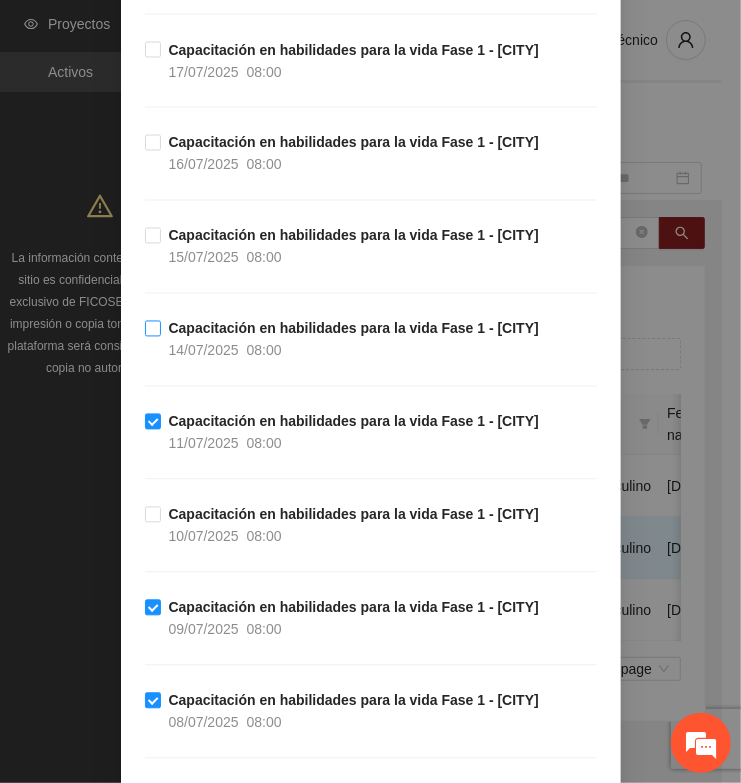 click on "Capacitación en habilidades para la vida Fase 1 - [CITY]" at bounding box center (354, 329) 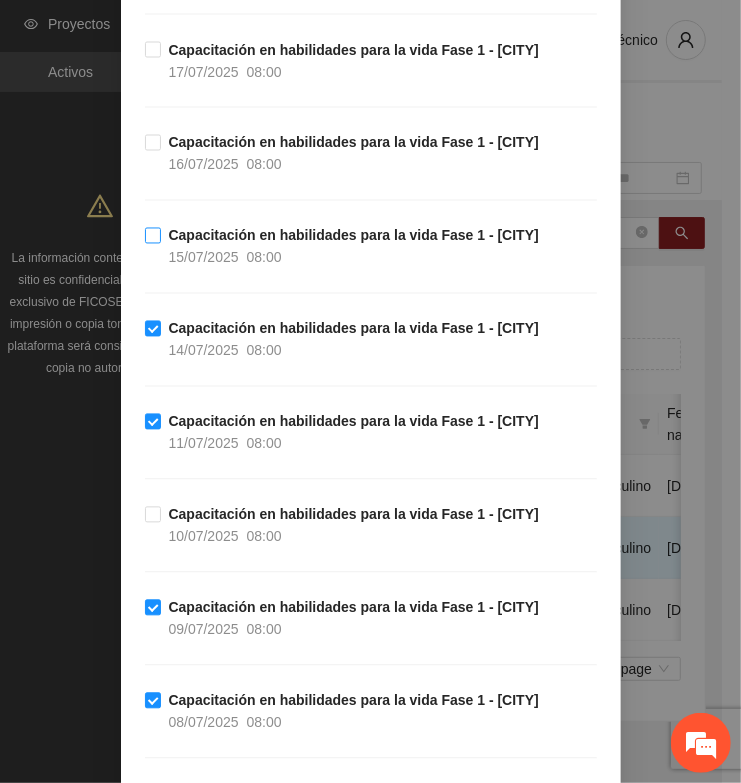 click on "Capacitación en habilidades para la vida Fase 1 - [CITY]" at bounding box center [354, 236] 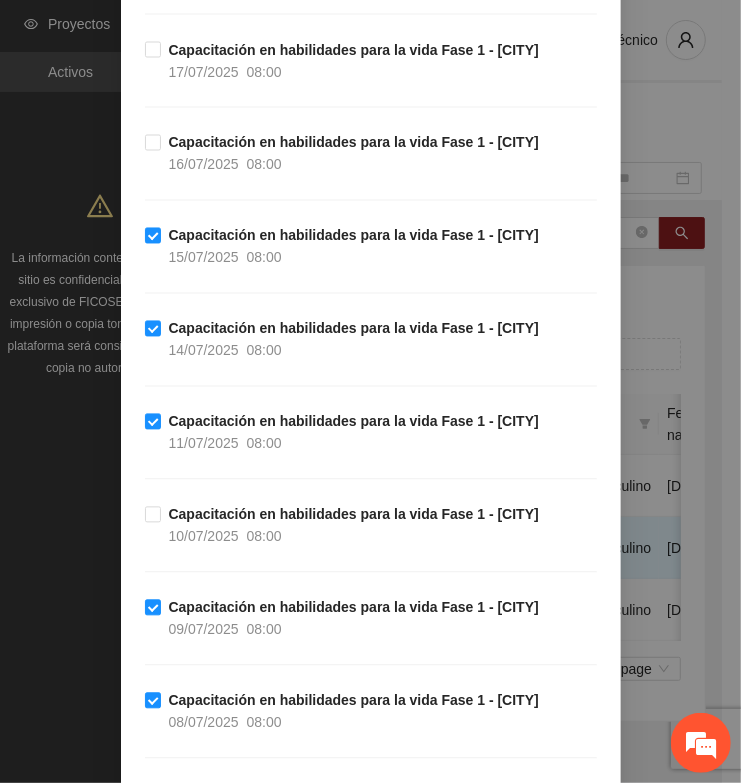 drag, startPoint x: 238, startPoint y: 153, endPoint x: 213, endPoint y: 103, distance: 55.9017 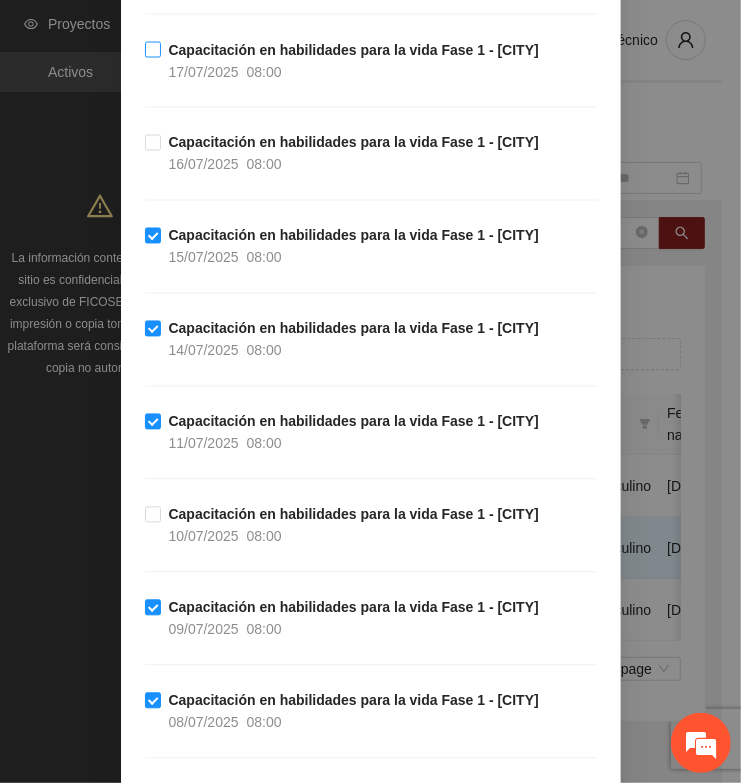 click on "17/07/2025" at bounding box center (204, 72) 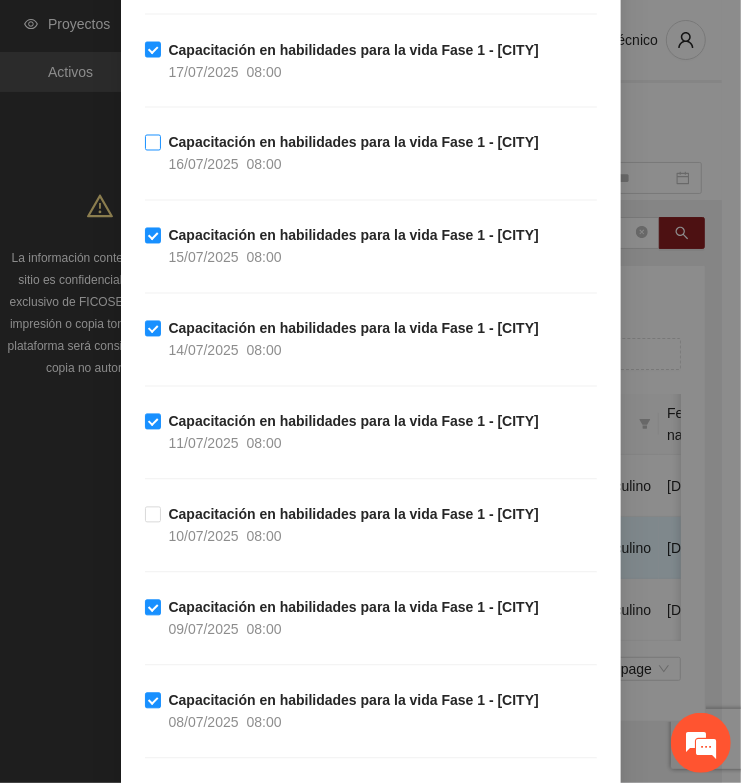 click on "Capacitación en habilidades para la vida Fase 1 - [CITY]" at bounding box center [354, 143] 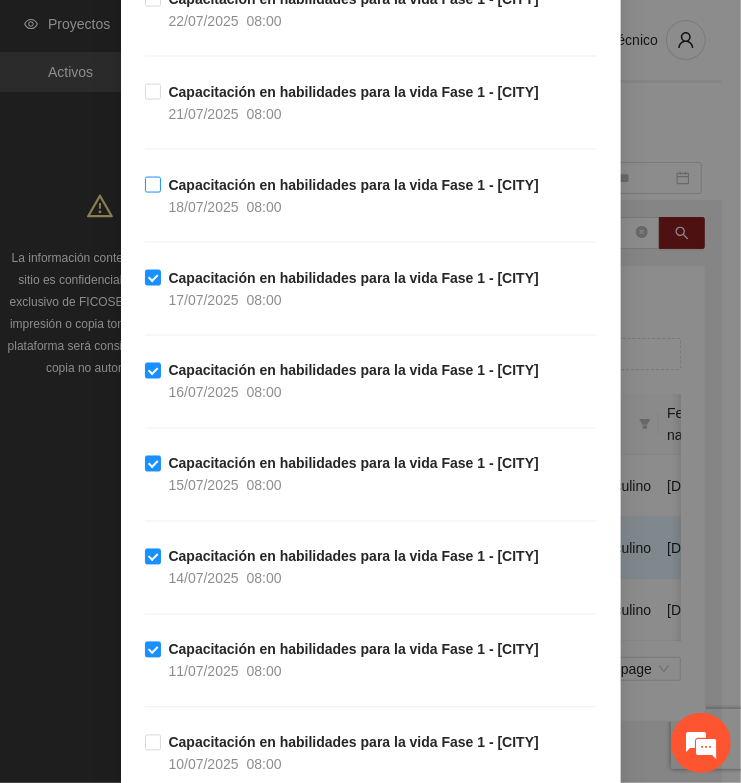 scroll, scrollTop: 1125, scrollLeft: 0, axis: vertical 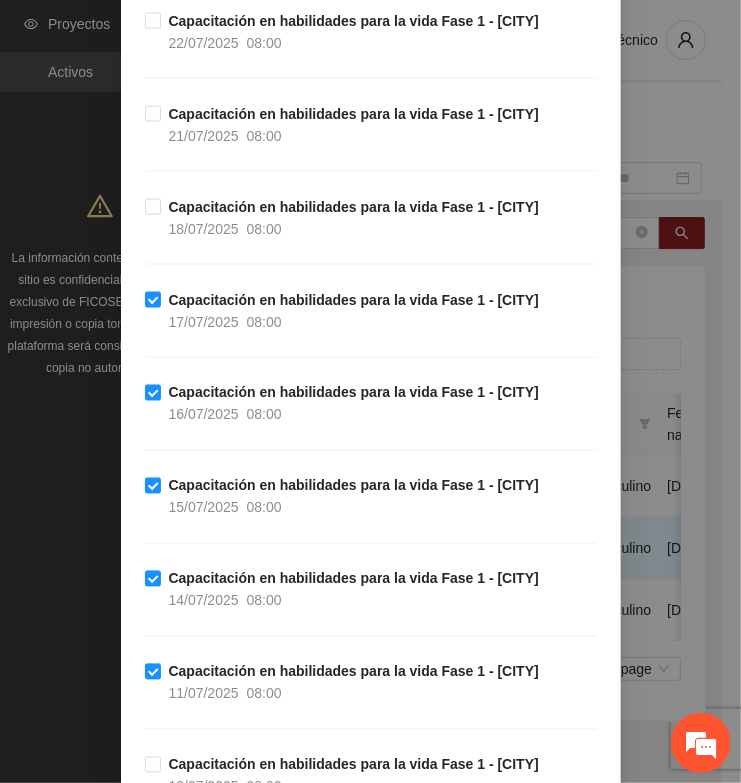 drag, startPoint x: 208, startPoint y: 210, endPoint x: 436, endPoint y: 250, distance: 231.48218 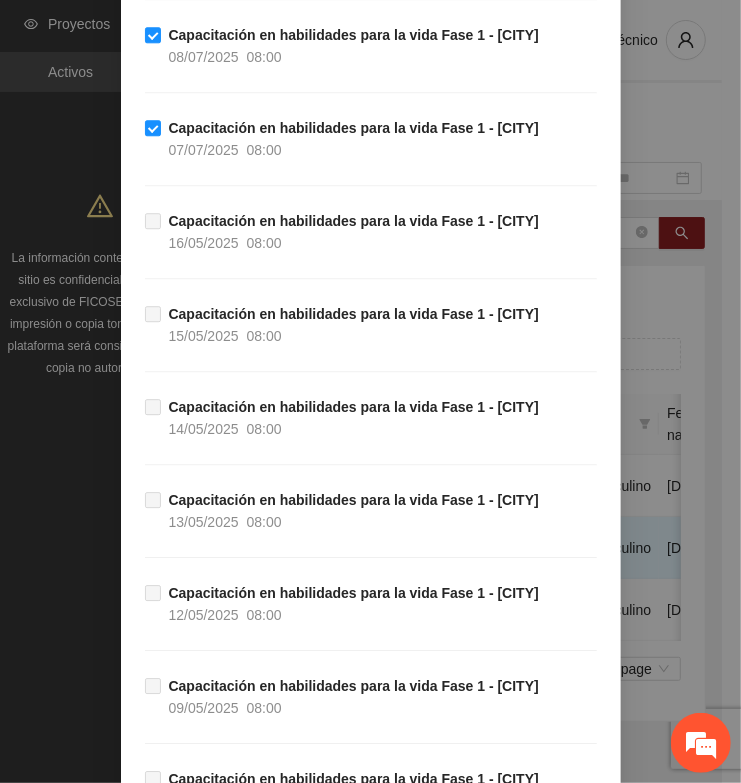 scroll, scrollTop: 2555, scrollLeft: 0, axis: vertical 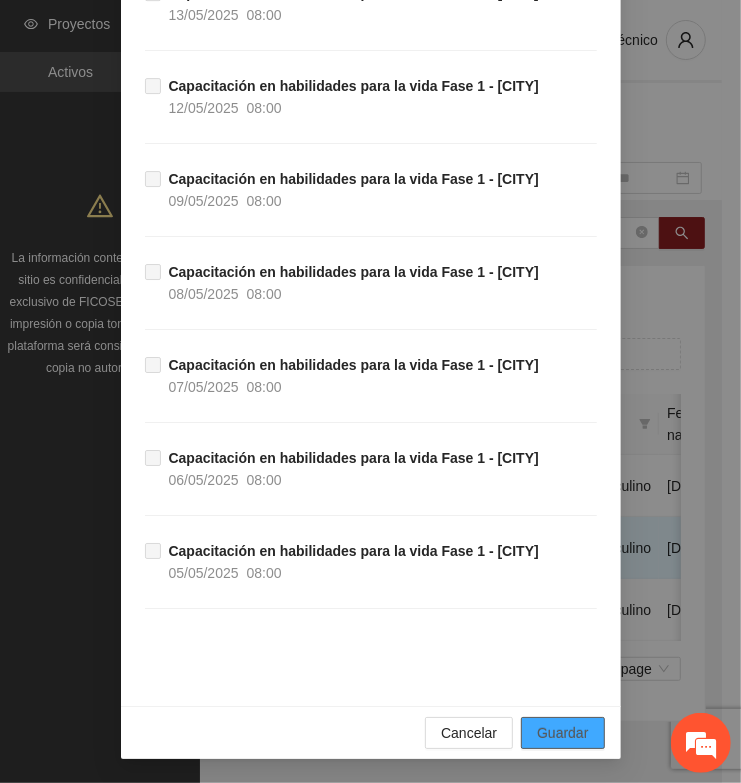 click on "Guardar" at bounding box center (562, 733) 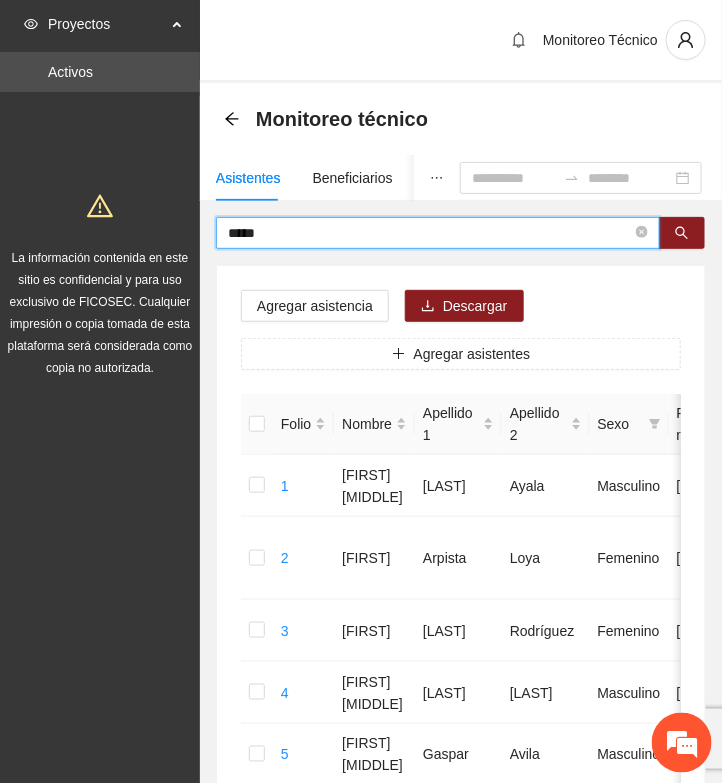 drag, startPoint x: 217, startPoint y: 222, endPoint x: 108, endPoint y: 215, distance: 109.22454 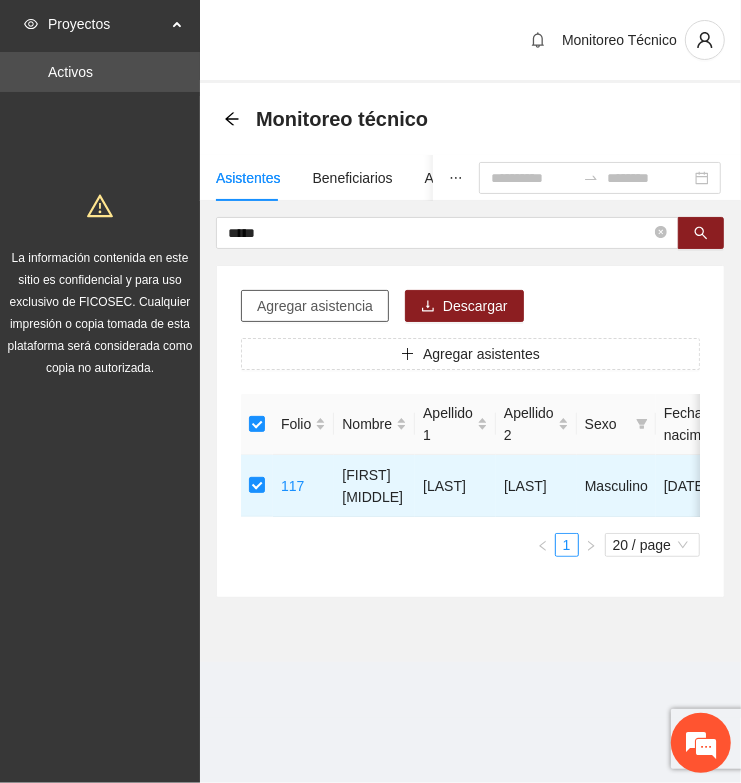 click on "Agregar asistencia" at bounding box center [315, 306] 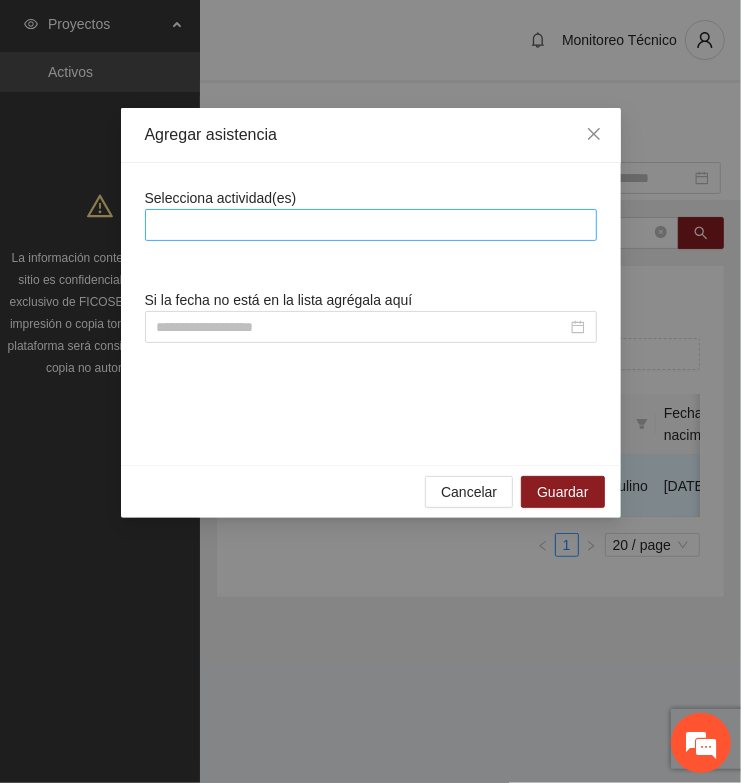 click at bounding box center (371, 225) 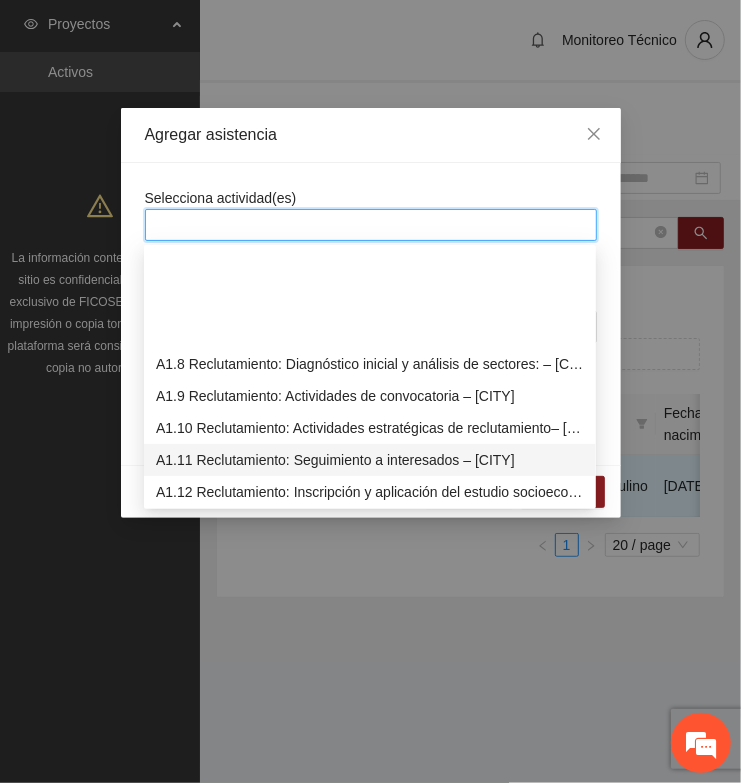 scroll, scrollTop: 250, scrollLeft: 0, axis: vertical 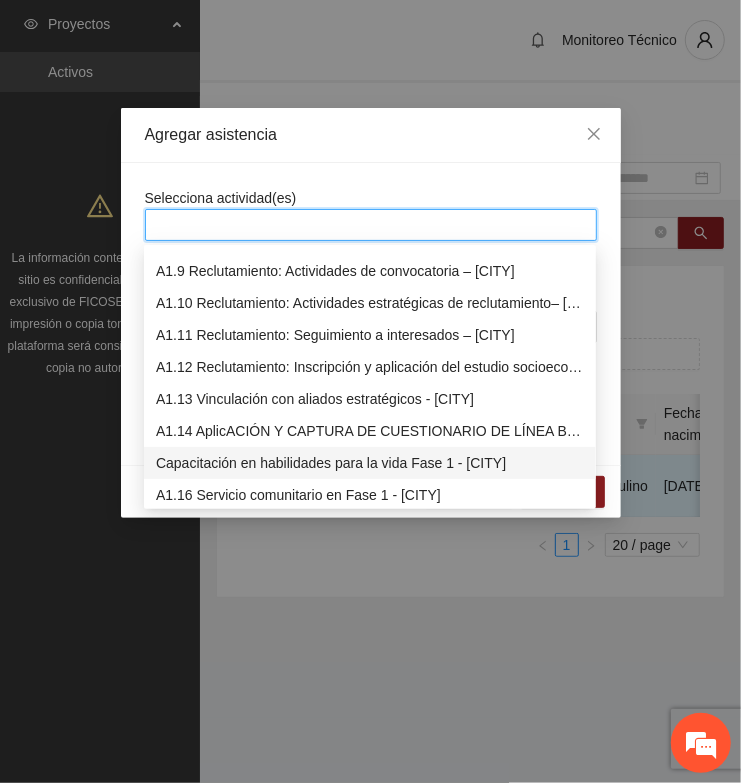 click on "Capacitación en habilidades para la vida Fase 1 - [CITY]" at bounding box center (370, 463) 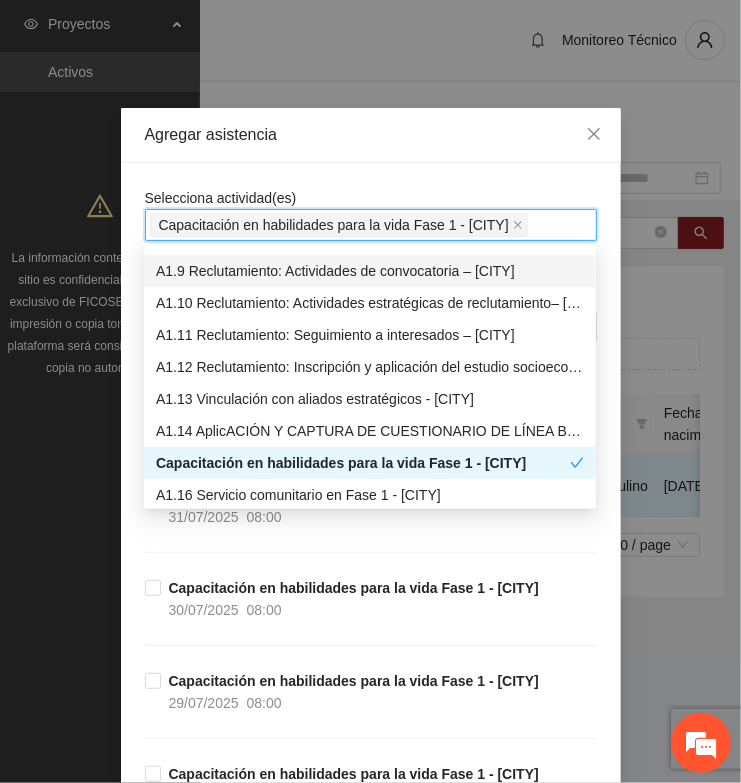 click on "Agregar asistencia" at bounding box center (371, 135) 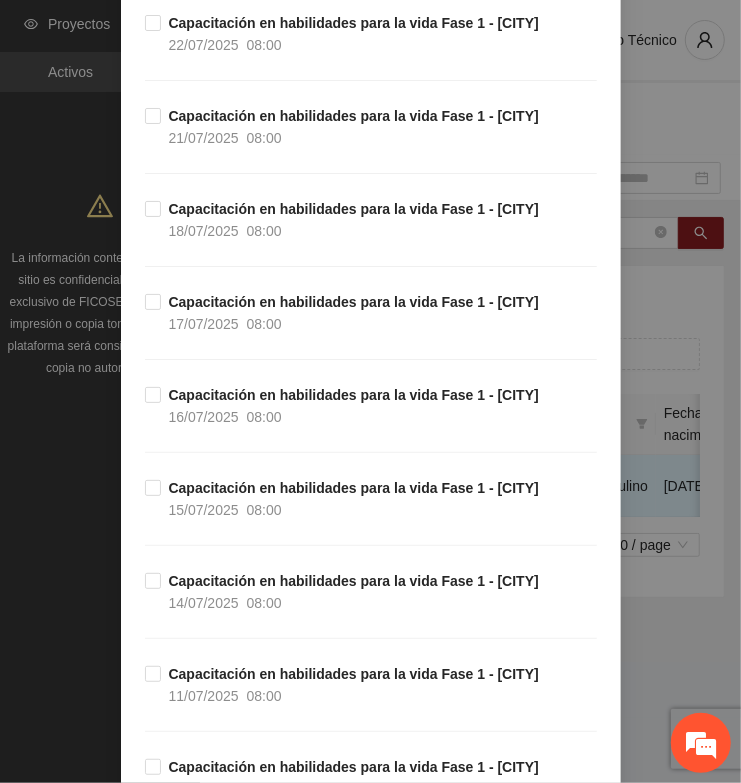 scroll, scrollTop: 1125, scrollLeft: 0, axis: vertical 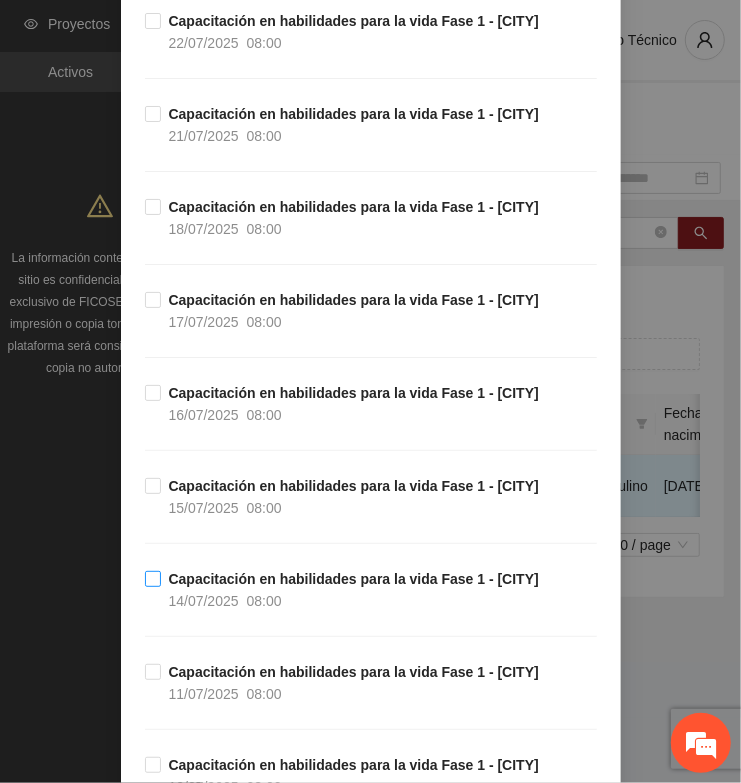click on "Capacitación en habilidades para la vida Fase 1 - [CITY]" at bounding box center [354, 579] 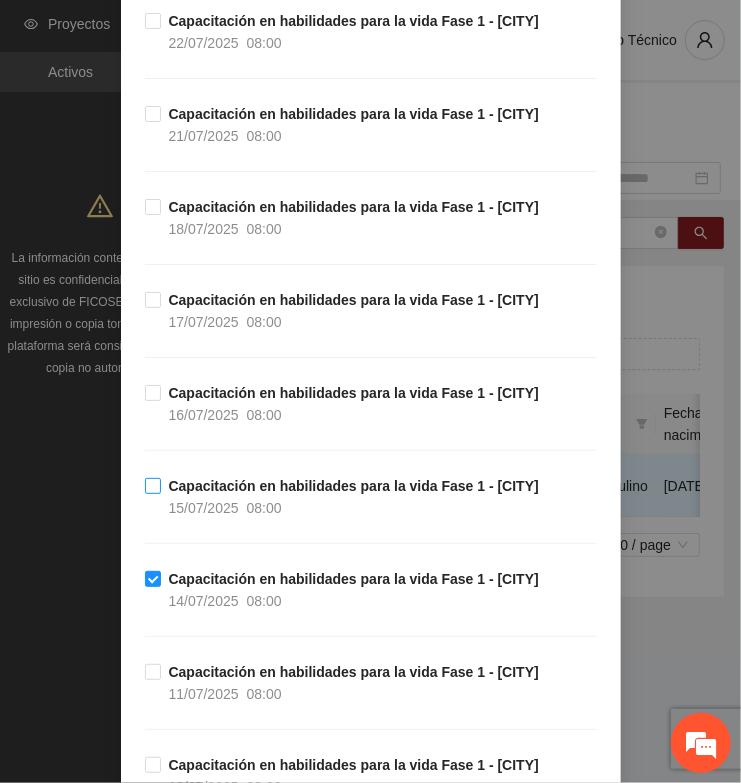 click on "Capacitación en habilidades para la vida Fase 1 - [CITY]" at bounding box center (354, 486) 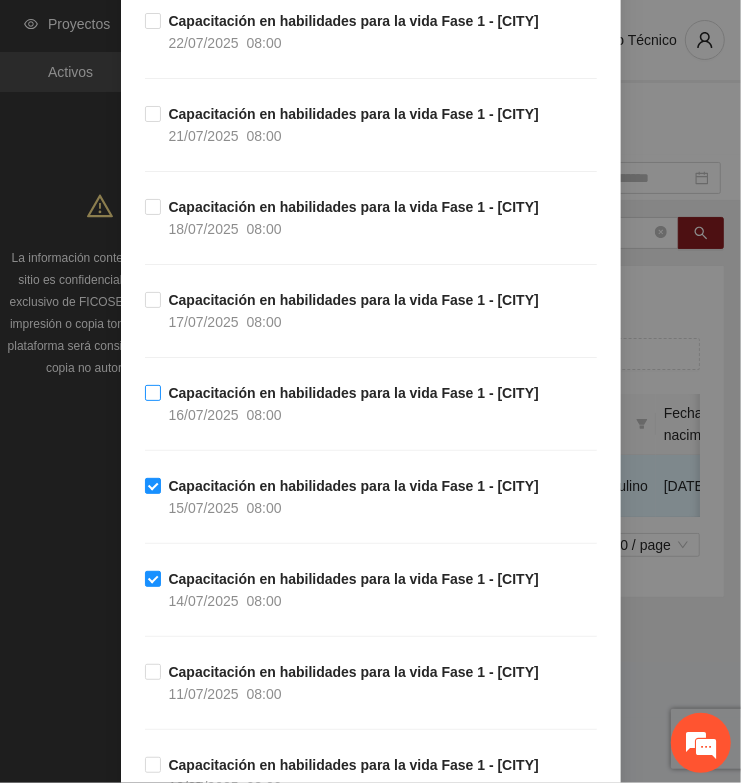 click on "Capacitación en habilidades para la vida Fase 1 - [CITY]" at bounding box center [354, 393] 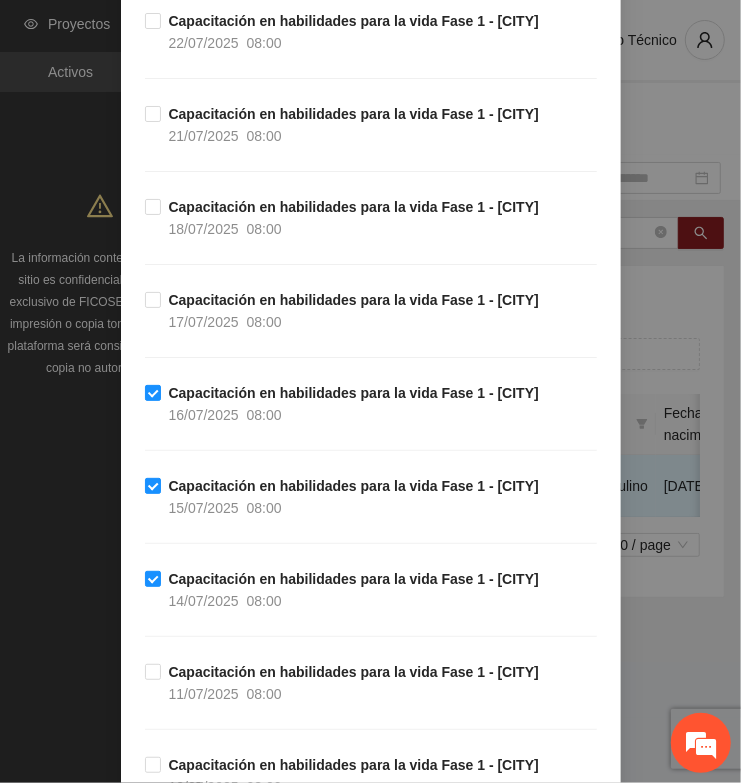 drag, startPoint x: 185, startPoint y: 307, endPoint x: 182, endPoint y: 290, distance: 17.262676 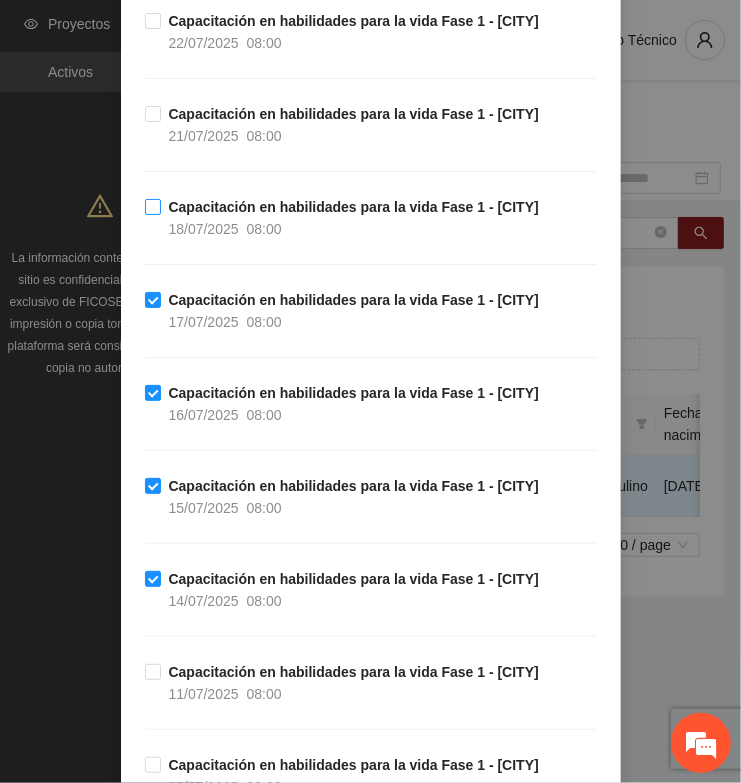 drag, startPoint x: 176, startPoint y: 200, endPoint x: 298, endPoint y: 243, distance: 129.3561 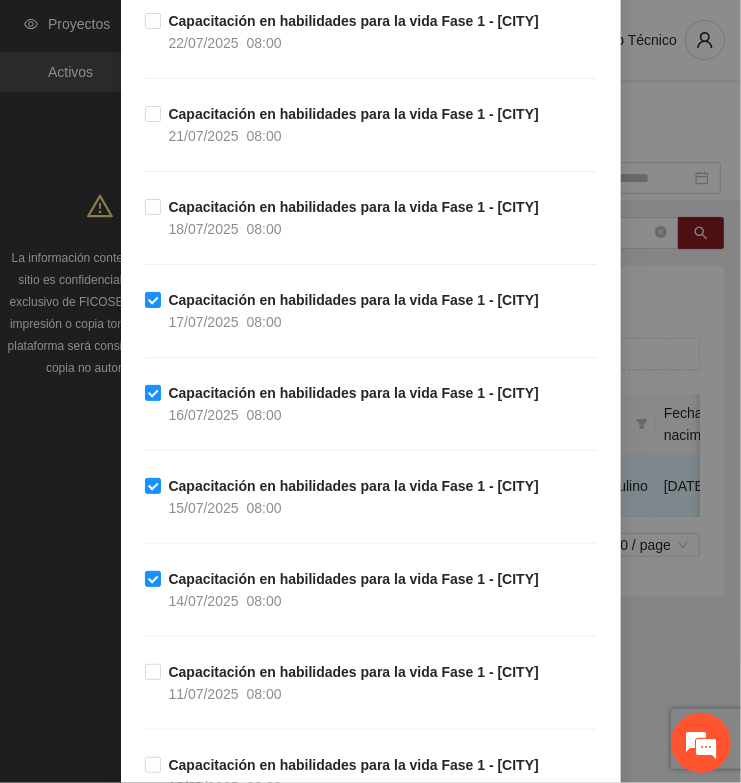 click on "Capacitación en habilidades para la vida Fase 1 - [CITY]" at bounding box center (354, 207) 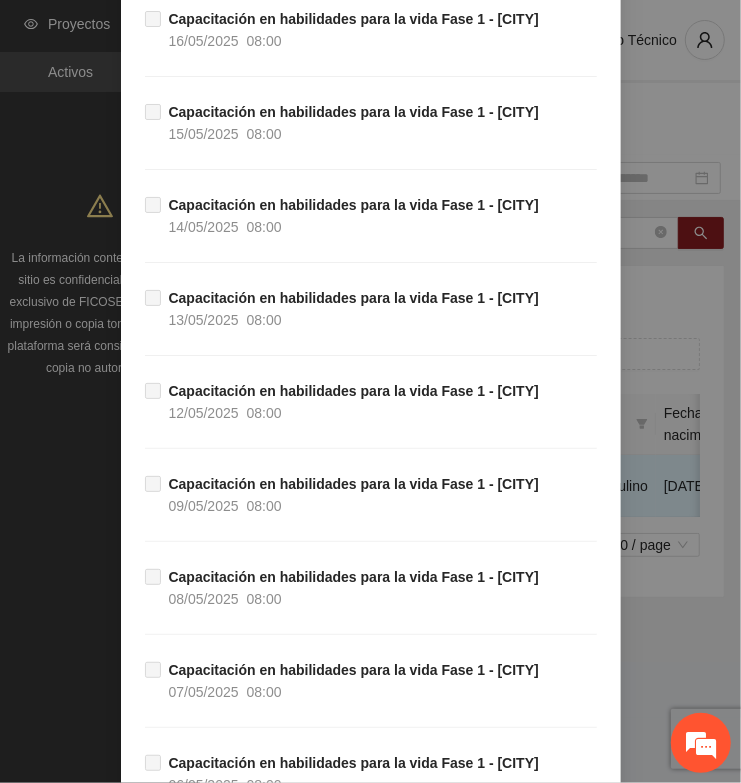 scroll, scrollTop: 2555, scrollLeft: 0, axis: vertical 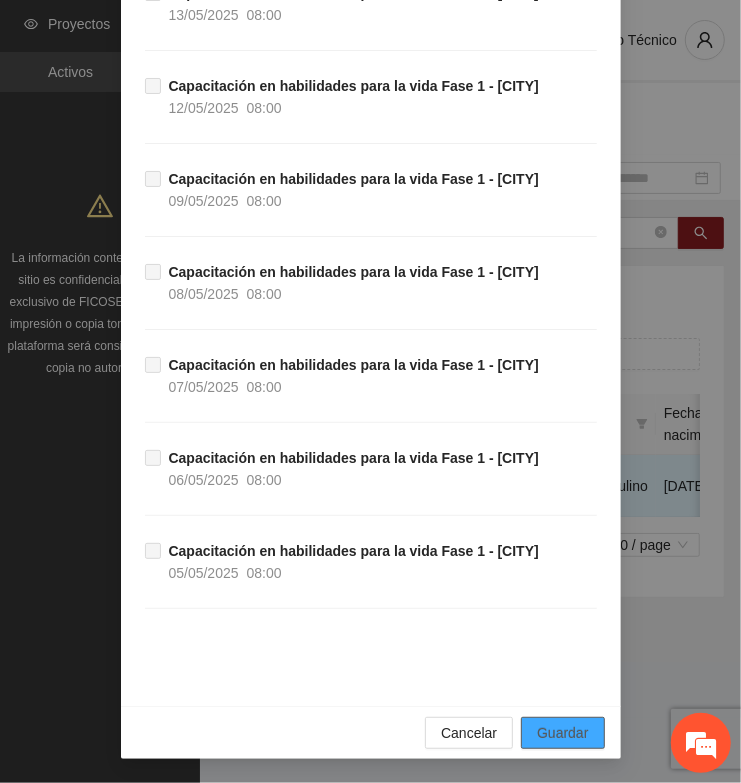 click on "Guardar" at bounding box center (562, 733) 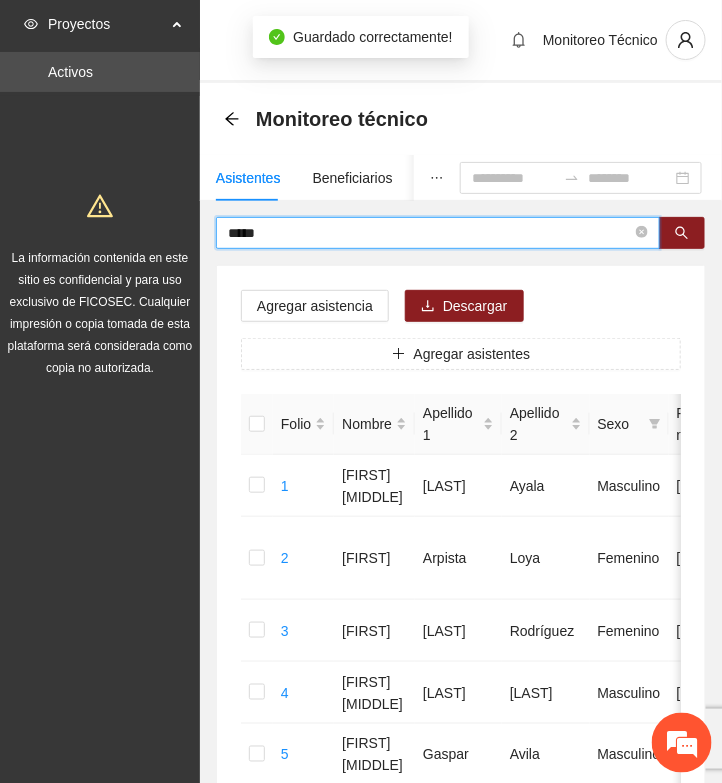 drag, startPoint x: 338, startPoint y: 238, endPoint x: 100, endPoint y: 242, distance: 238.03362 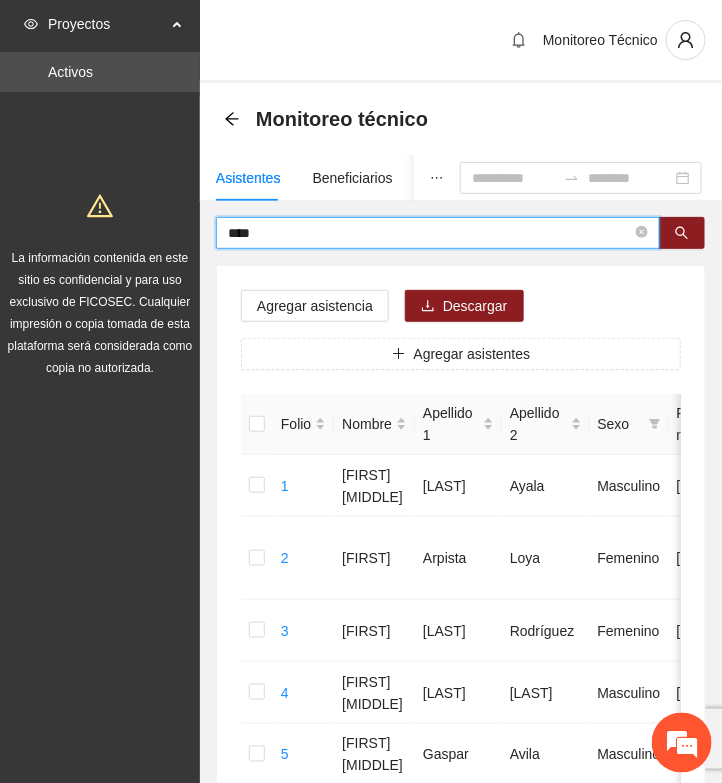 type on "****" 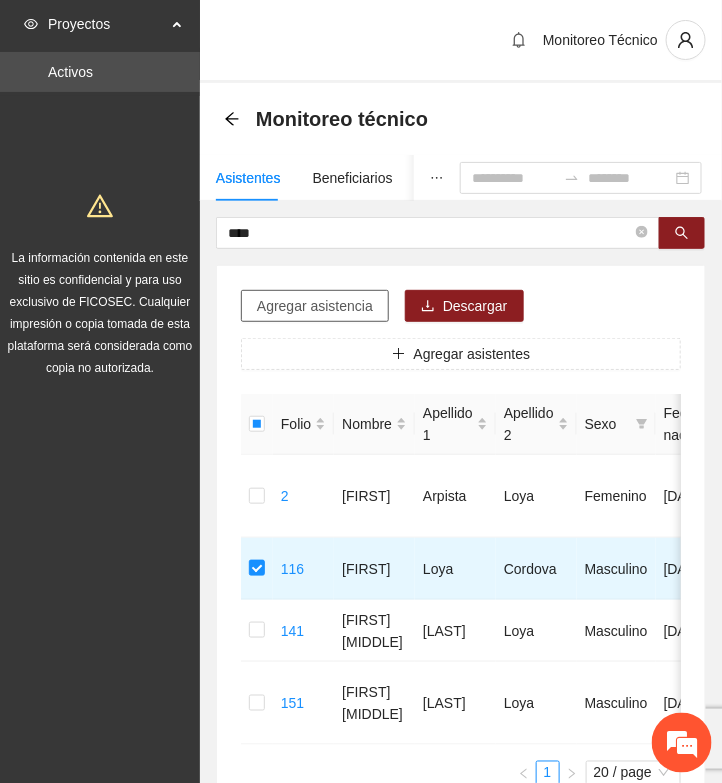 click on "Agregar asistencia" at bounding box center [315, 306] 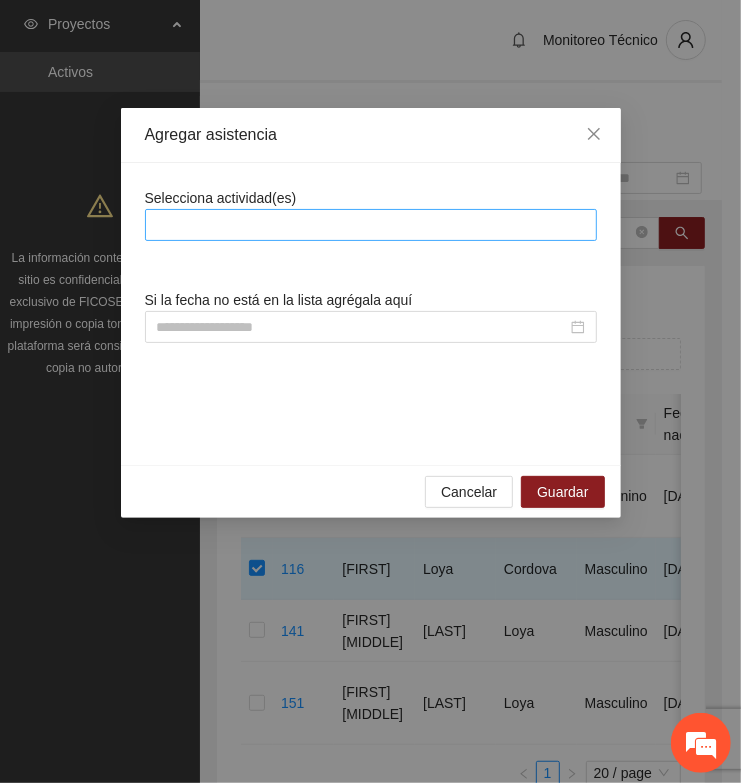 click at bounding box center [371, 225] 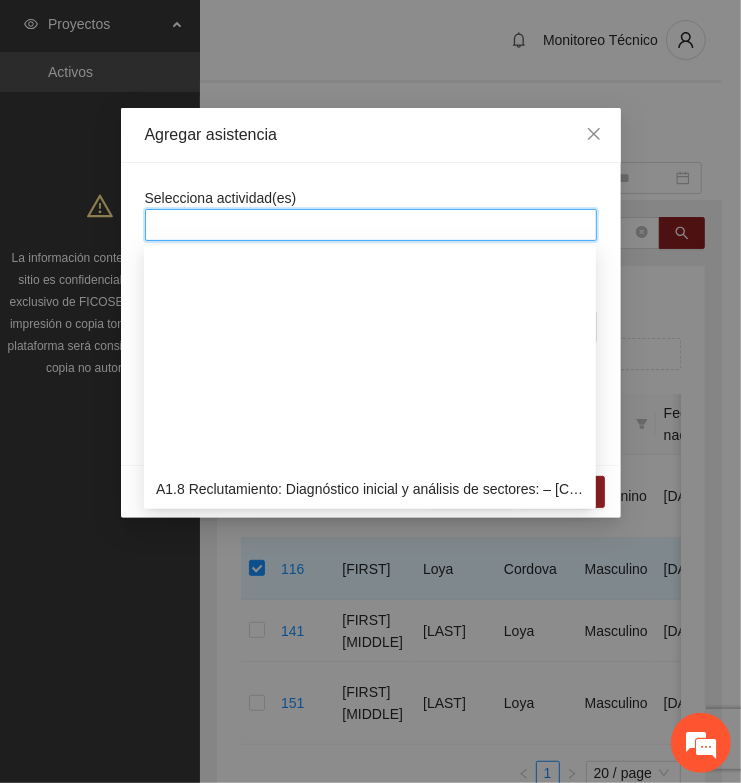 scroll, scrollTop: 250, scrollLeft: 0, axis: vertical 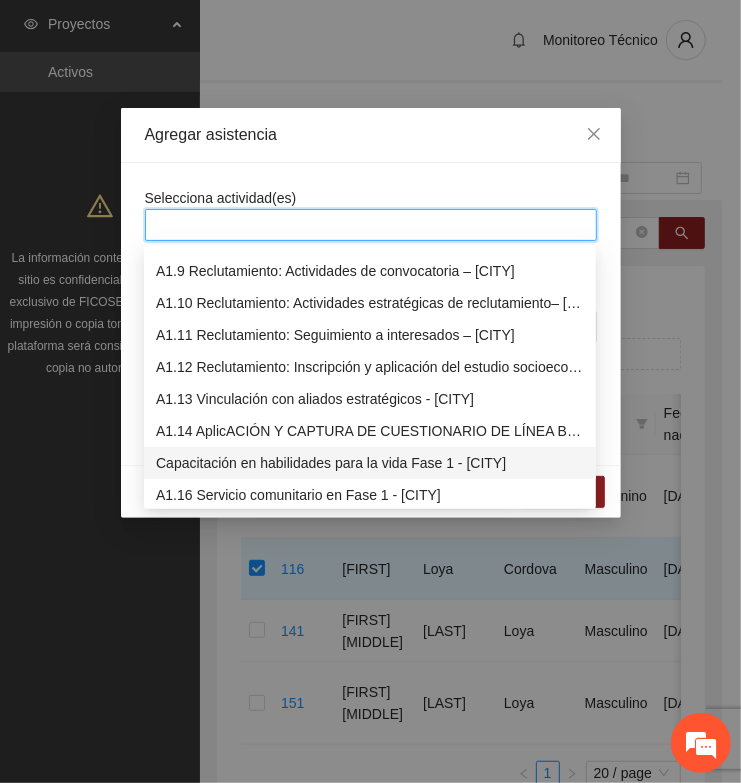 click on "Capacitación en habilidades para la vida Fase 1 - [CITY]" at bounding box center [370, 463] 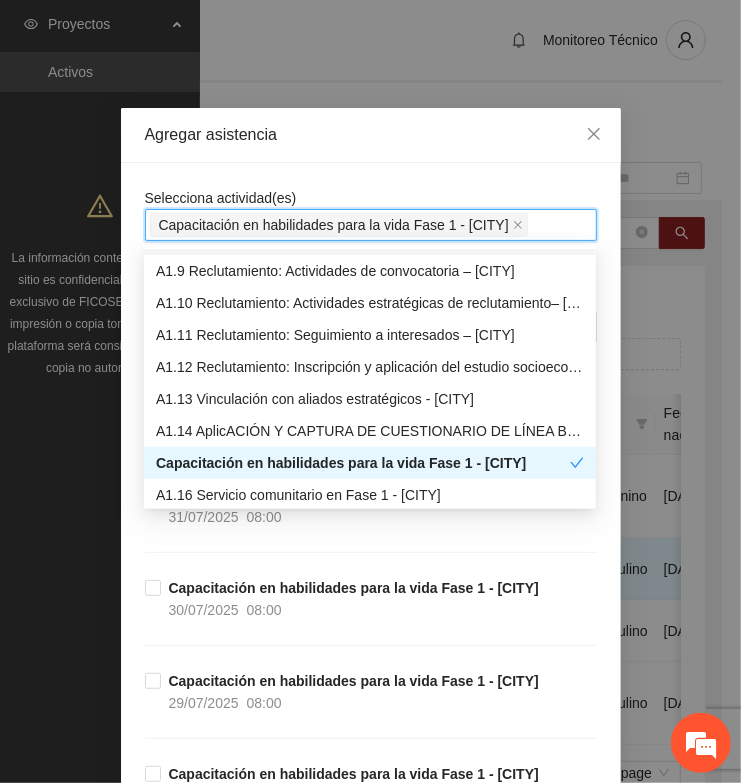 click on "Agregar asistencia" at bounding box center [371, 135] 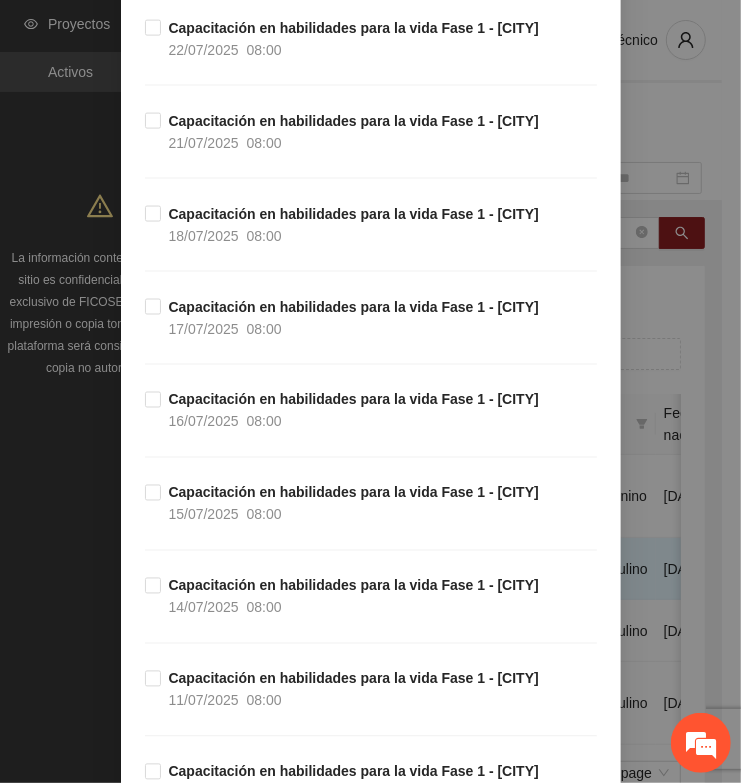 scroll, scrollTop: 1125, scrollLeft: 0, axis: vertical 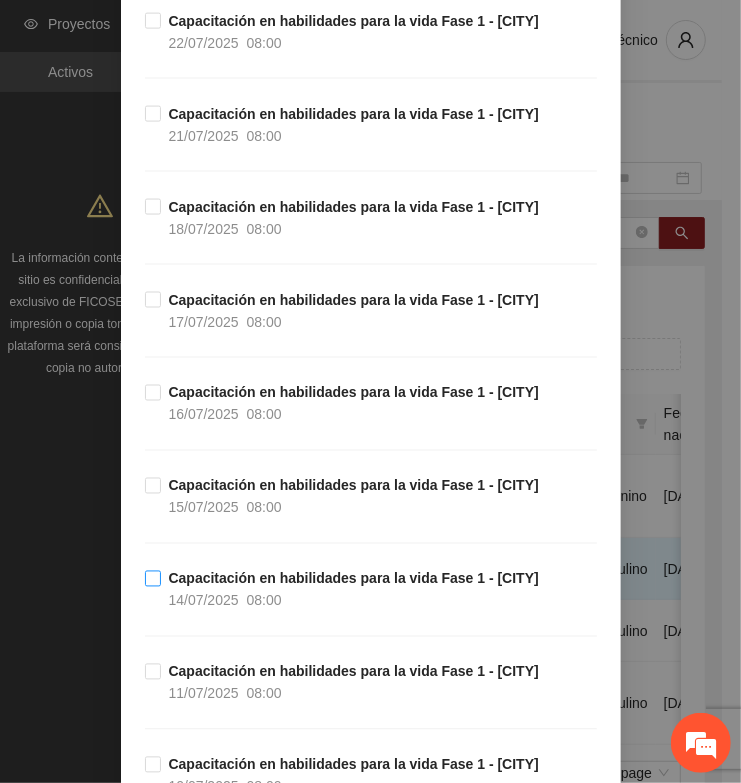 click on "Capacitación en habilidades para la vida Fase 1 - [CITY]" at bounding box center (354, 579) 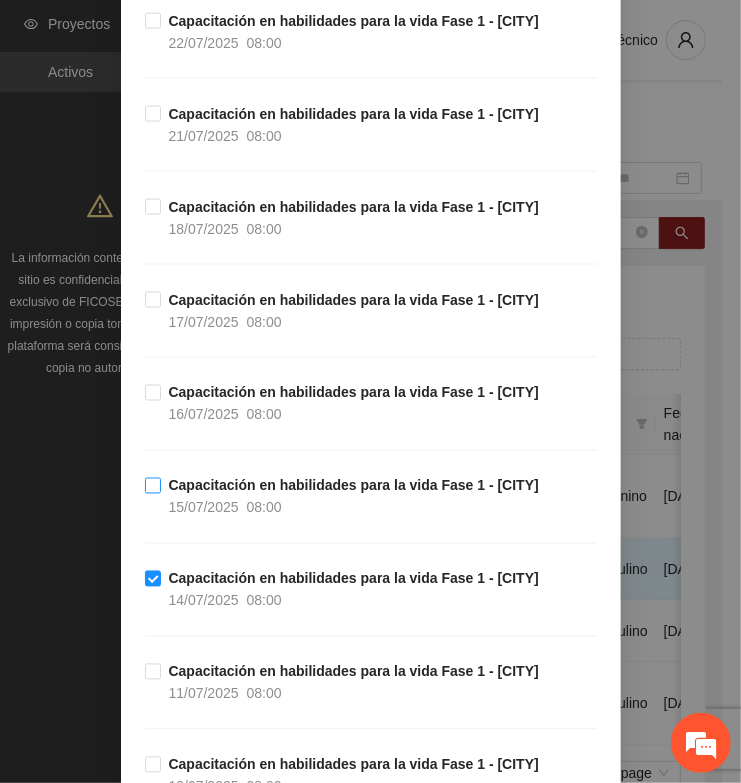 click on "Capacitación en habilidades para la vida Fase 1 - [CITY]" at bounding box center (354, 486) 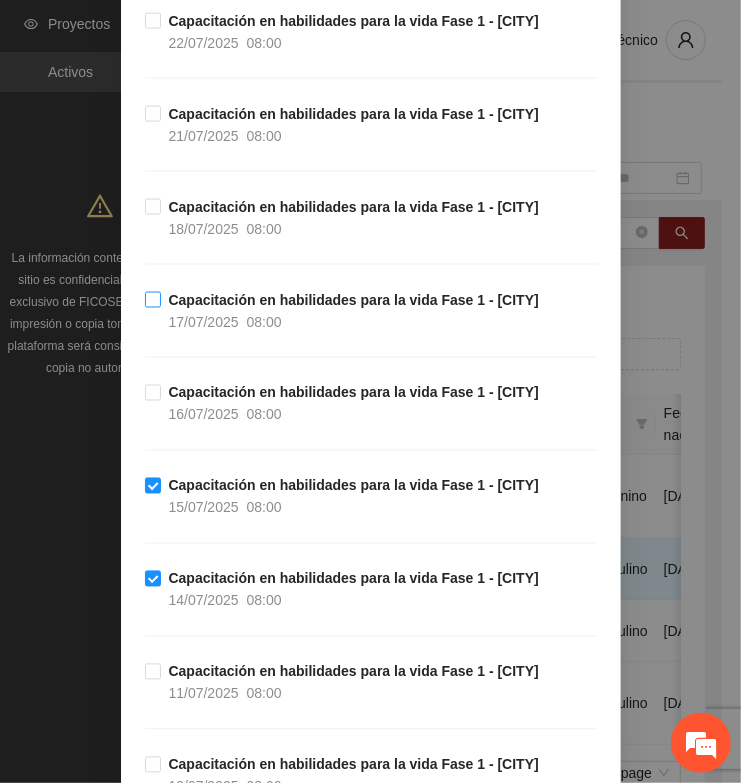 click on "Capacitación en habilidades para la vida Fase 1 - [CITY]" at bounding box center [354, 300] 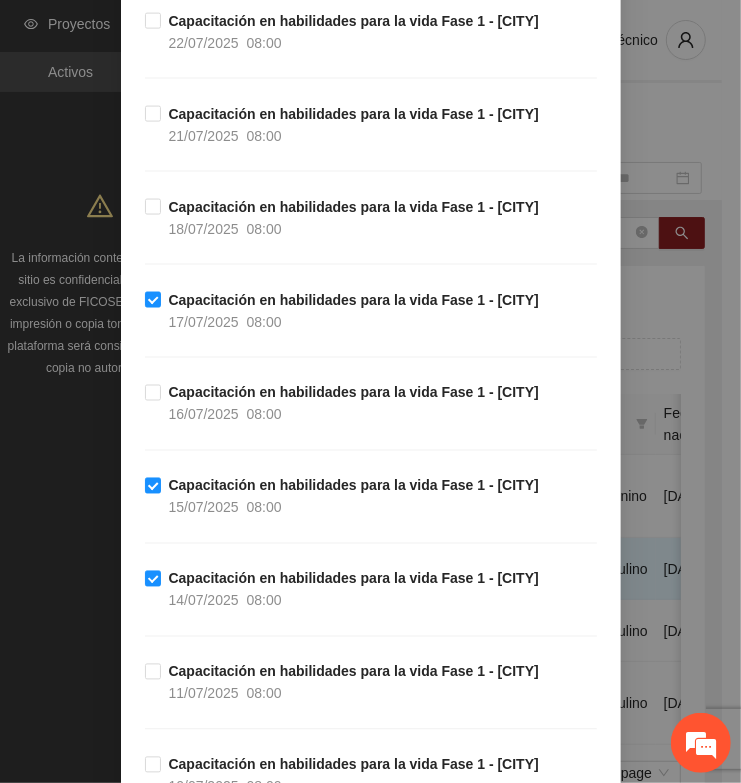 click on "Agregar asistencia Selecciona actividad(es) A1.15 Capacitación en habilidades para la vida Fase 1 - Chihuahua   Si la fecha no está en la lista agrégala aquí Capacitación en habilidades para la vida Fase 1 - Chihuahua [DATE] 08:00 Capacitación en habilidades para la vida Fase 1 - Chihuahua [DATE] 08:00 Capacitación en habilidades para la vida Fase 1 - Chihuahua [DATE] 08:00 Capacitación en habilidades para la vida Fase 1 - Chihuahua [DATE] 08:00 Capacitación en habilidades para la vida Fase 1 - Chihuahua [DATE] 08:00 Capacitación en habilidades para la vida Fase 1 - Chihuahua [DATE] 08:00 Capacitación en habilidades para la vida Fase 1 - Chihuahua [DATE] 08:00 Capacitación en habilidades para la vida Fase 1 - Chihuahua [DATE] 08:00 Capacitación en habilidades para la vida Fase 1 - Chihuahua [DATE] 08:00 Capacitación en habilidades para la vida Fase 1 - Chihuahua [DATE] 08:00 Capacitación en habilidades para la vida Fase 1 - Chihuahua [DATE] 08:00" at bounding box center (370, 391) 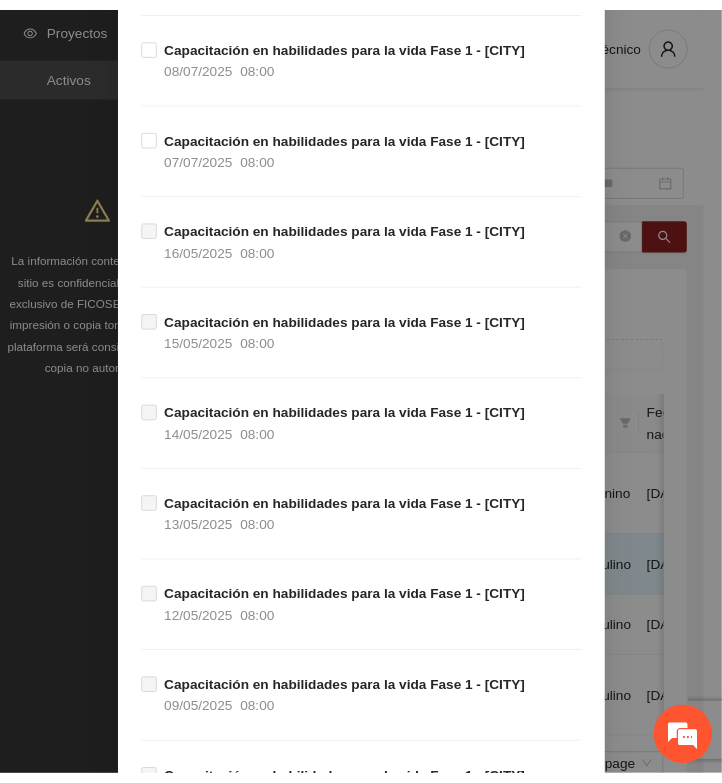 scroll, scrollTop: 2555, scrollLeft: 0, axis: vertical 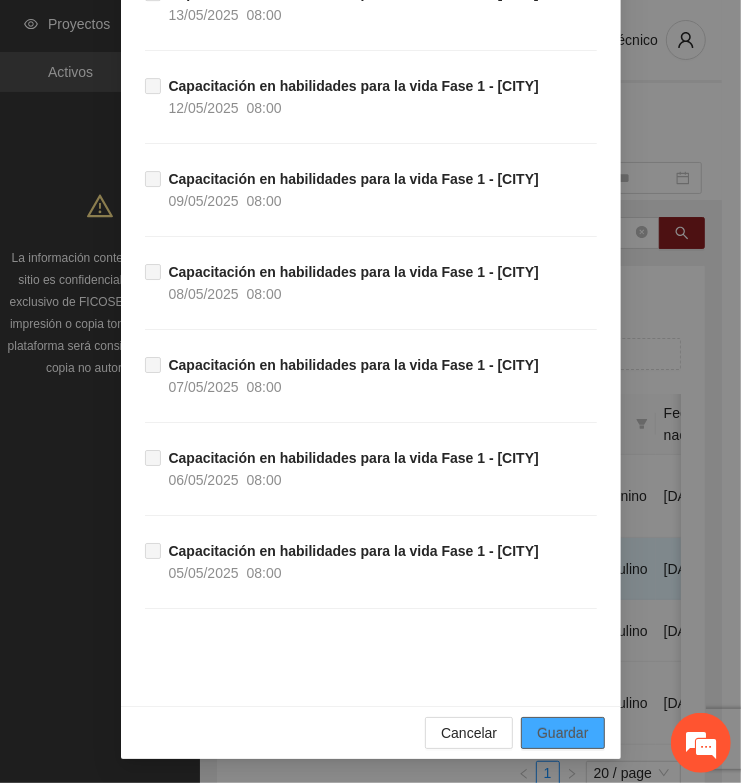 click on "Guardar" at bounding box center (562, 733) 